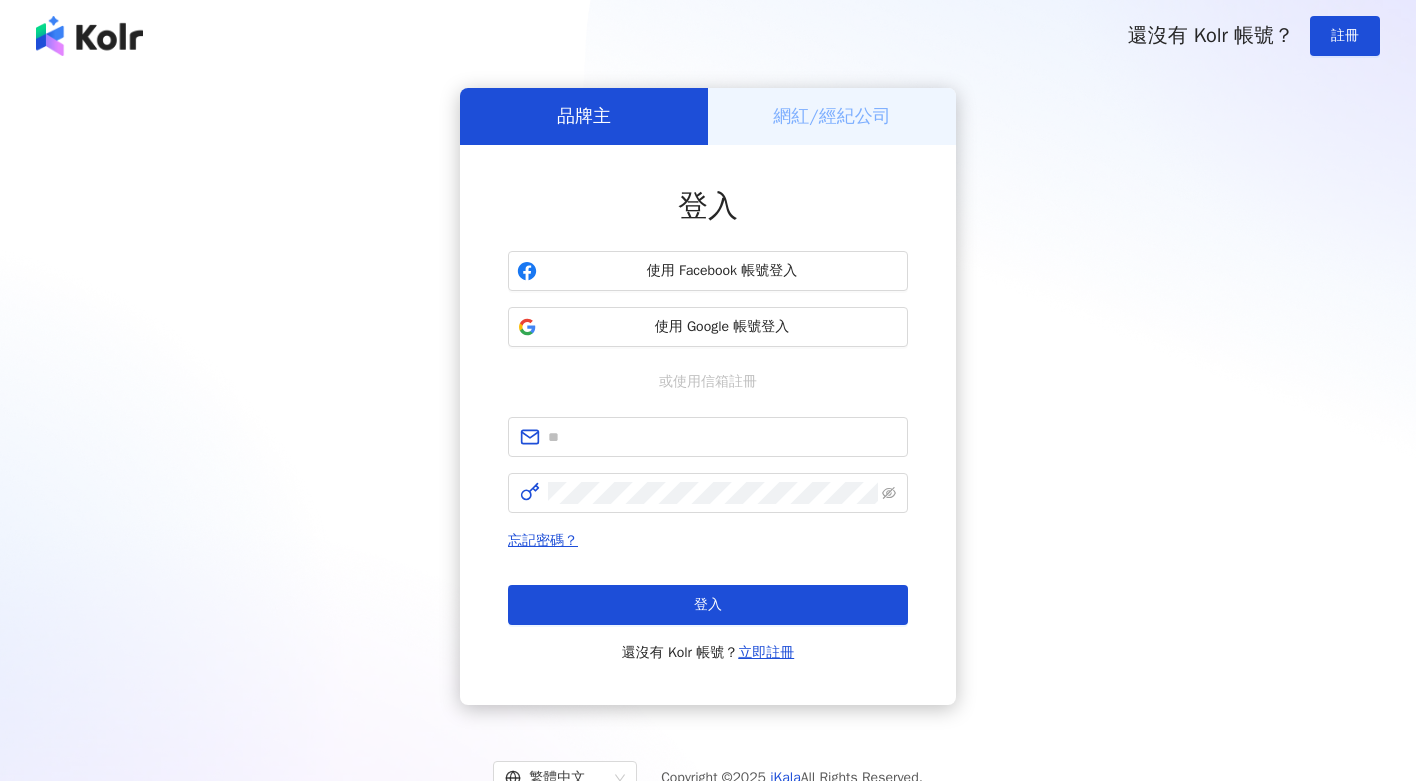 scroll, scrollTop: 0, scrollLeft: 0, axis: both 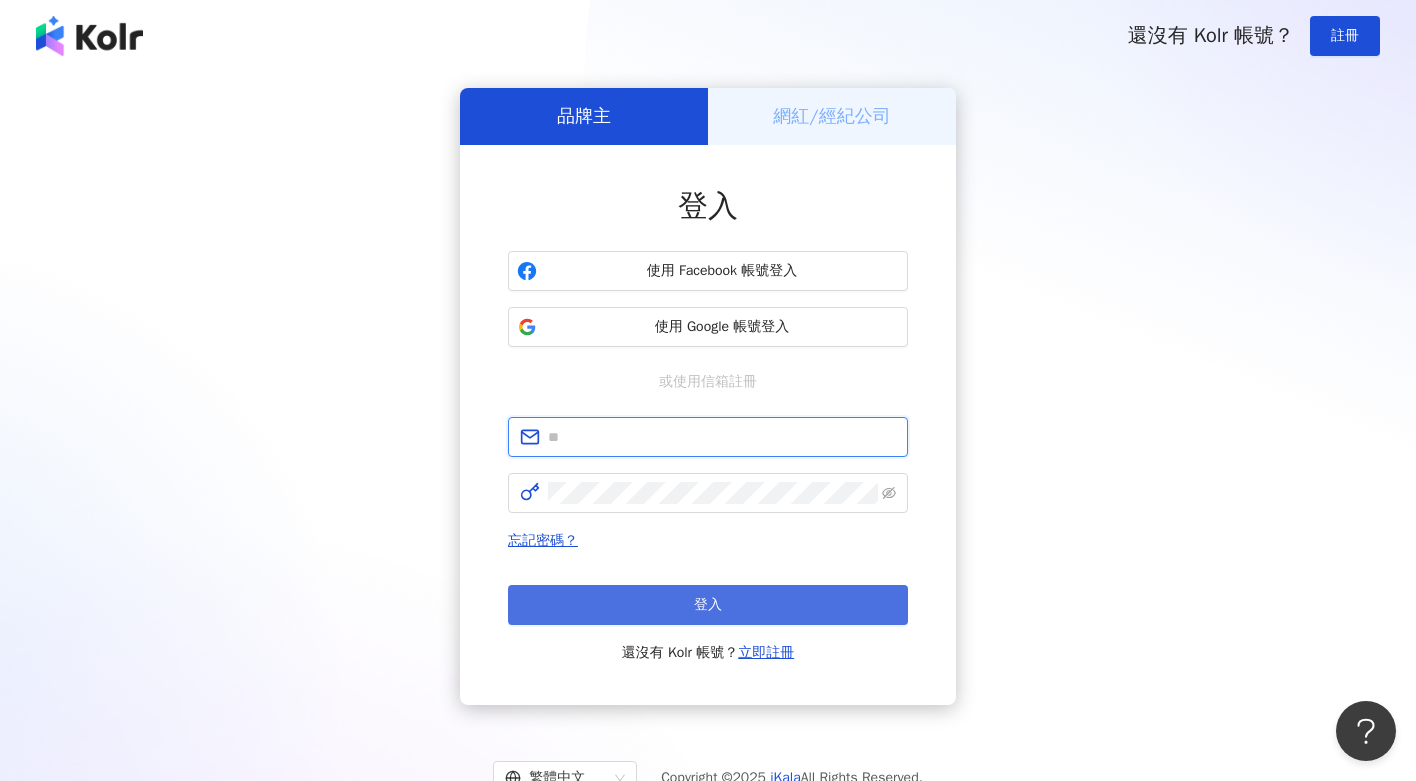 type on "**********" 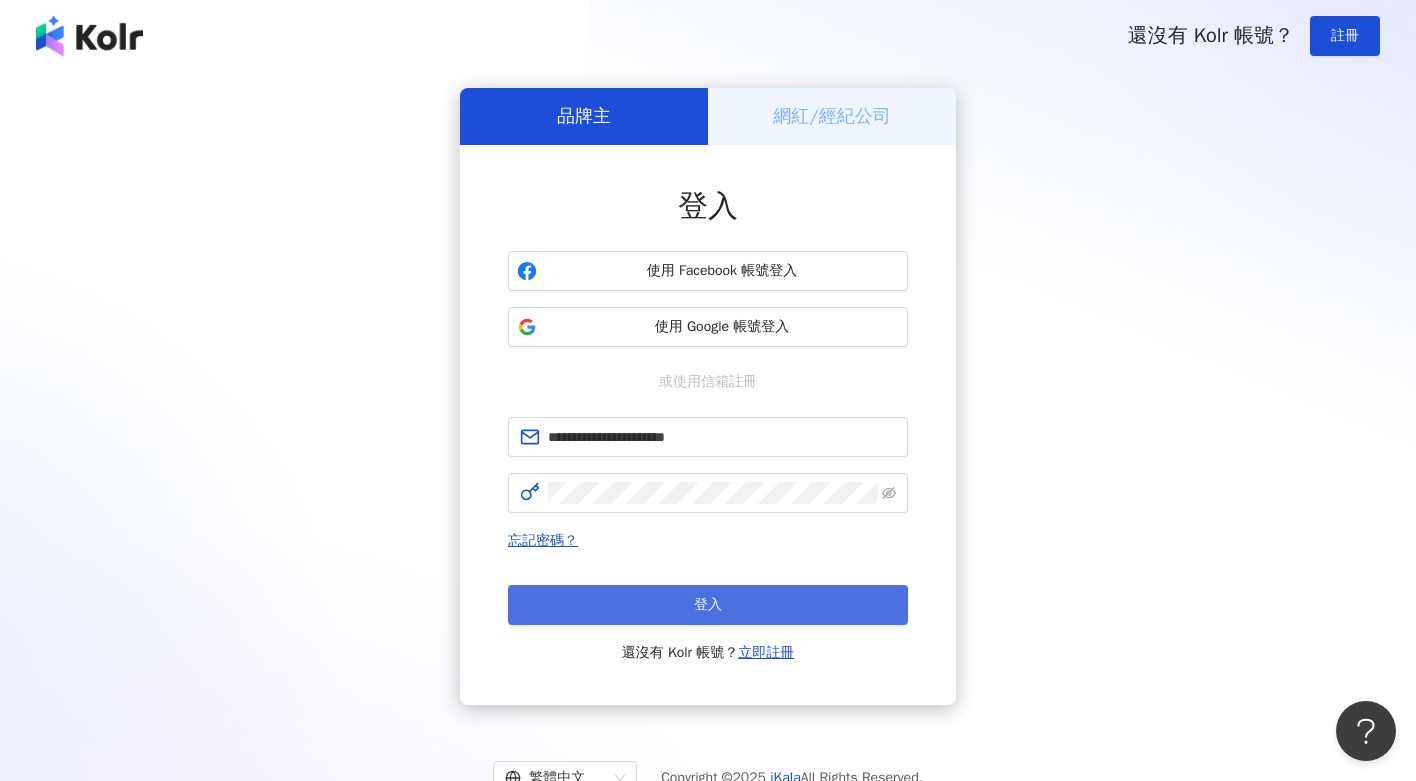 click on "登入" at bounding box center (708, 605) 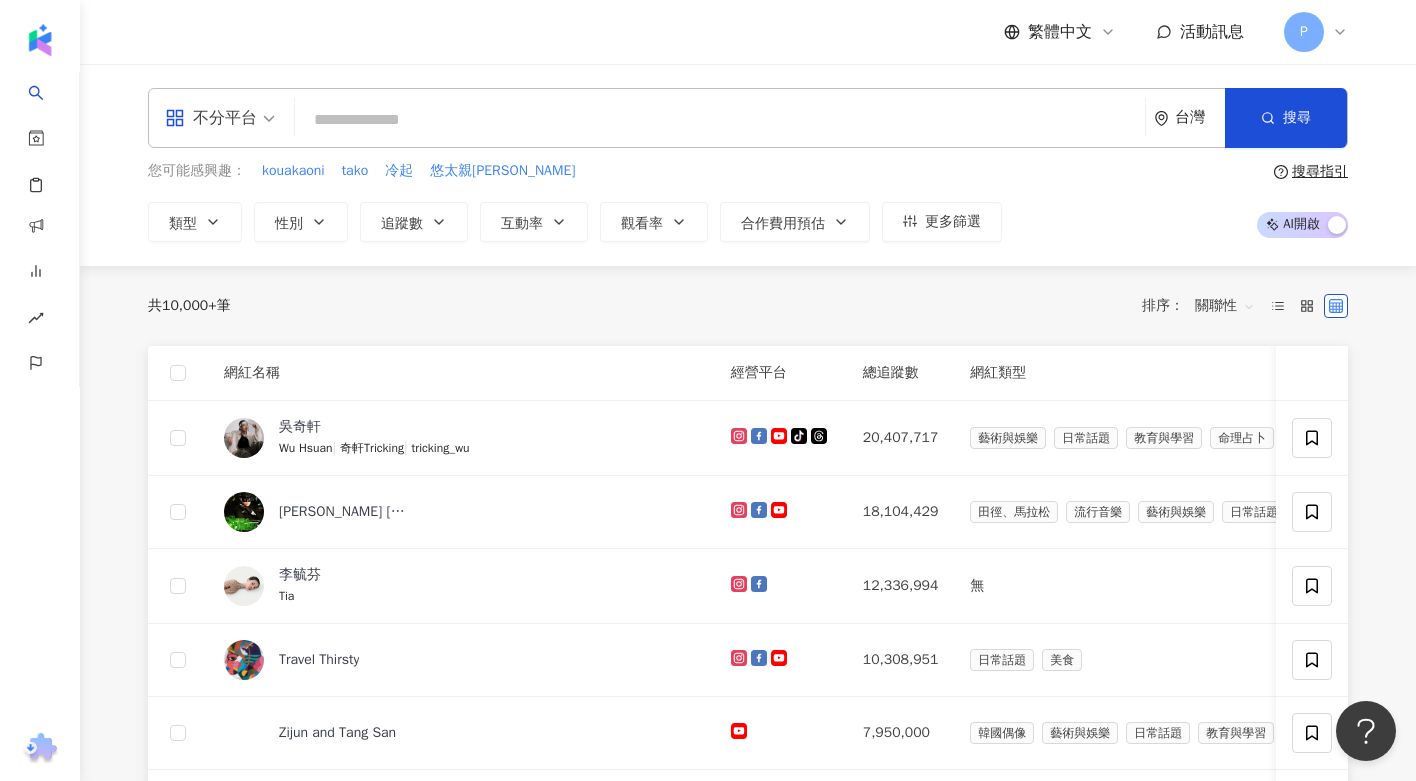 click on "不分平台" at bounding box center (211, 118) 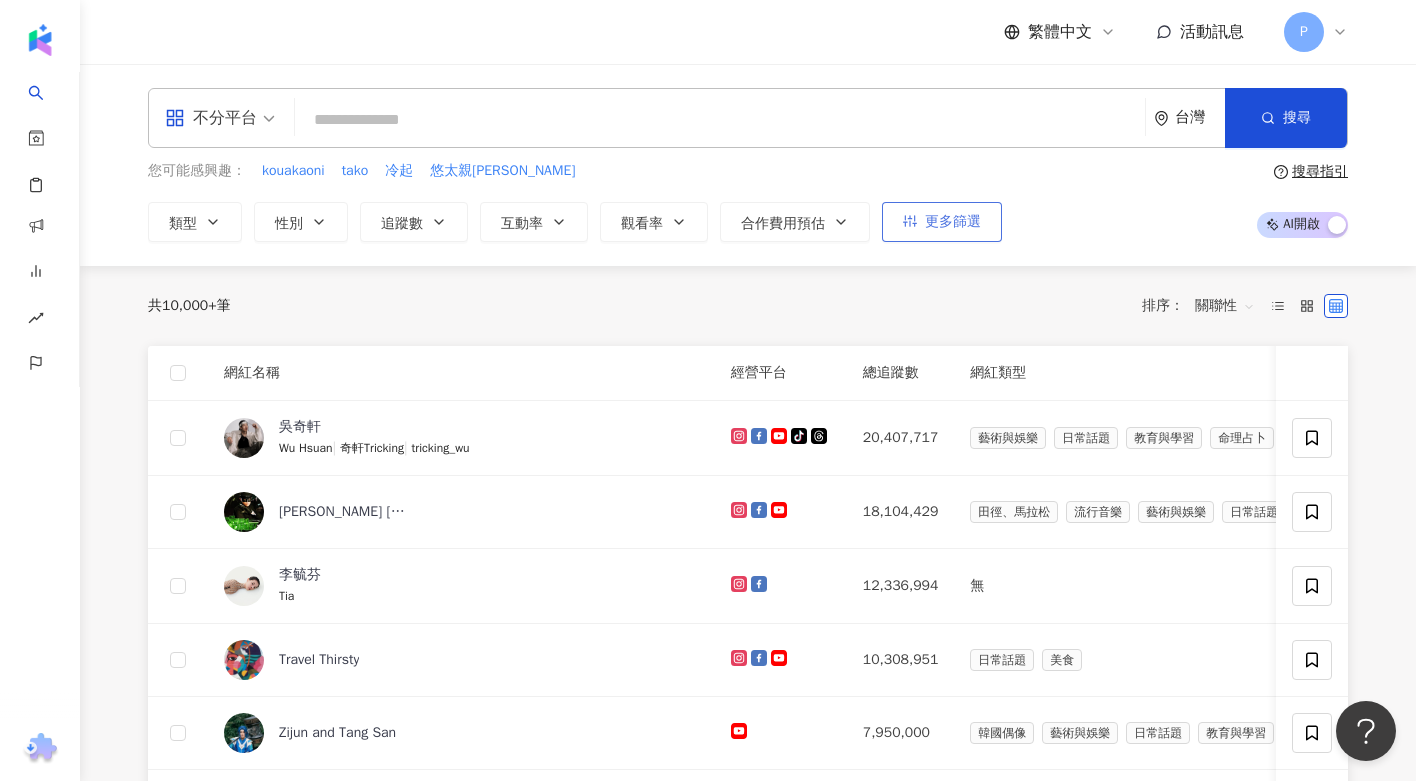 click on "更多篩選" at bounding box center (942, 222) 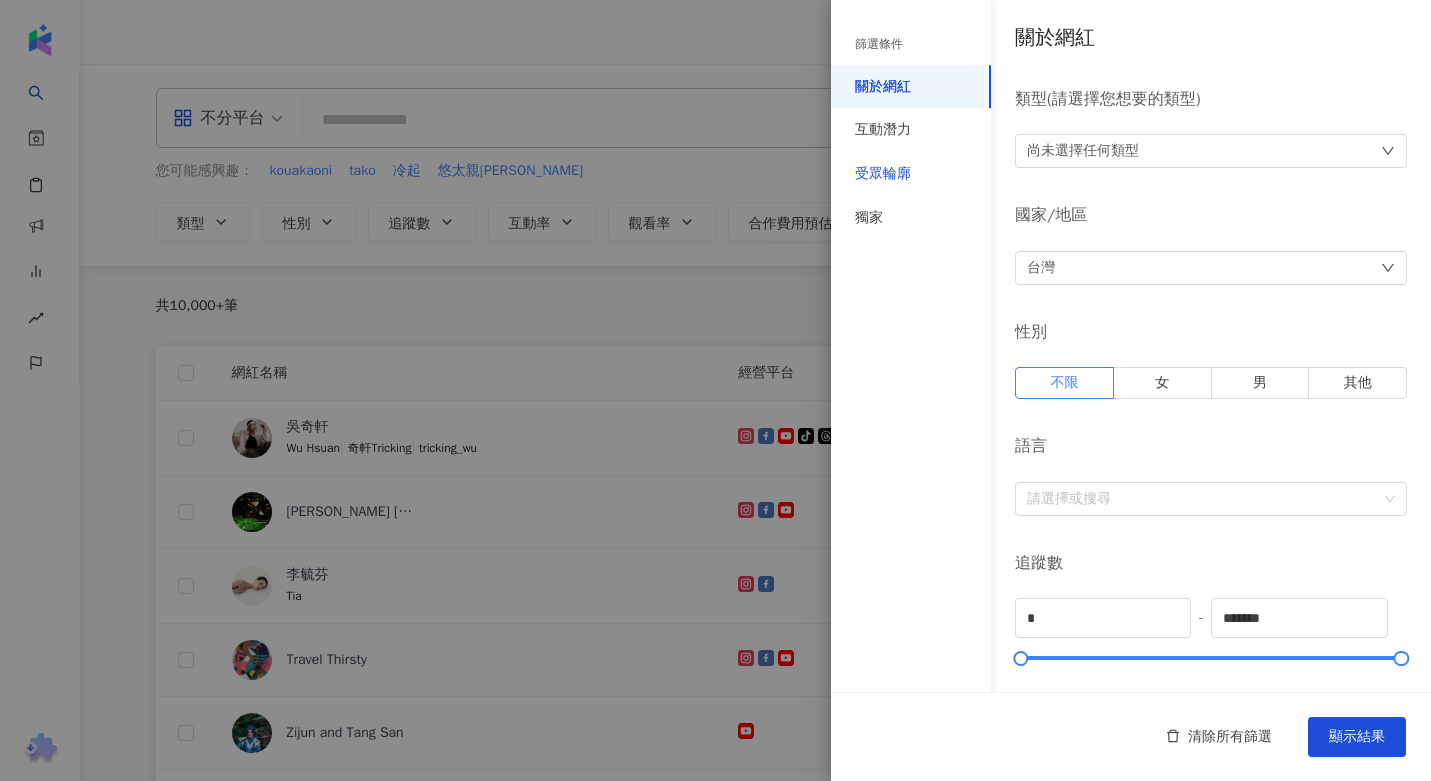 click on "受眾輪廓" at bounding box center (883, 174) 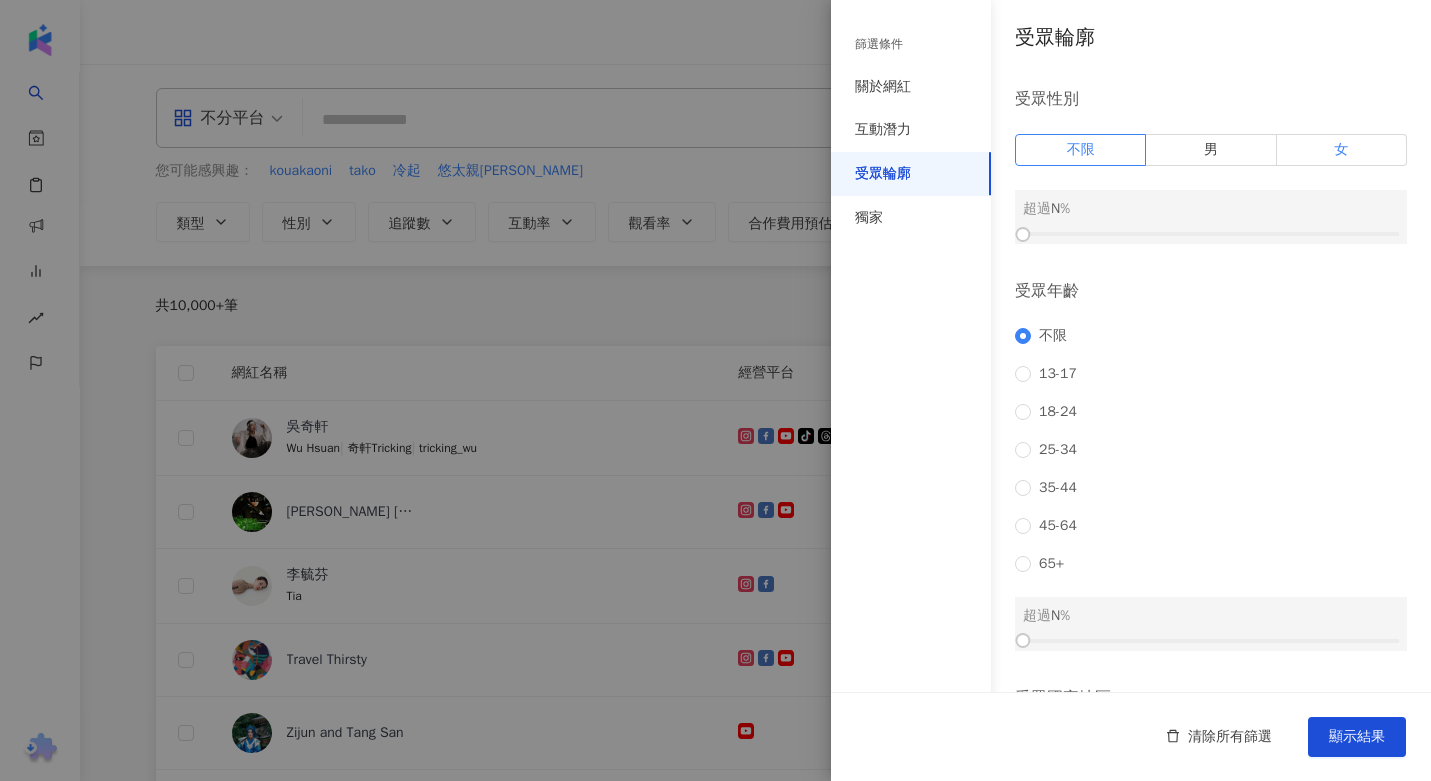 click on "女" at bounding box center [1342, 150] 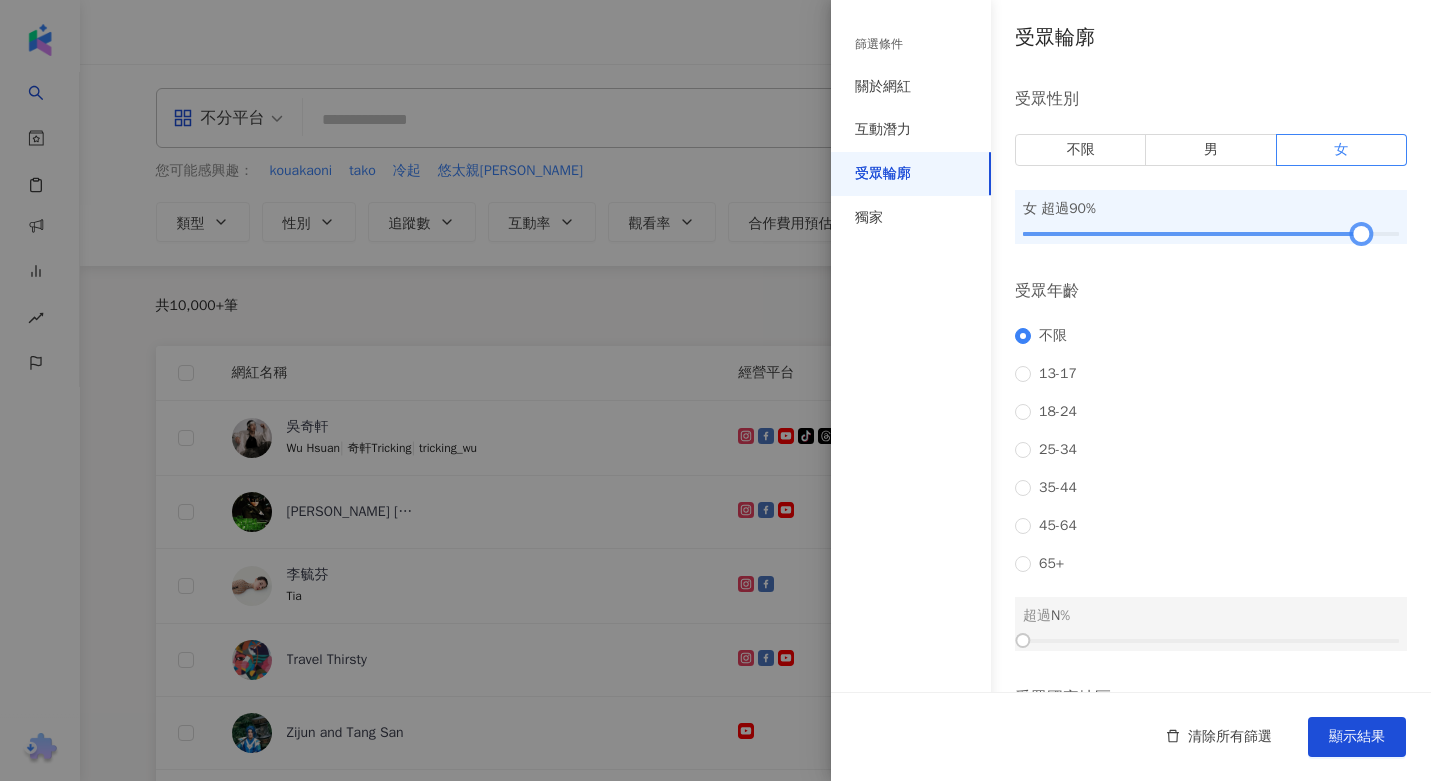 drag, startPoint x: 1029, startPoint y: 230, endPoint x: 1354, endPoint y: 237, distance: 325.07538 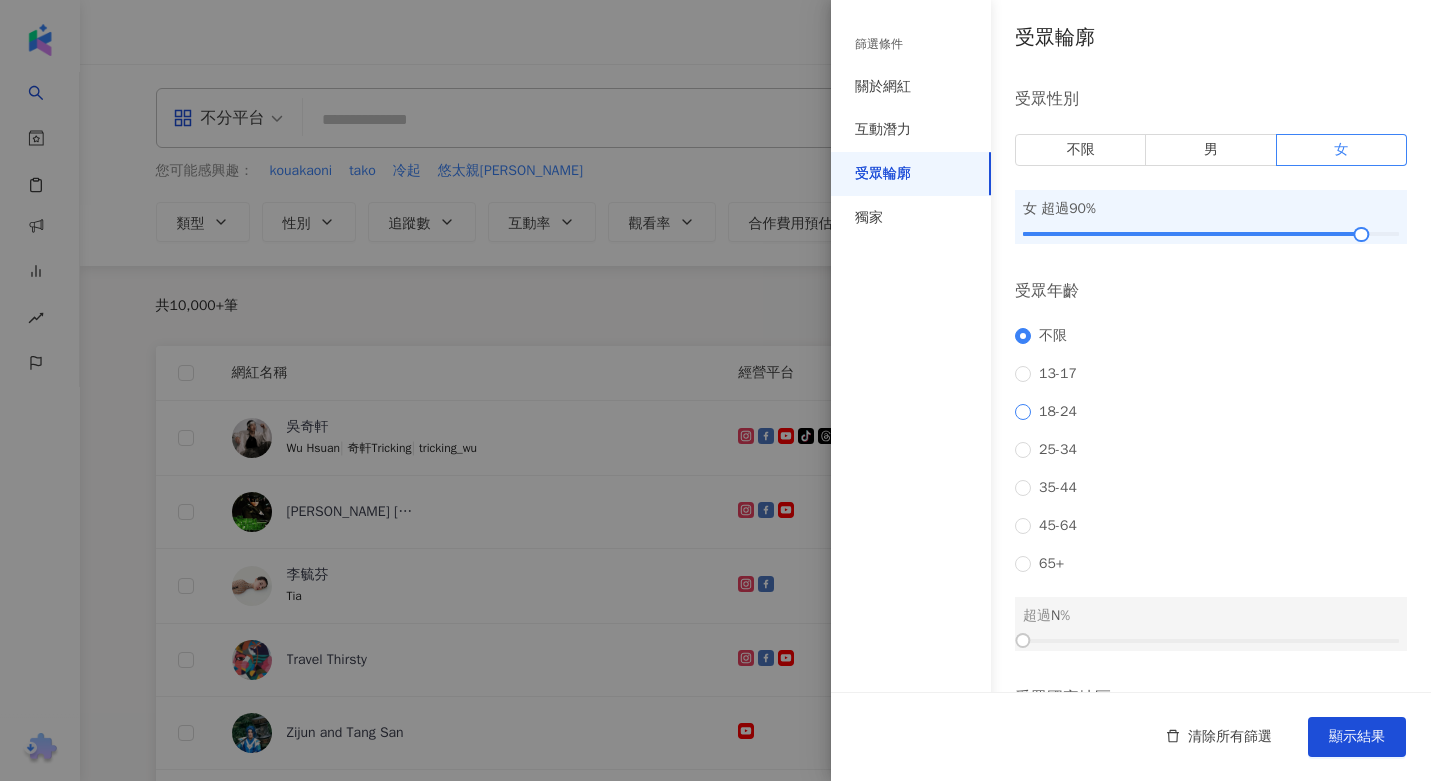 click on "18-24" at bounding box center [1058, 412] 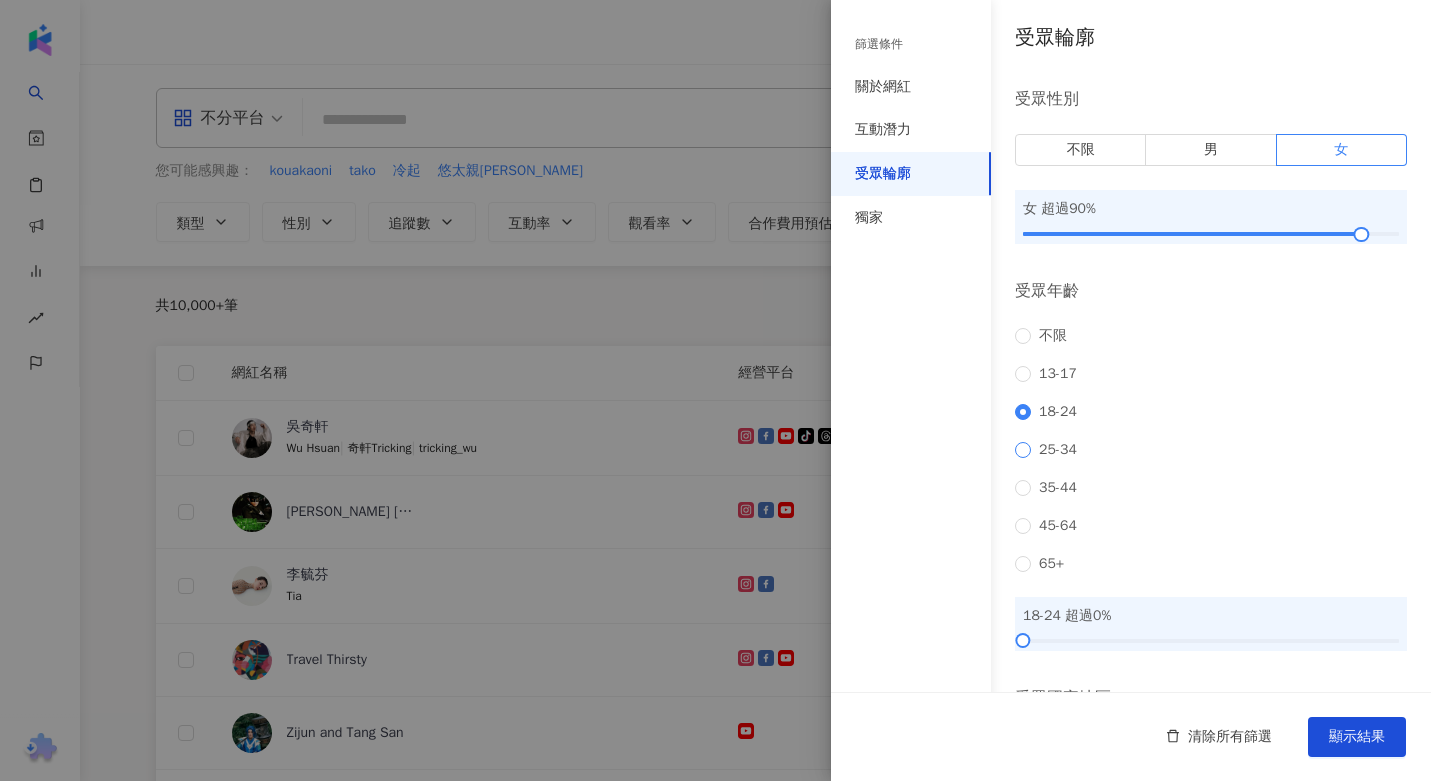 click on "25-34" at bounding box center [1058, 450] 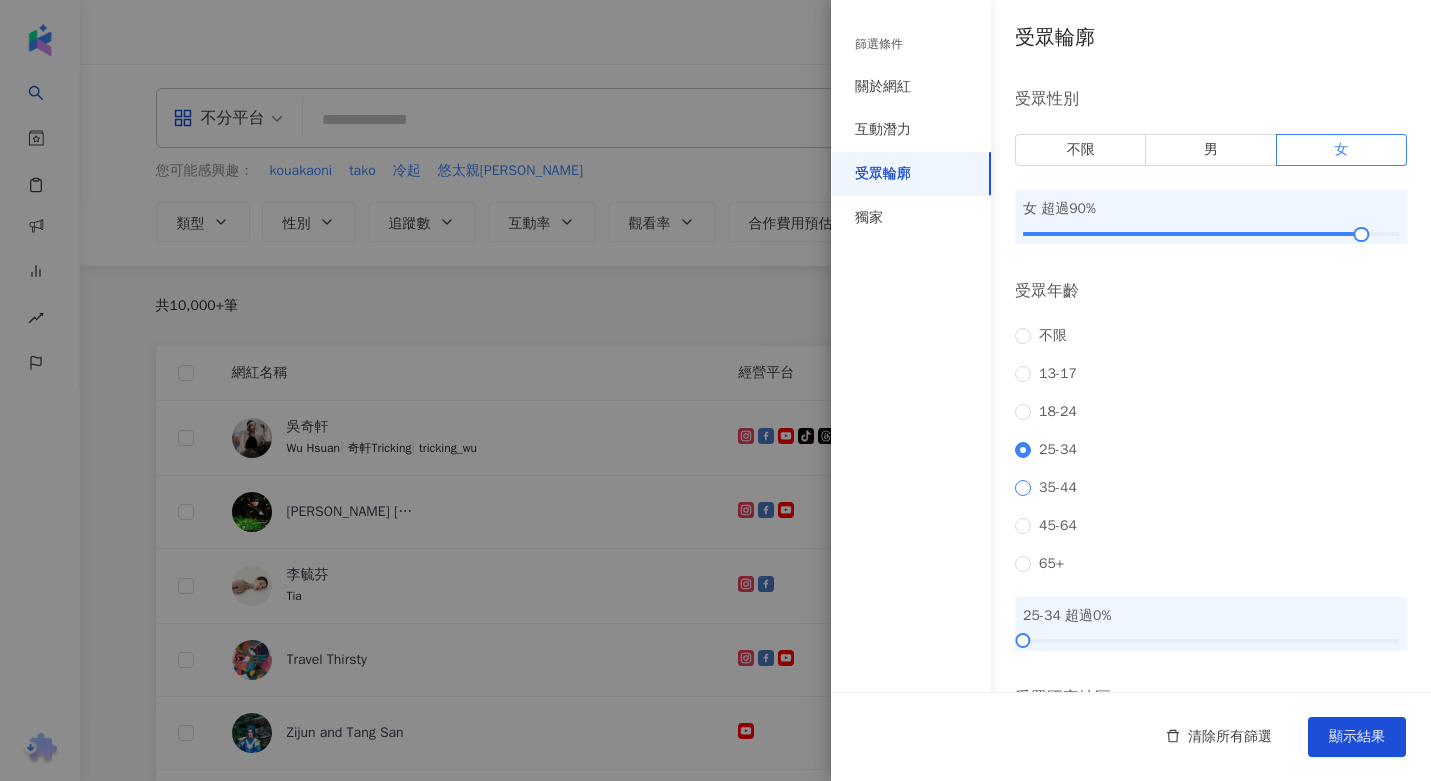 click on "35-44" at bounding box center (1058, 488) 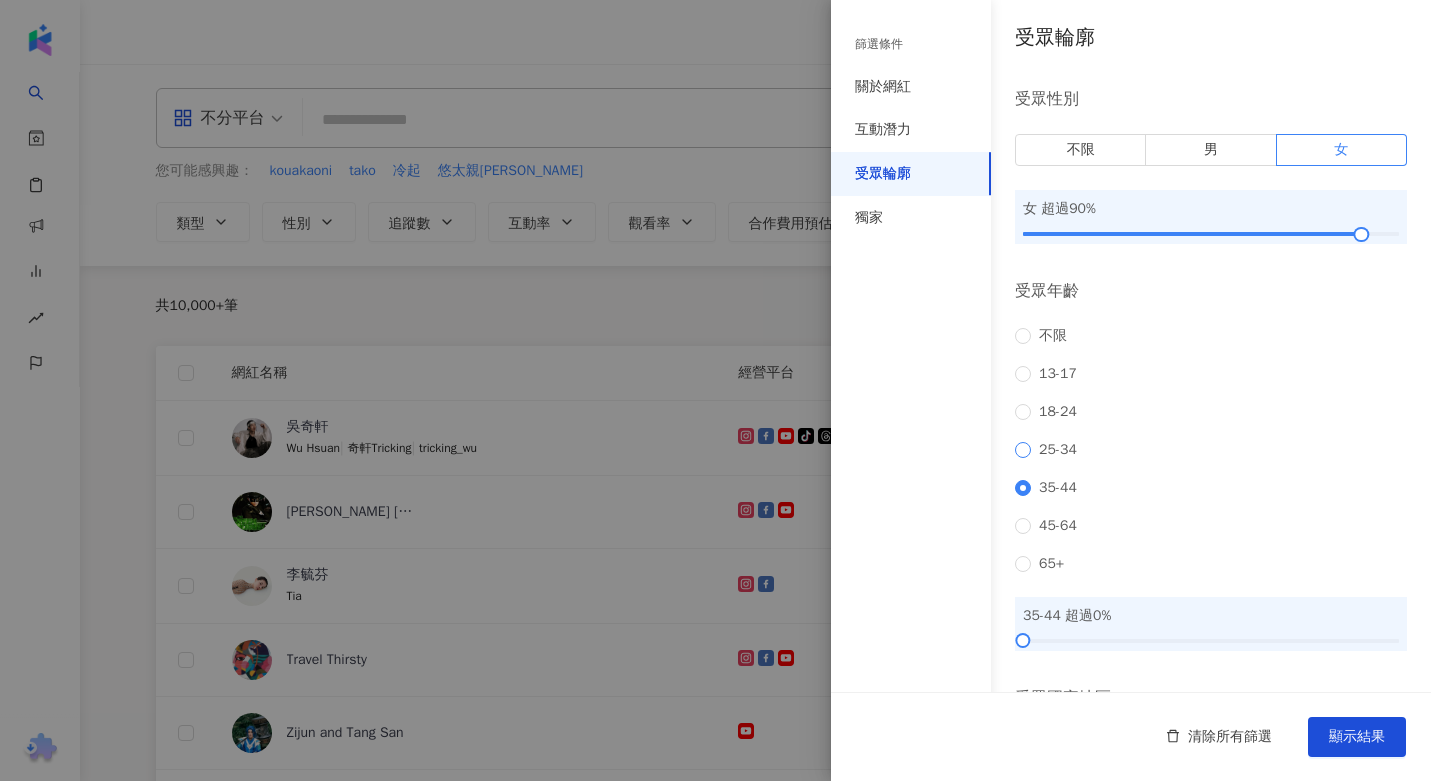 scroll, scrollTop: 197, scrollLeft: 0, axis: vertical 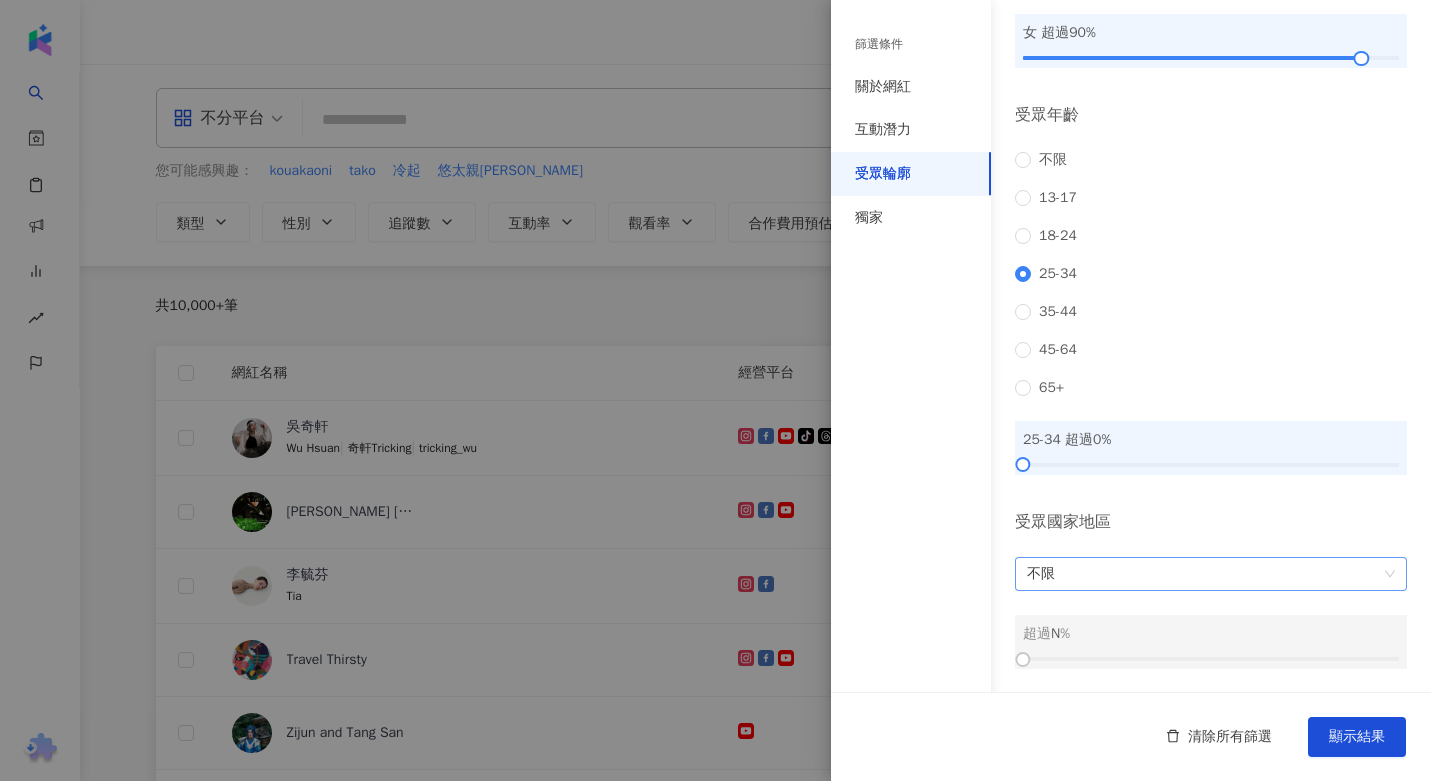 click on "不限" at bounding box center (1211, 574) 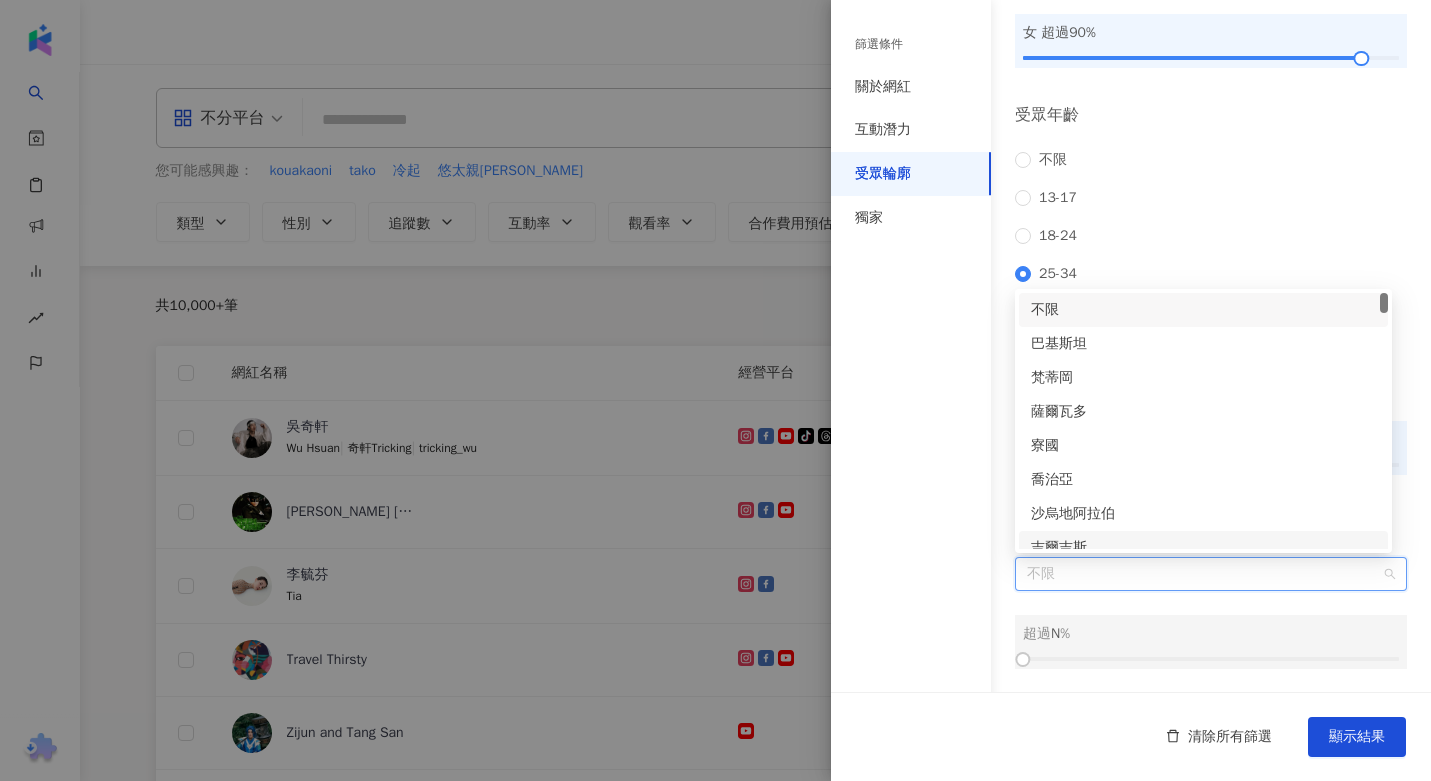 click on "不限" at bounding box center (1211, 574) 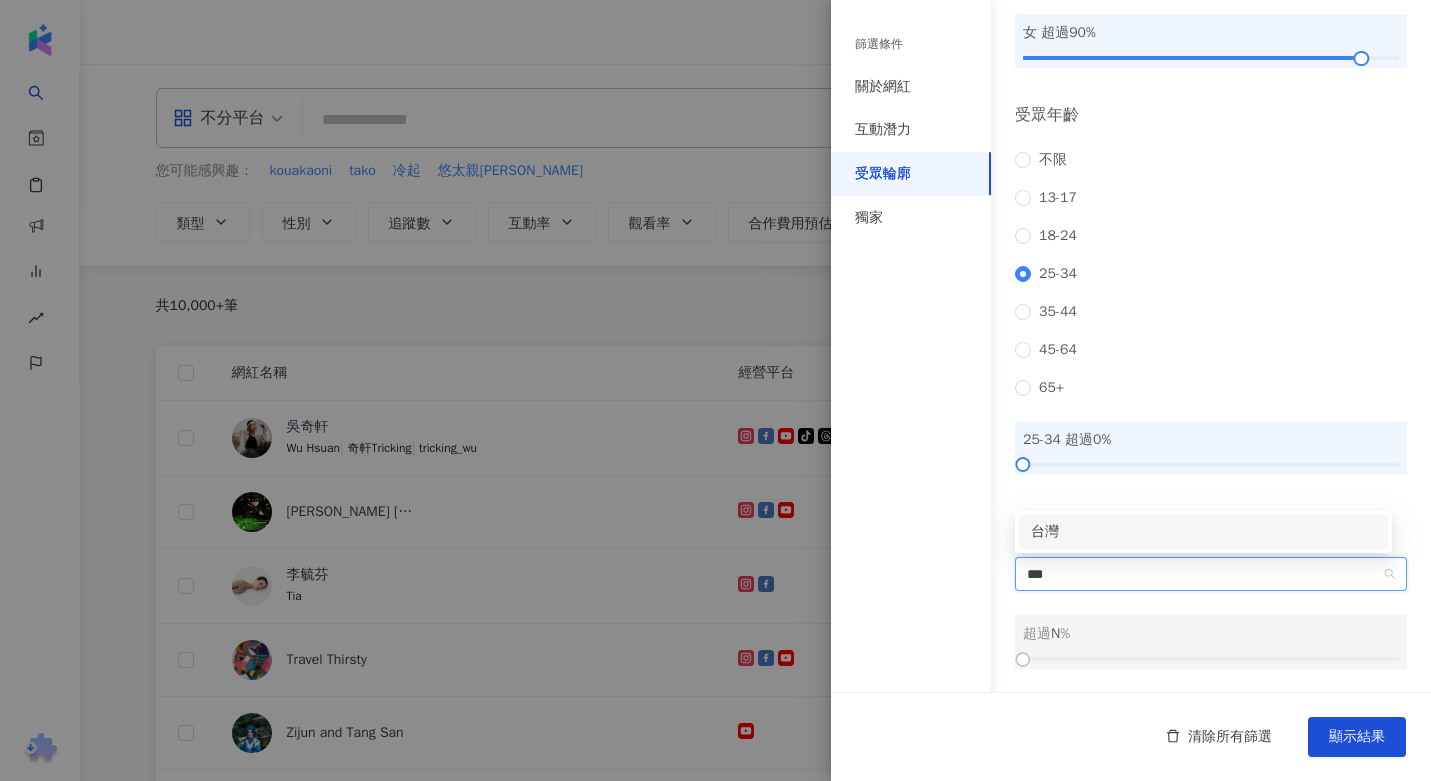 type on "**" 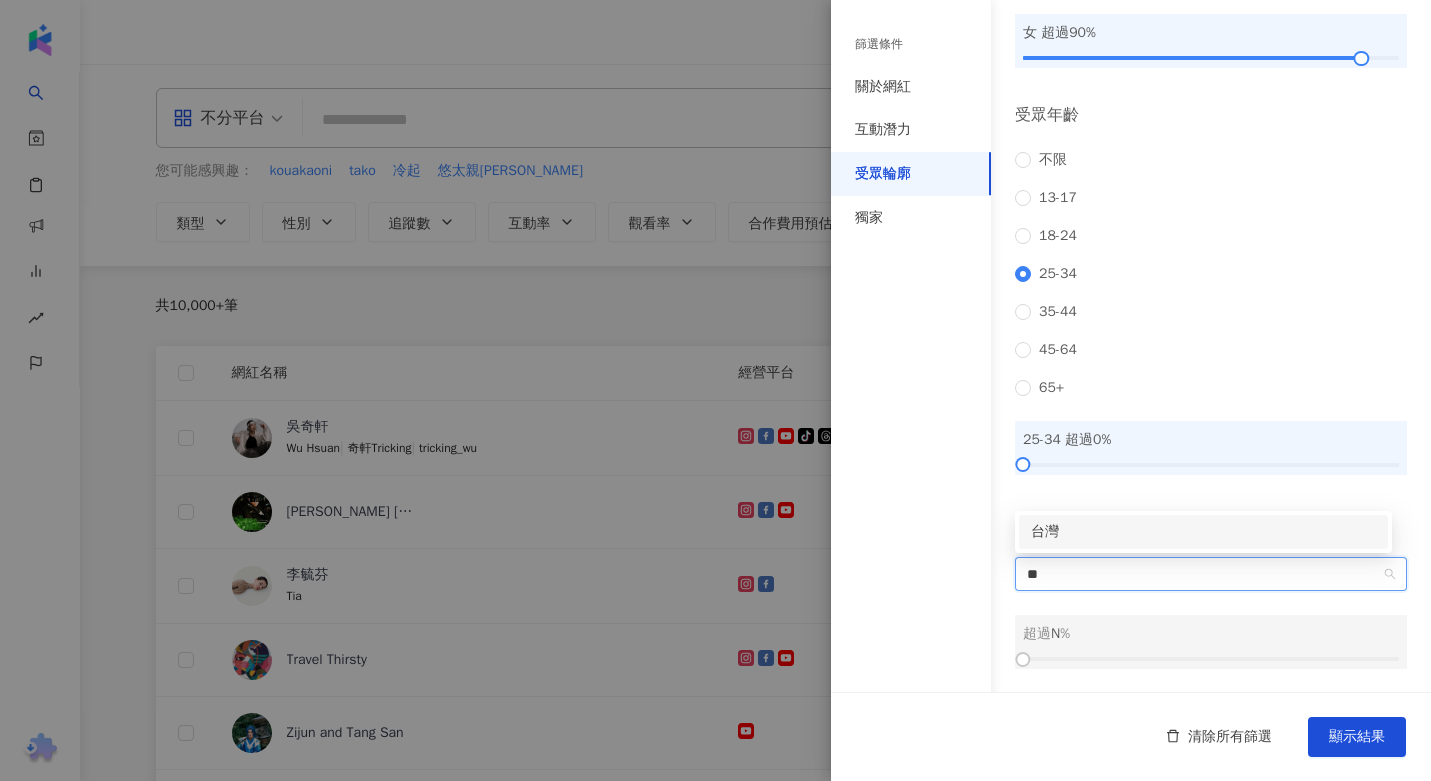 click on "台灣" at bounding box center (1203, 532) 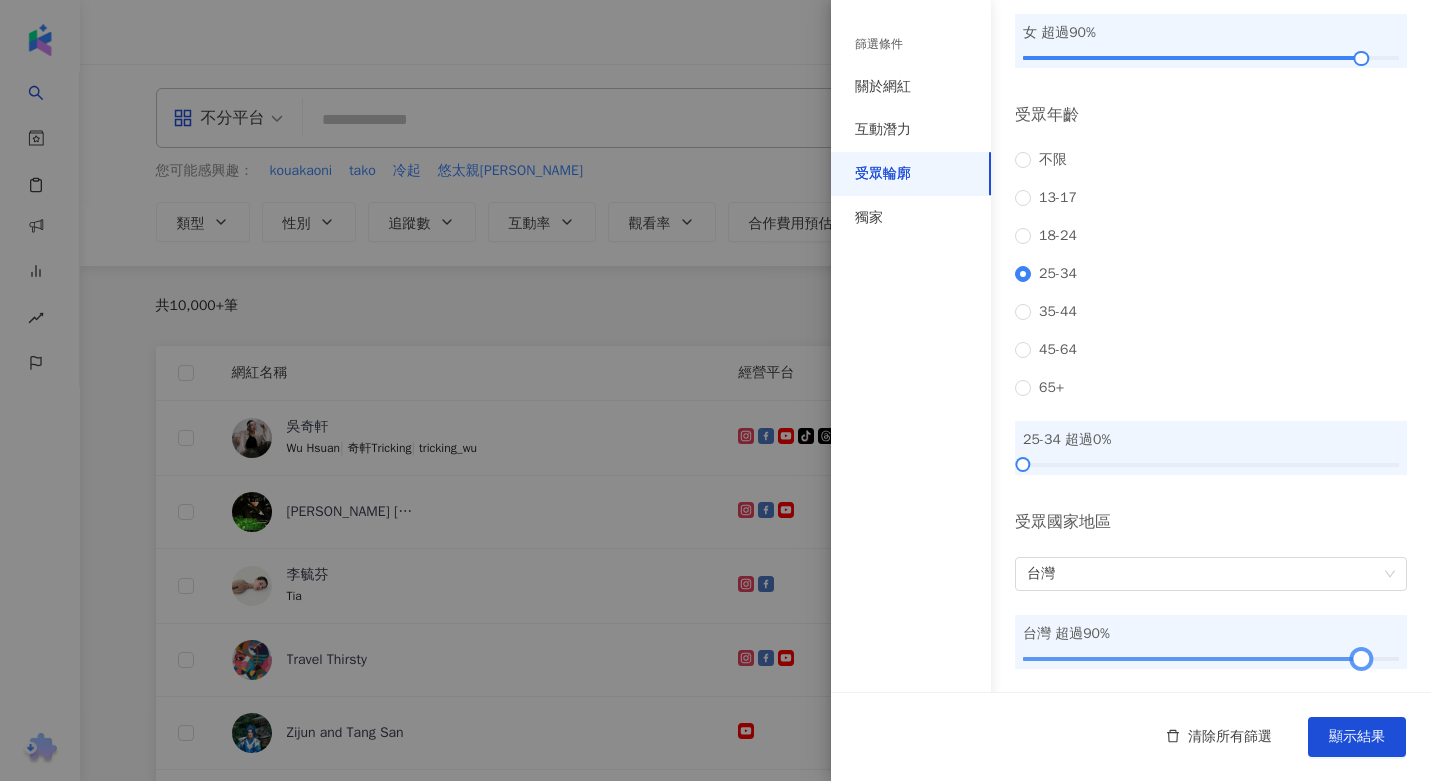 drag, startPoint x: 1026, startPoint y: 661, endPoint x: 1352, endPoint y: 664, distance: 326.0138 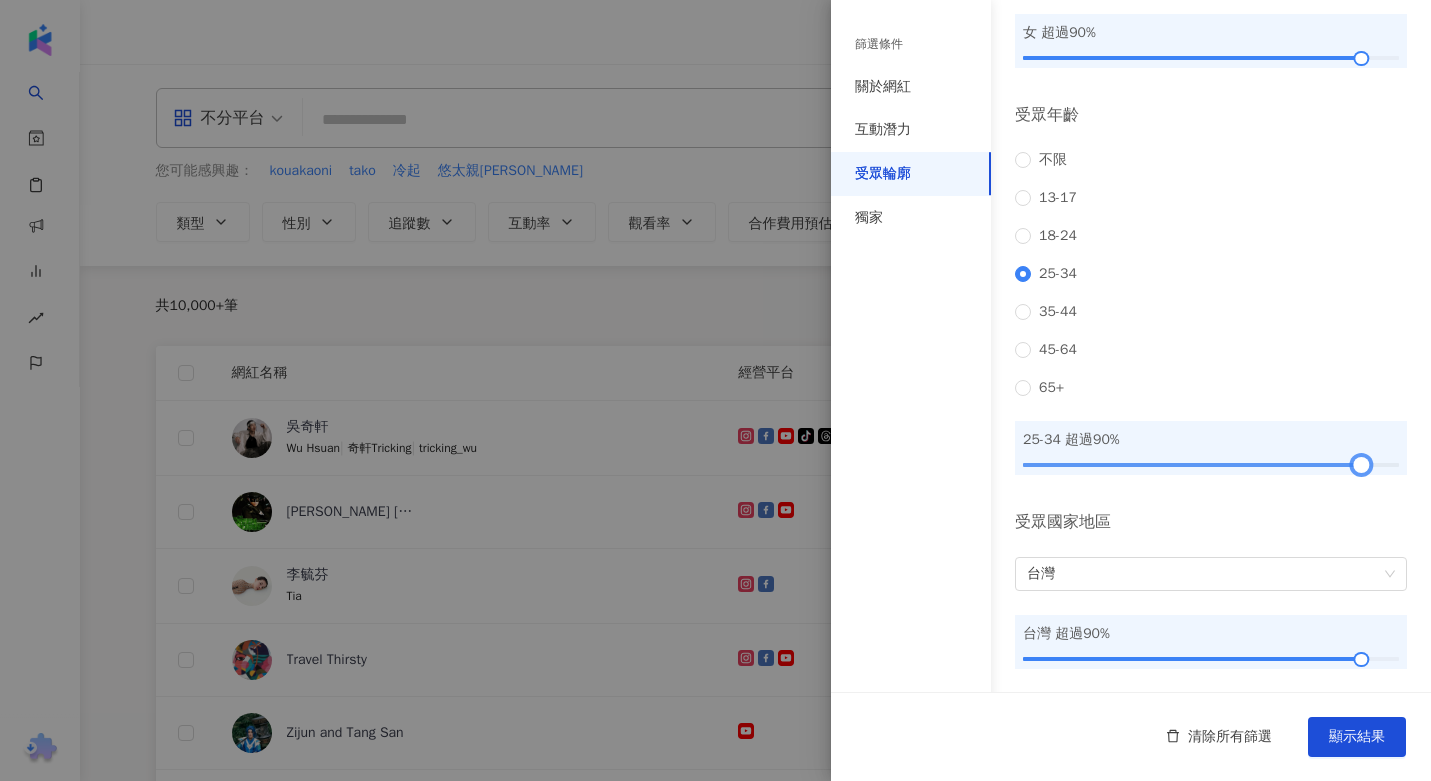 drag, startPoint x: 1024, startPoint y: 463, endPoint x: 1350, endPoint y: 458, distance: 326.03833 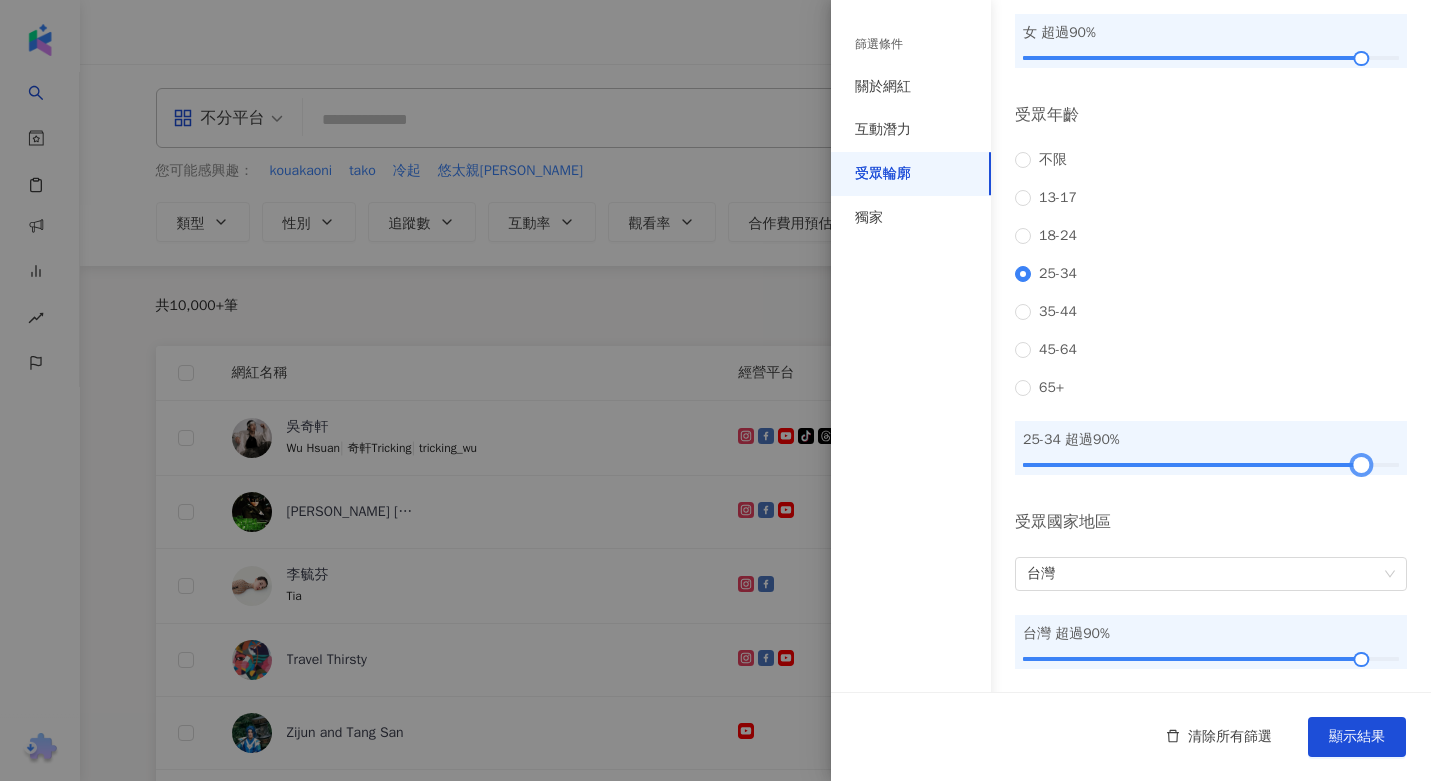 scroll, scrollTop: 0, scrollLeft: 0, axis: both 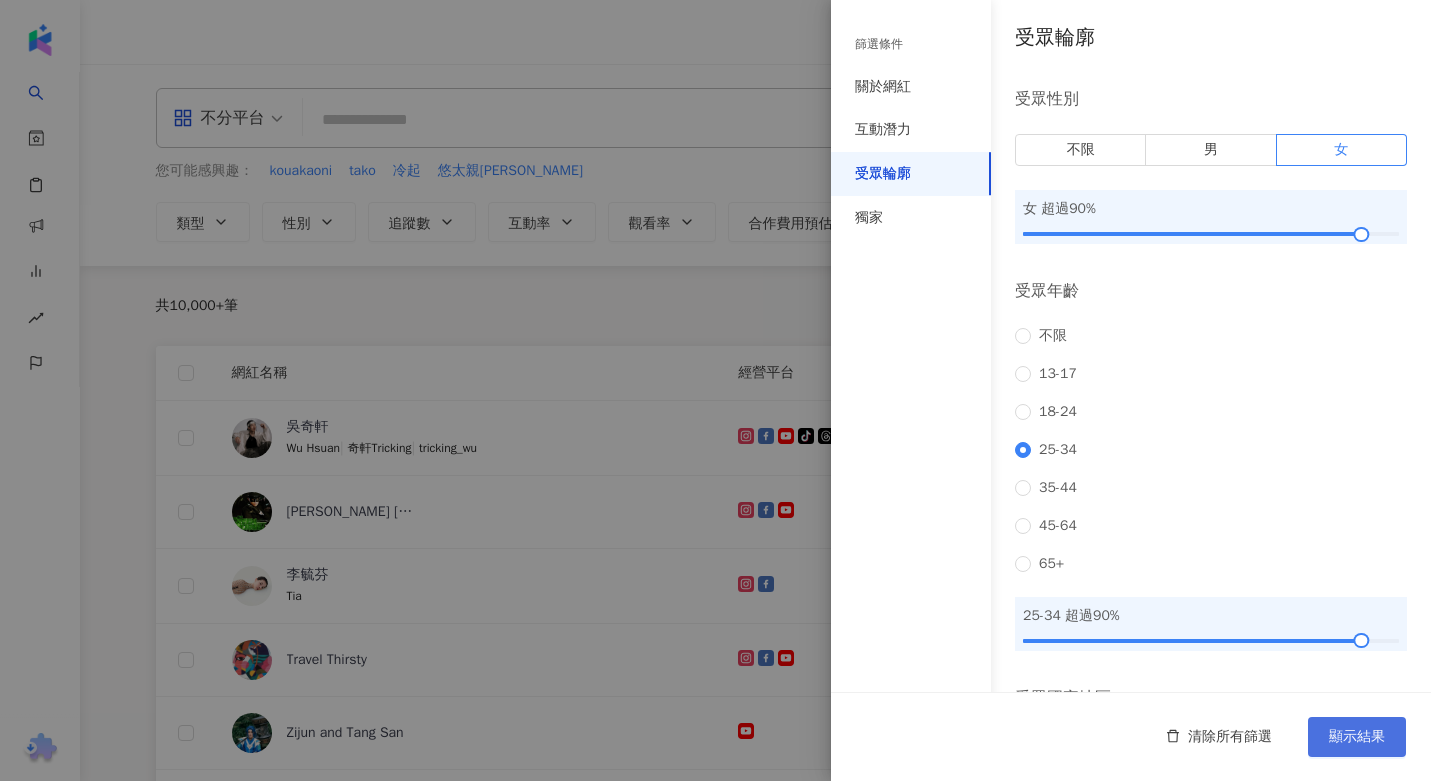 click on "顯示結果" at bounding box center [1357, 737] 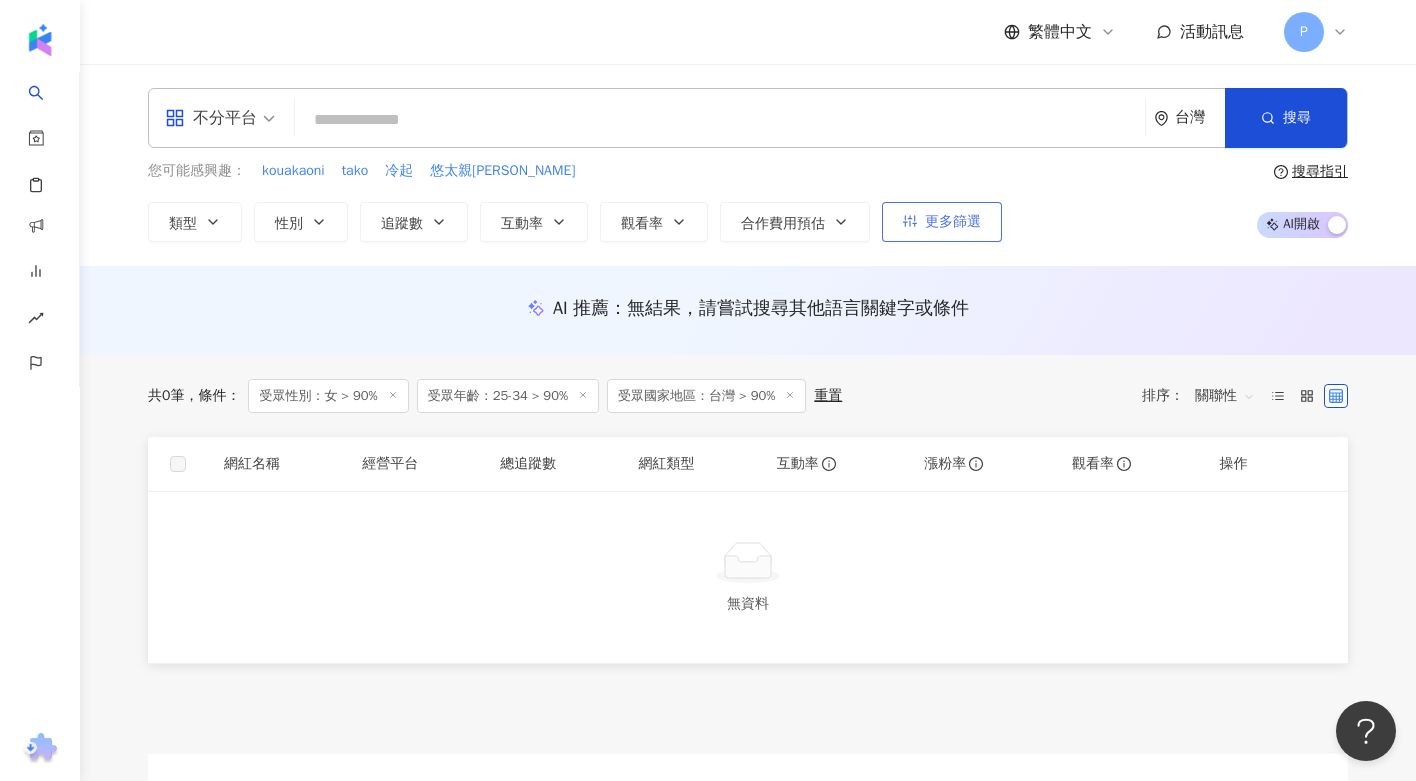 click on "更多篩選" at bounding box center [953, 222] 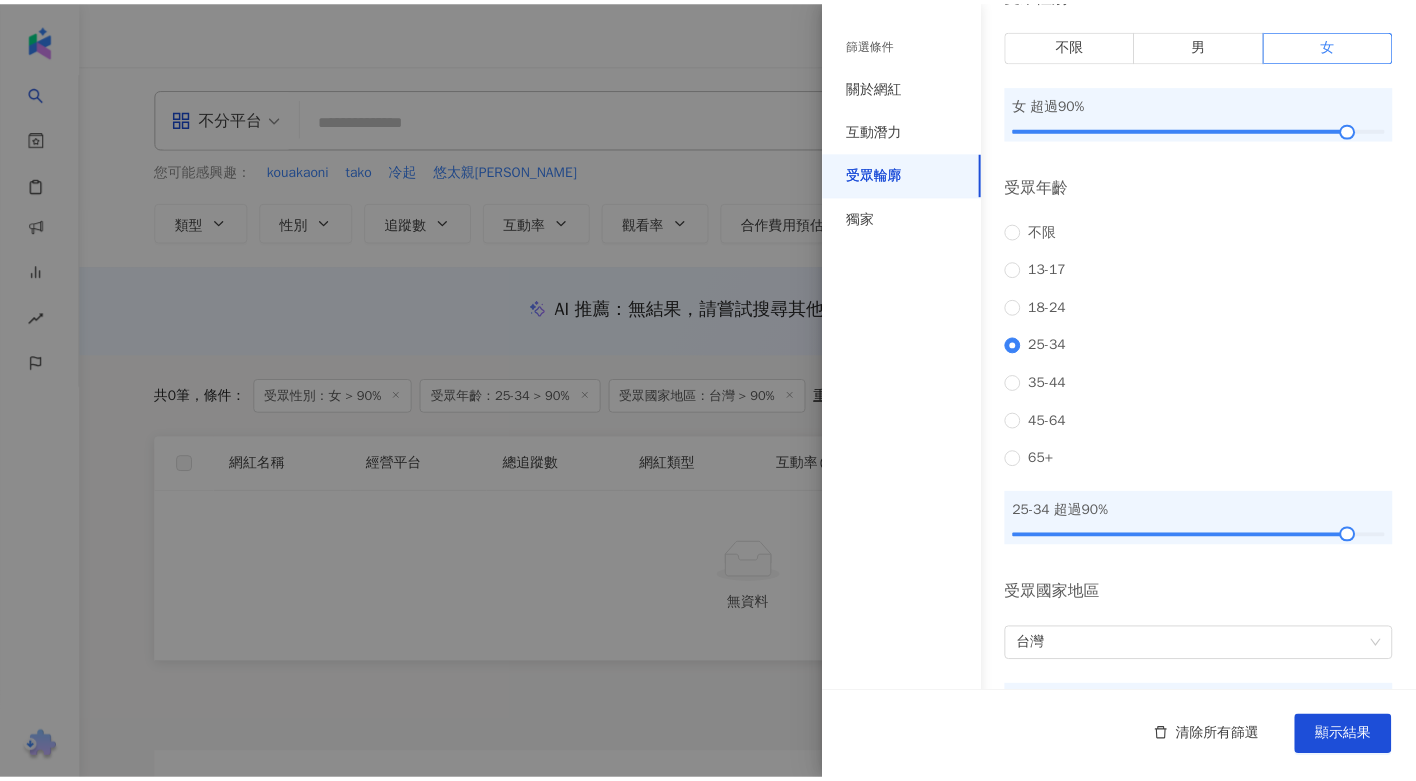 scroll, scrollTop: 197, scrollLeft: 0, axis: vertical 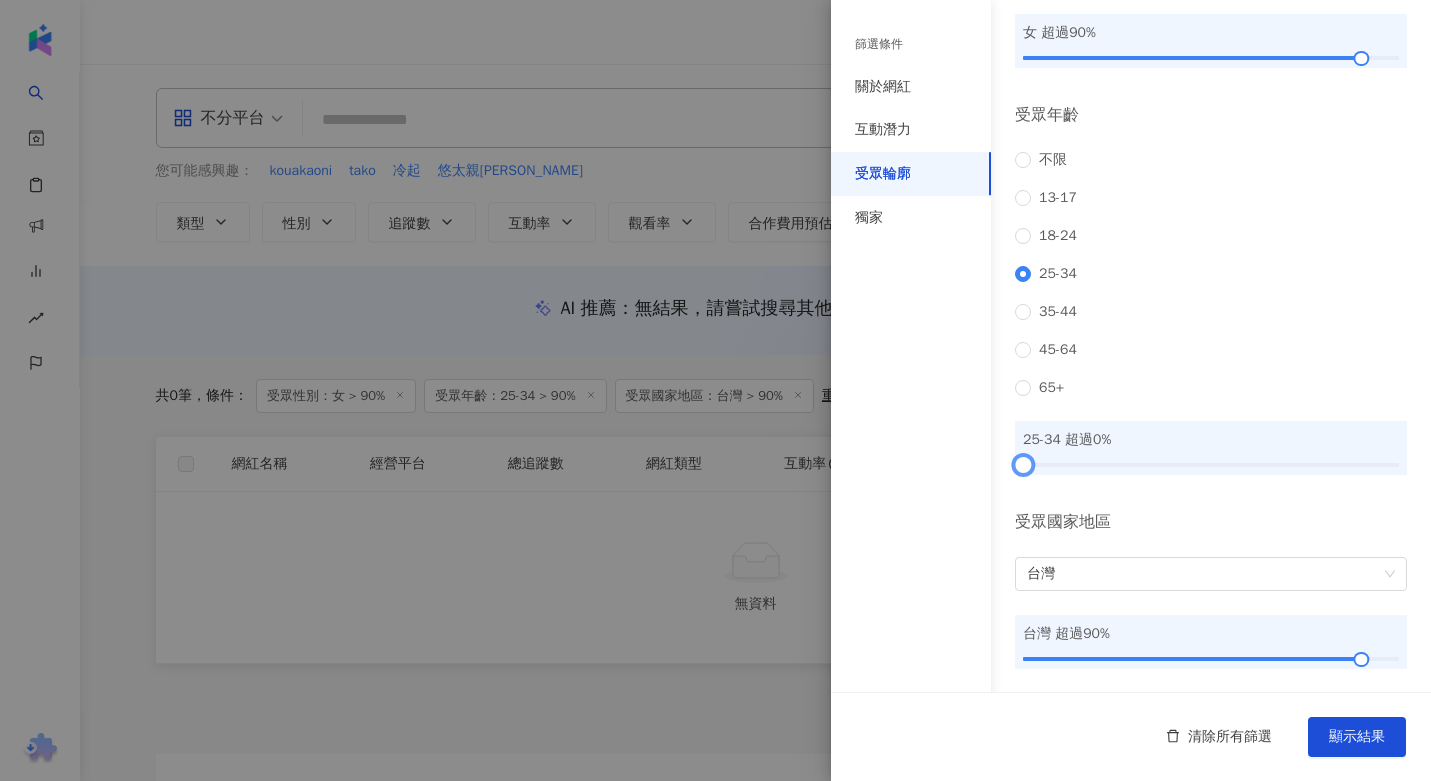 drag, startPoint x: 1350, startPoint y: 462, endPoint x: 1004, endPoint y: 469, distance: 346.0708 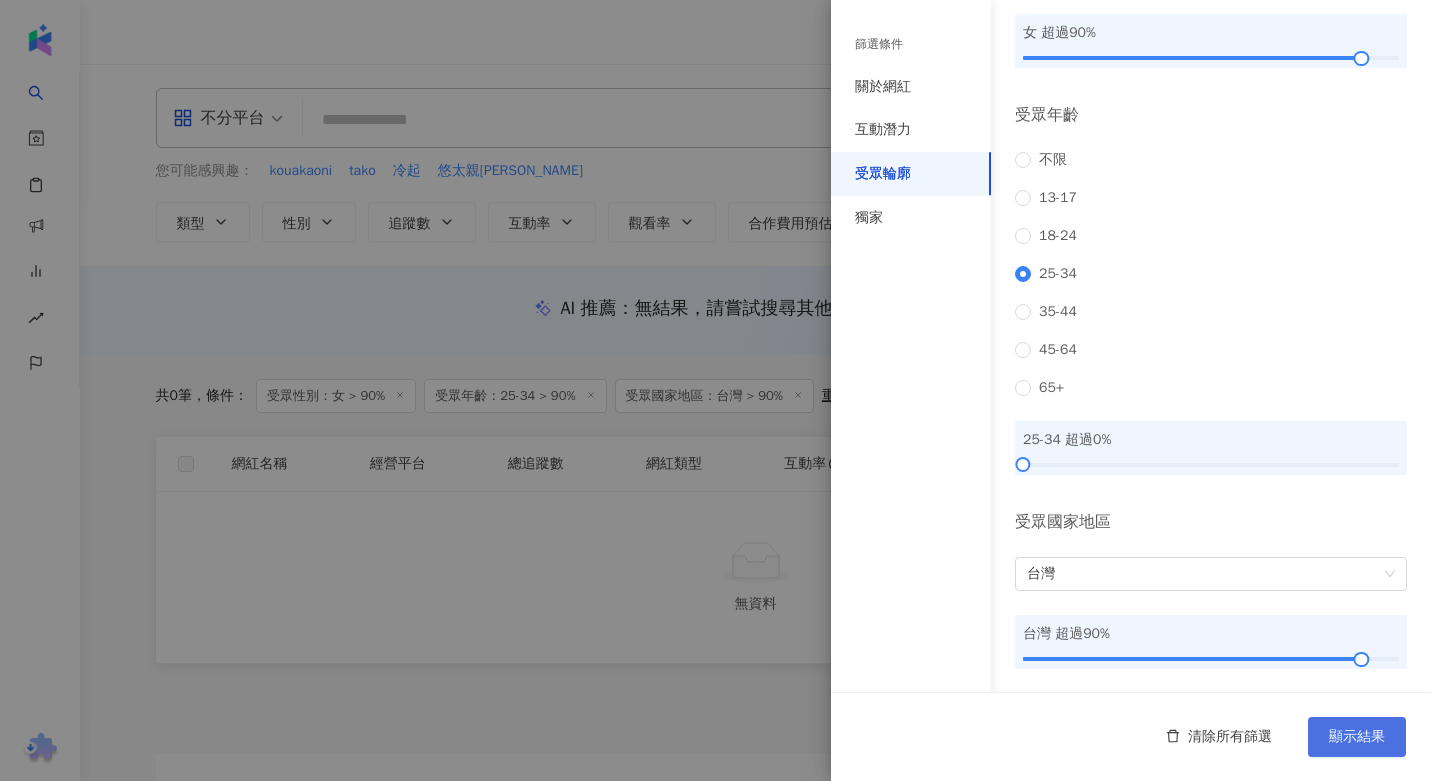 click on "顯示結果" at bounding box center (1357, 737) 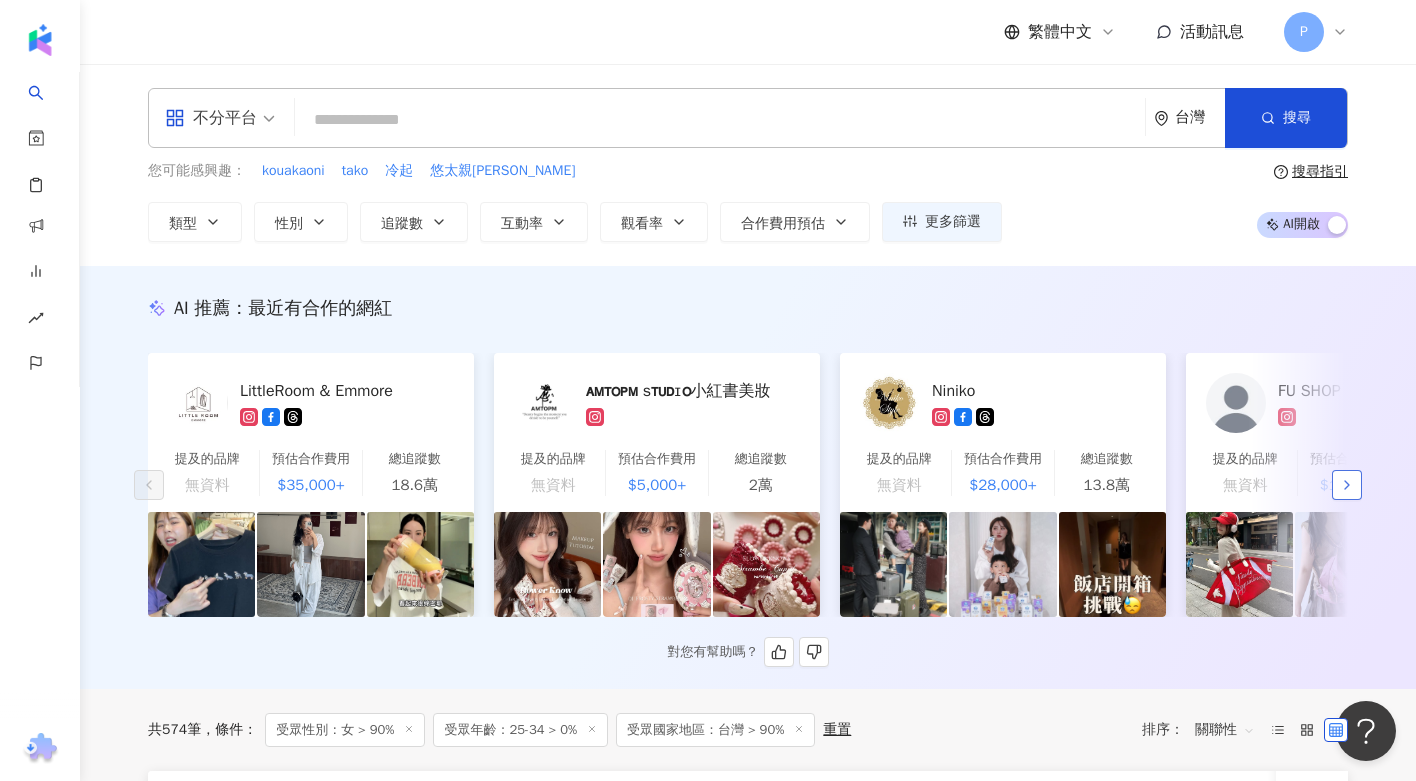click 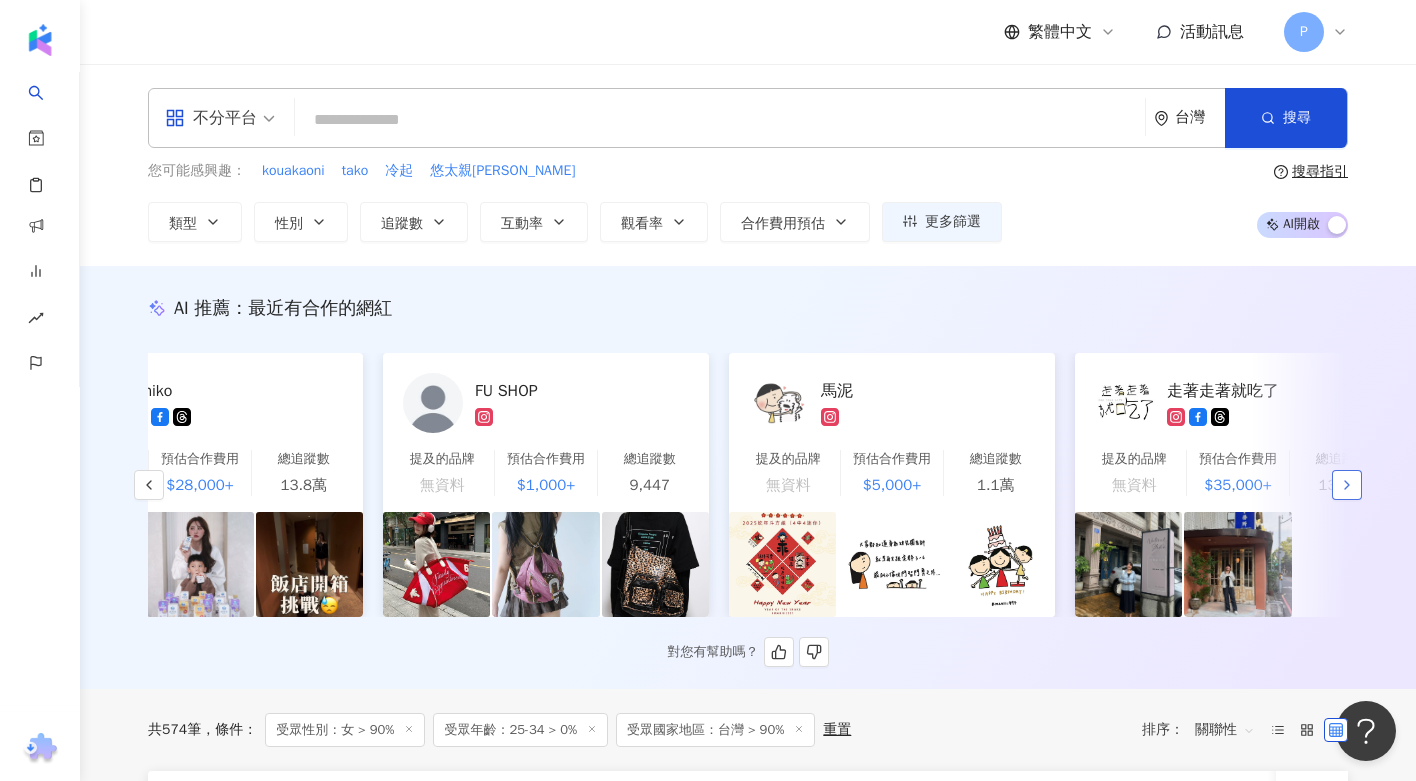 scroll, scrollTop: 0, scrollLeft: 1038, axis: horizontal 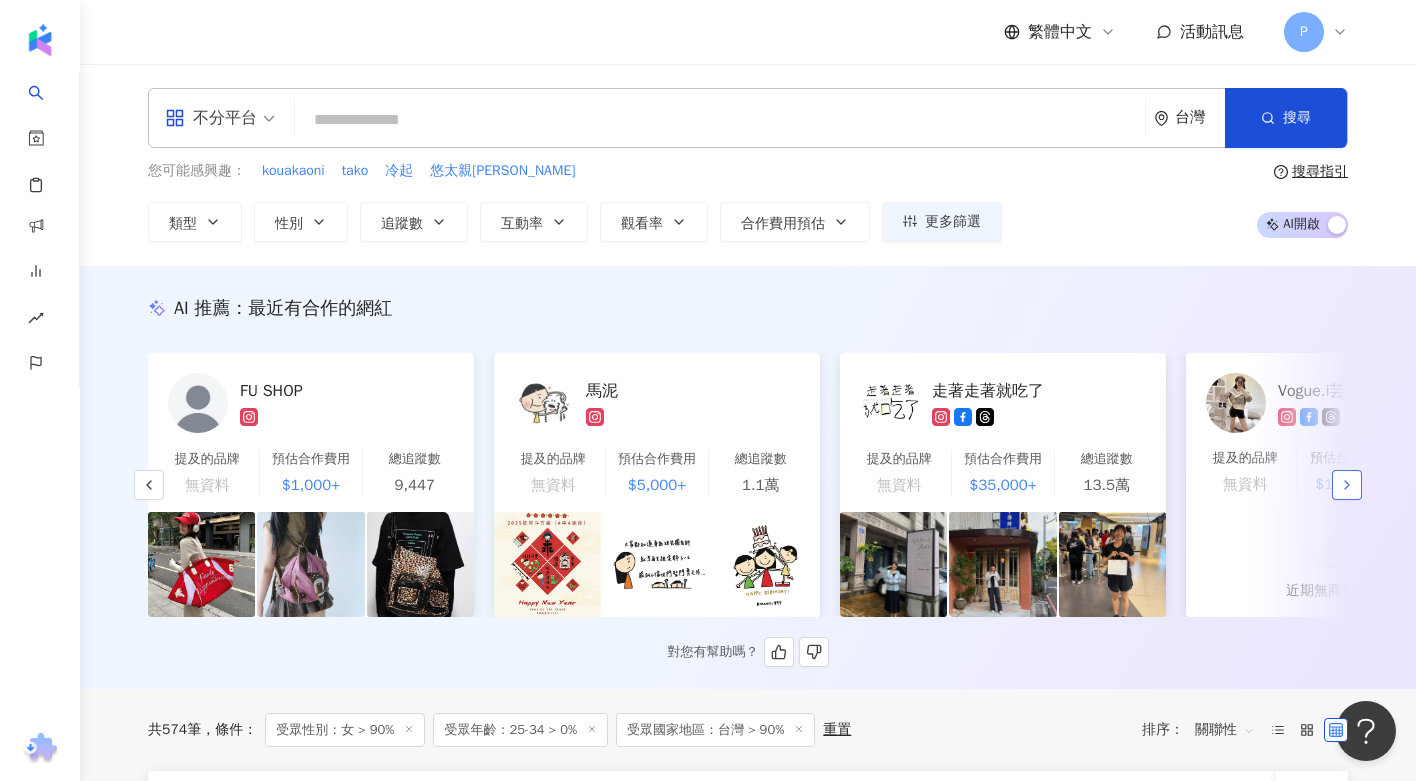 click 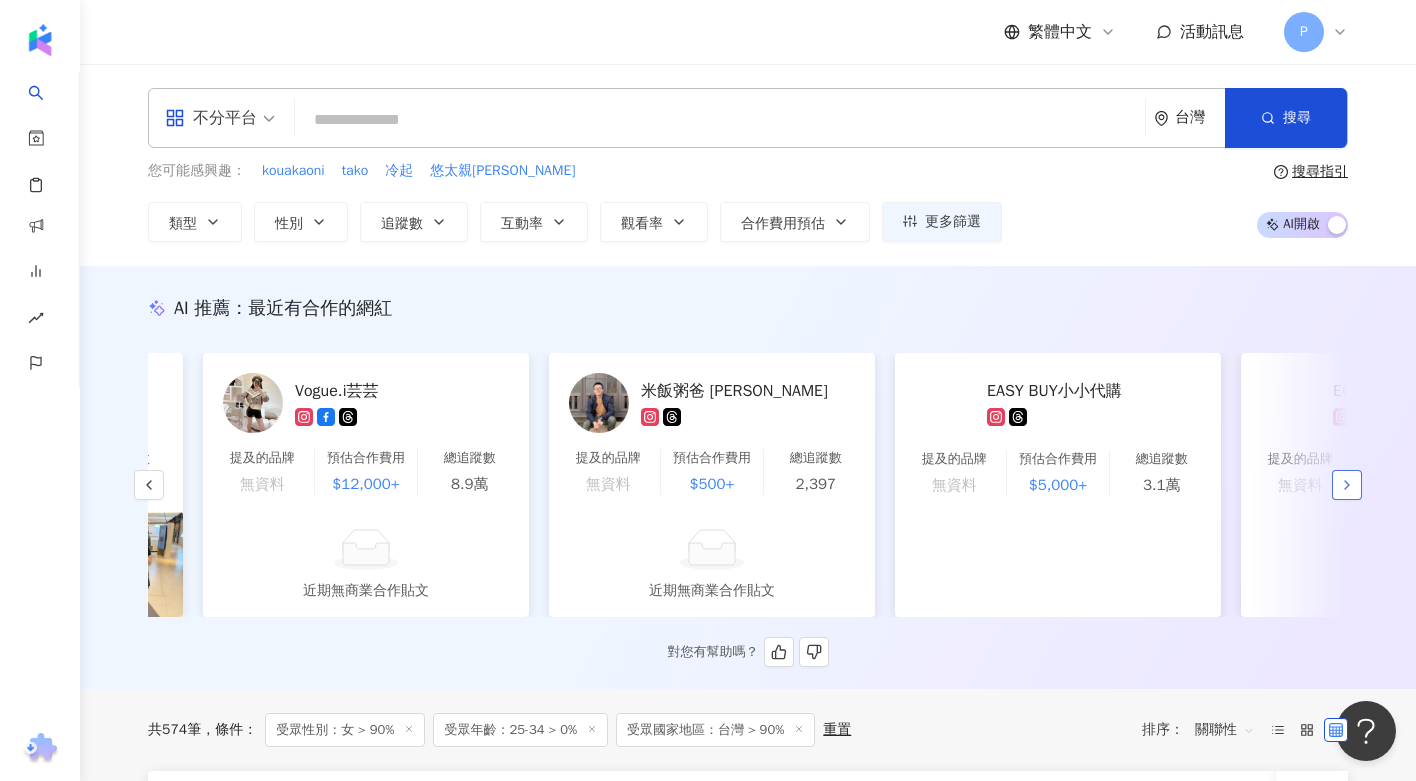 scroll, scrollTop: 0, scrollLeft: 2076, axis: horizontal 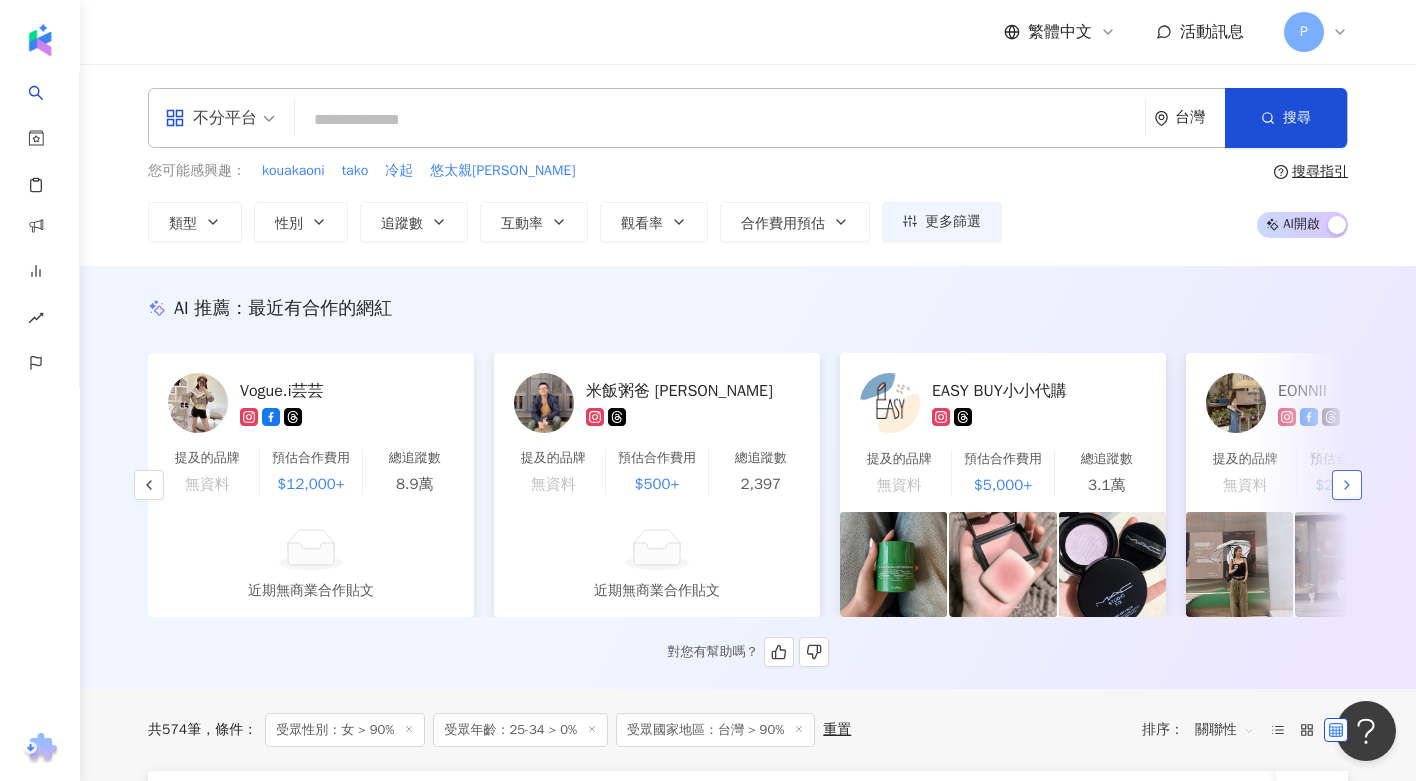 click 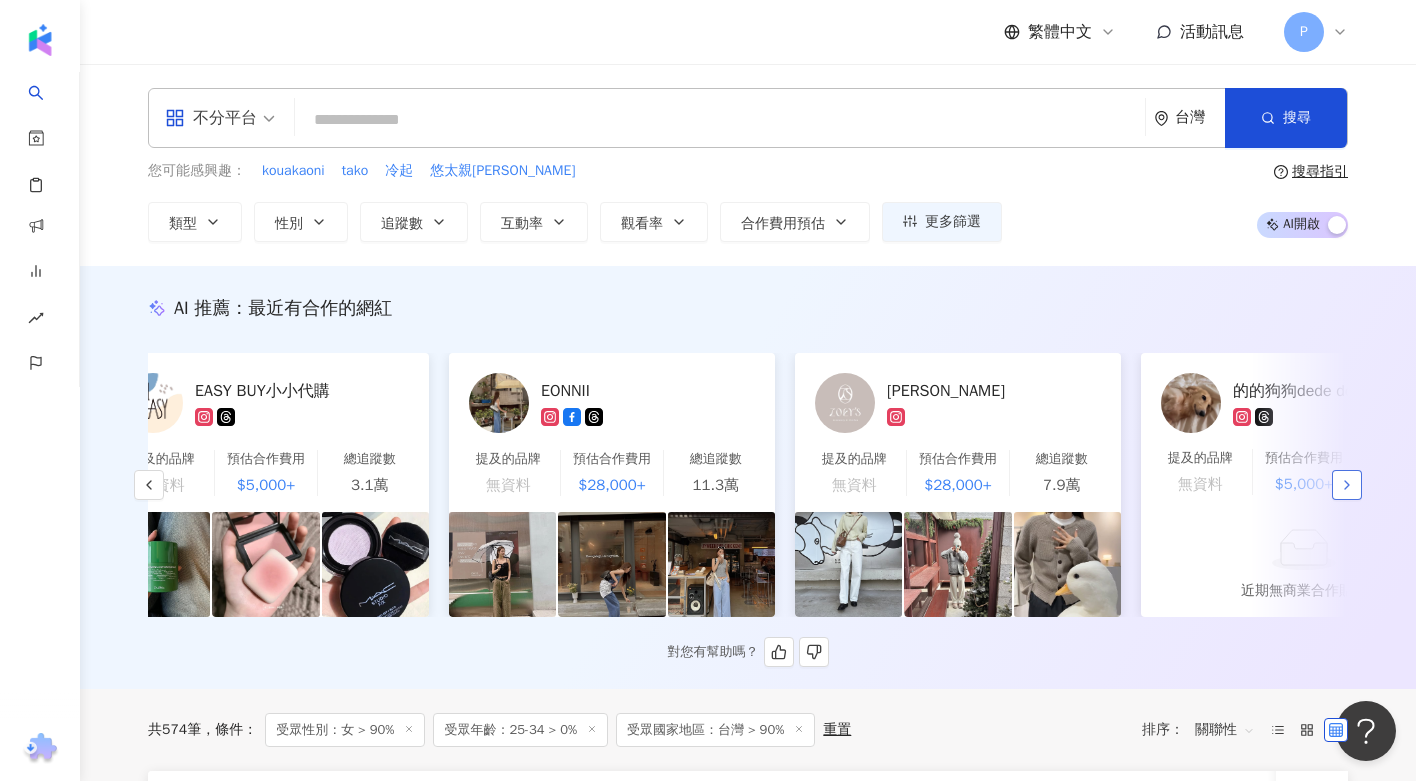 scroll, scrollTop: 0, scrollLeft: 2992, axis: horizontal 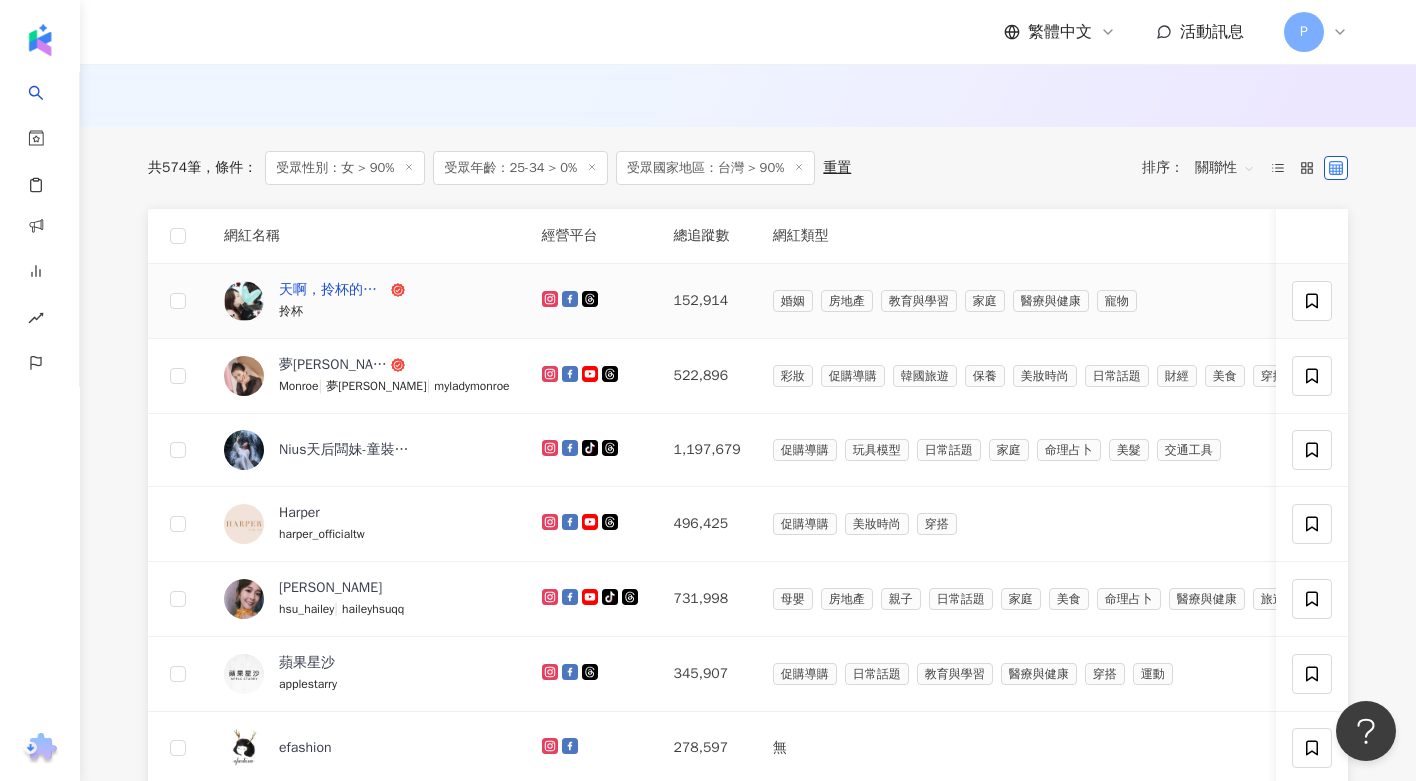click on "天啊，拎杯的日本丈夫好靠北" at bounding box center (333, 290) 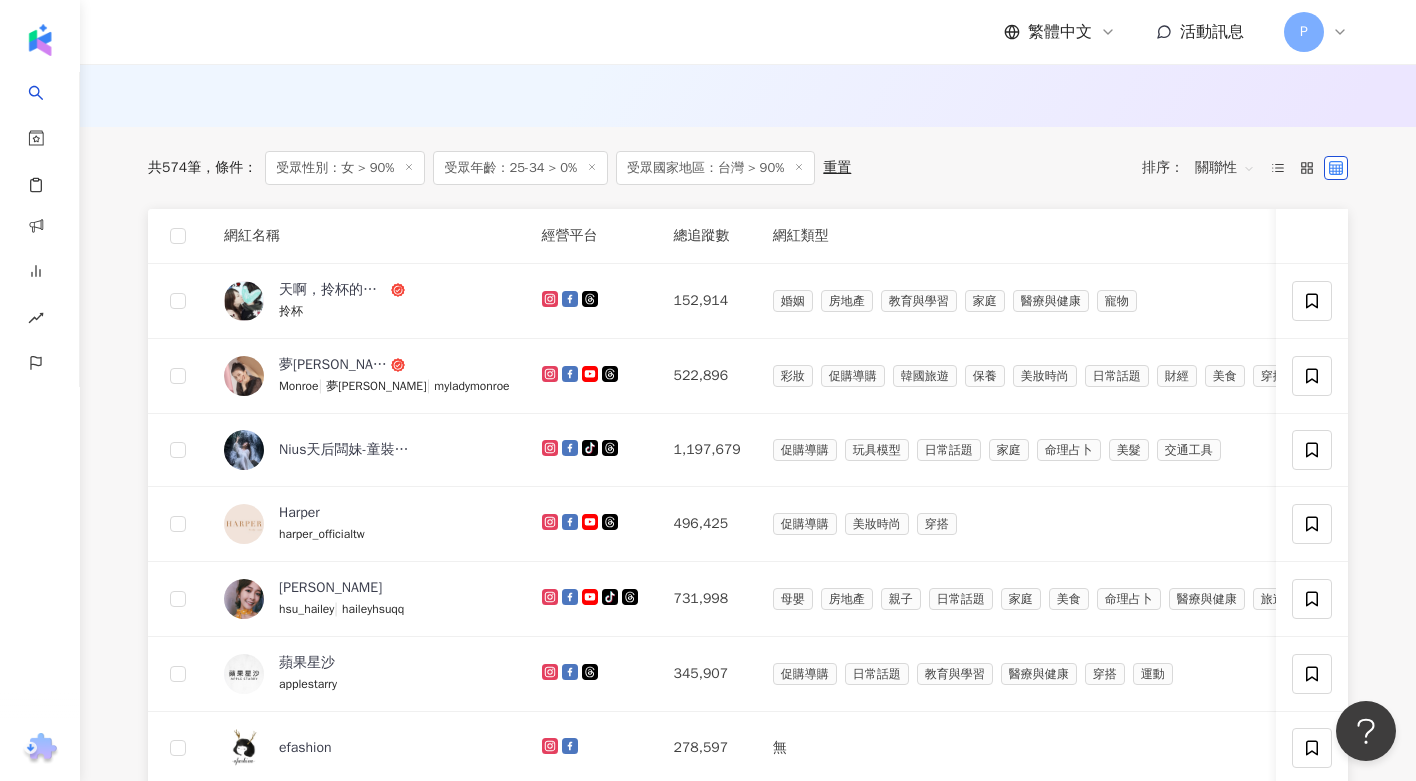 click 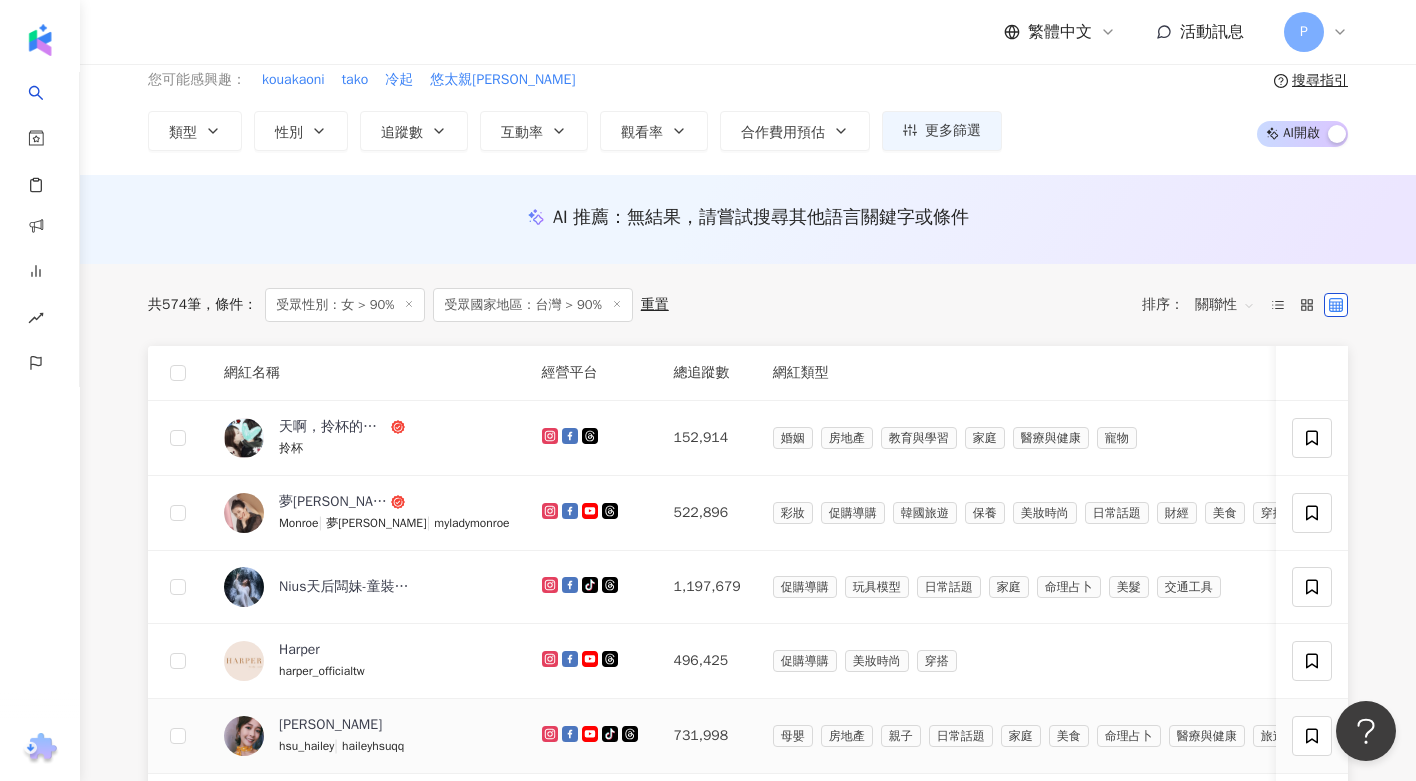 scroll, scrollTop: 0, scrollLeft: 0, axis: both 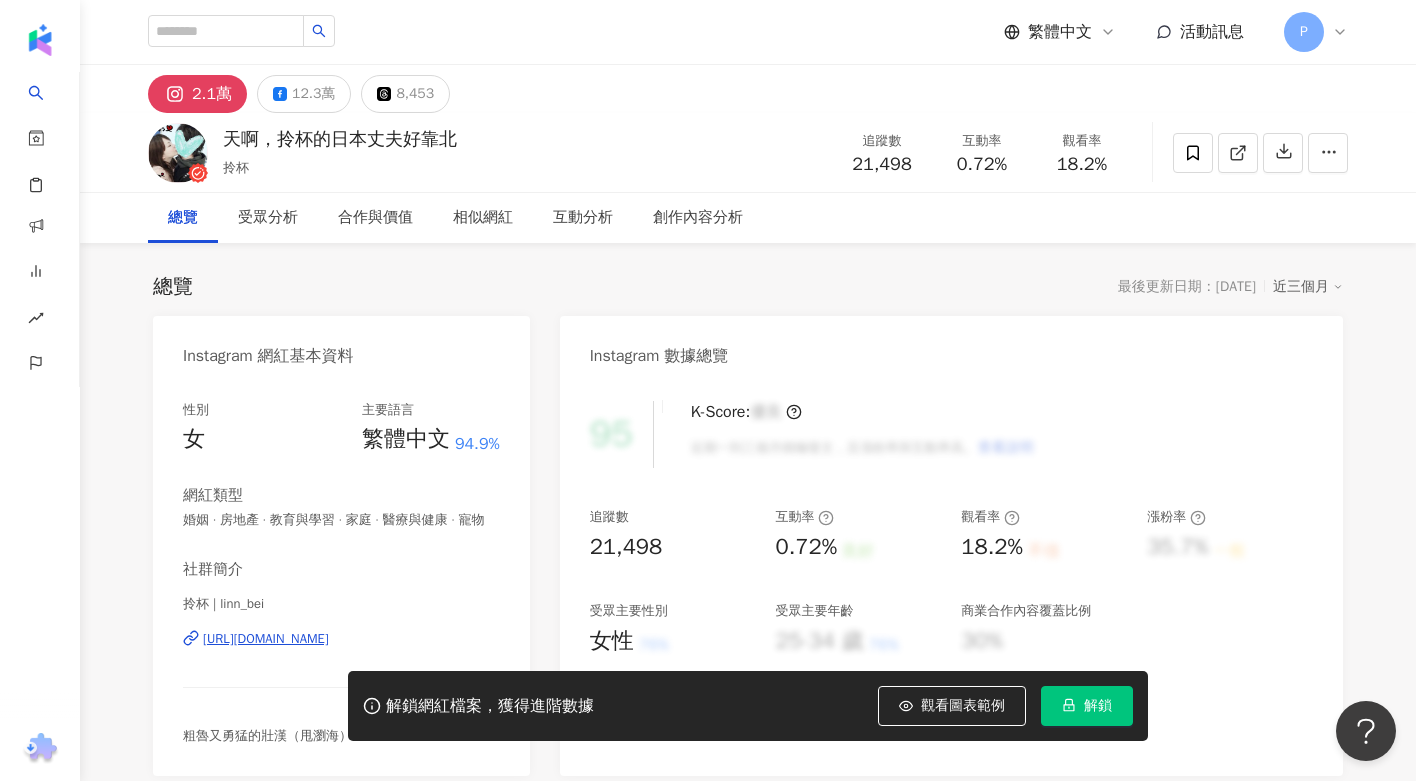 click on "解鎖" at bounding box center [1098, 706] 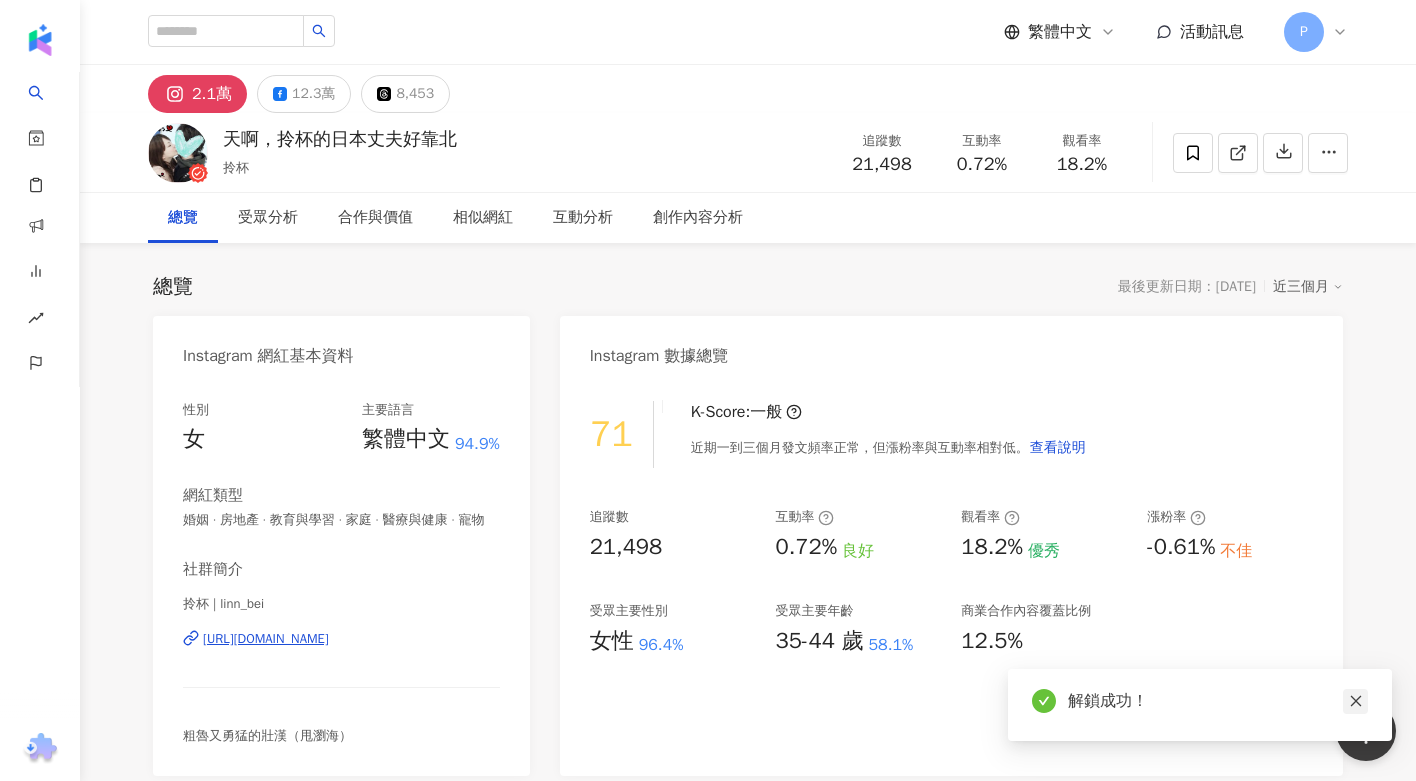 click 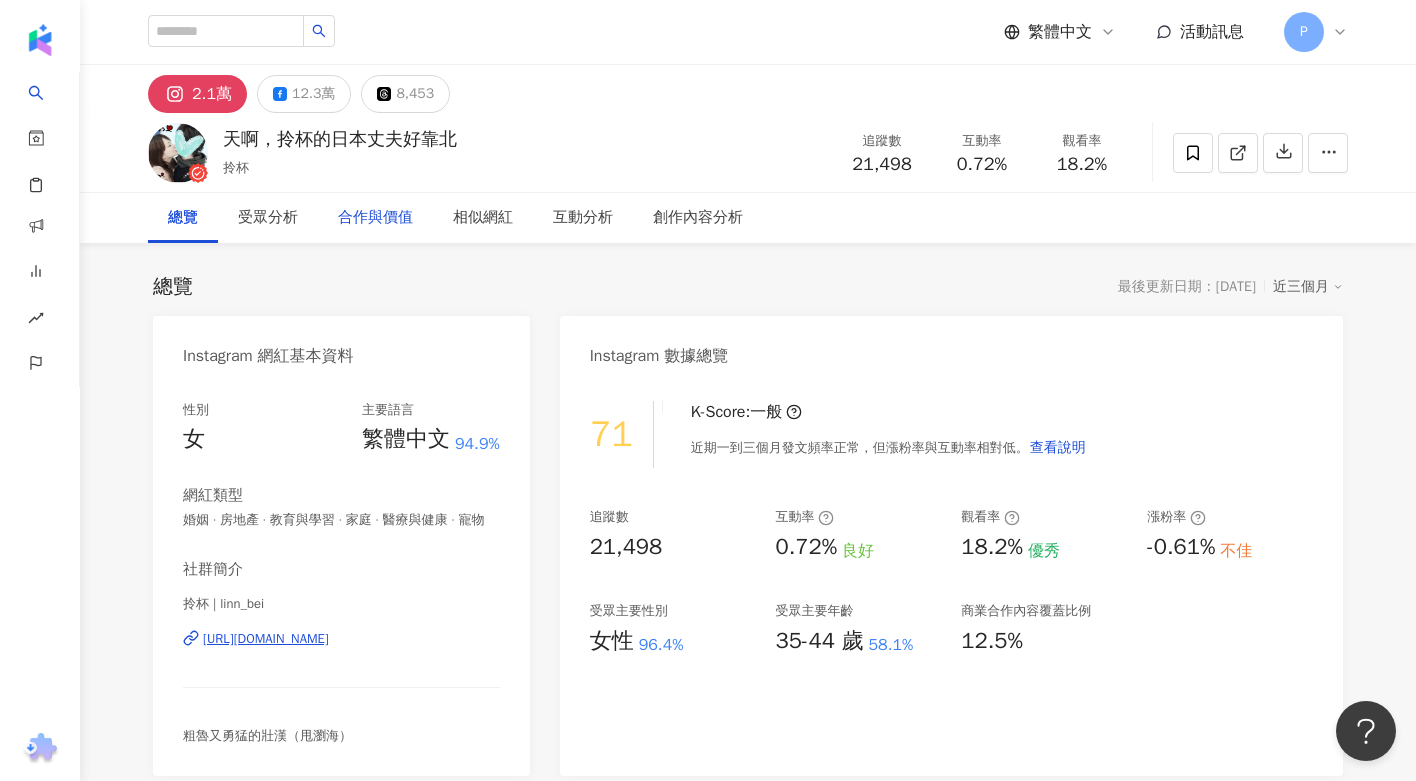 click on "合作與價值" at bounding box center (375, 218) 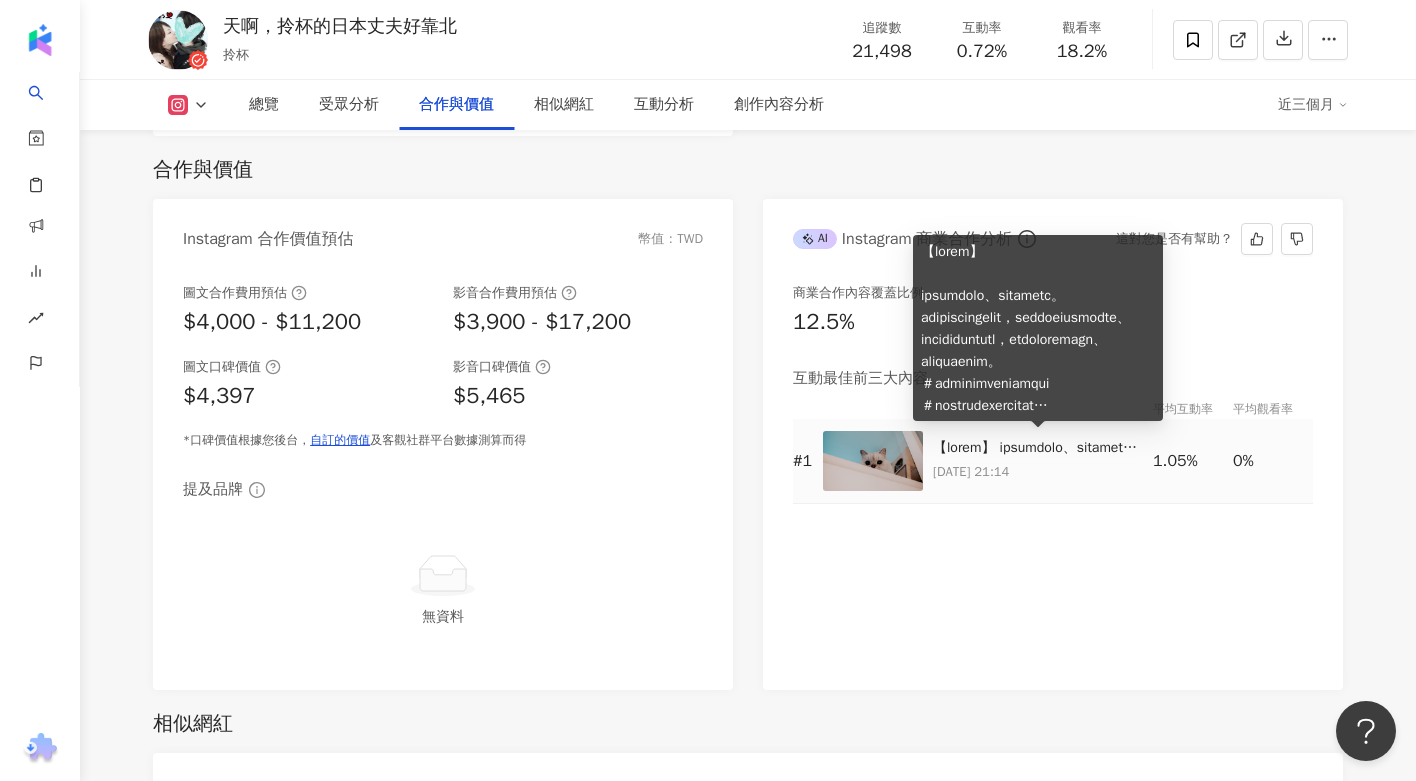 click at bounding box center [1038, 448] 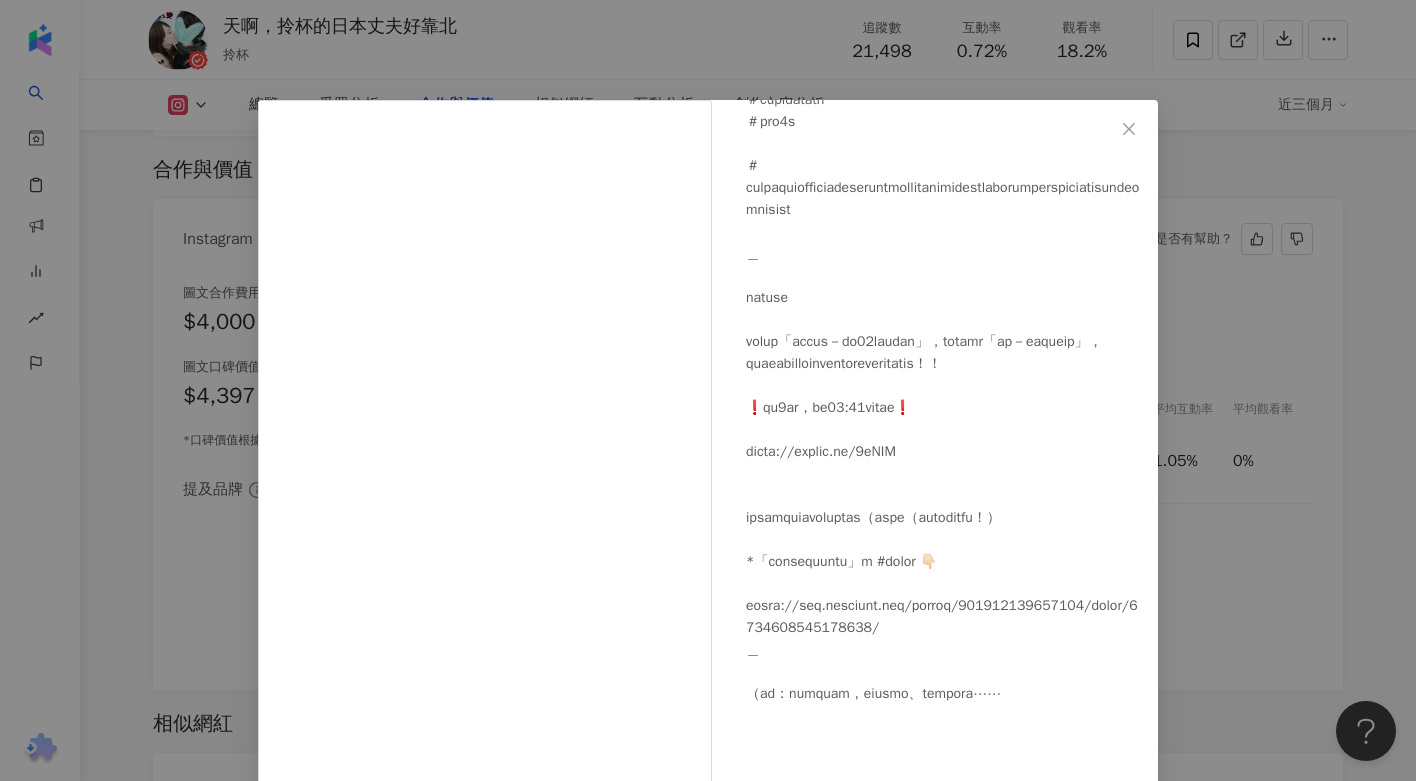 scroll, scrollTop: 1020, scrollLeft: 0, axis: vertical 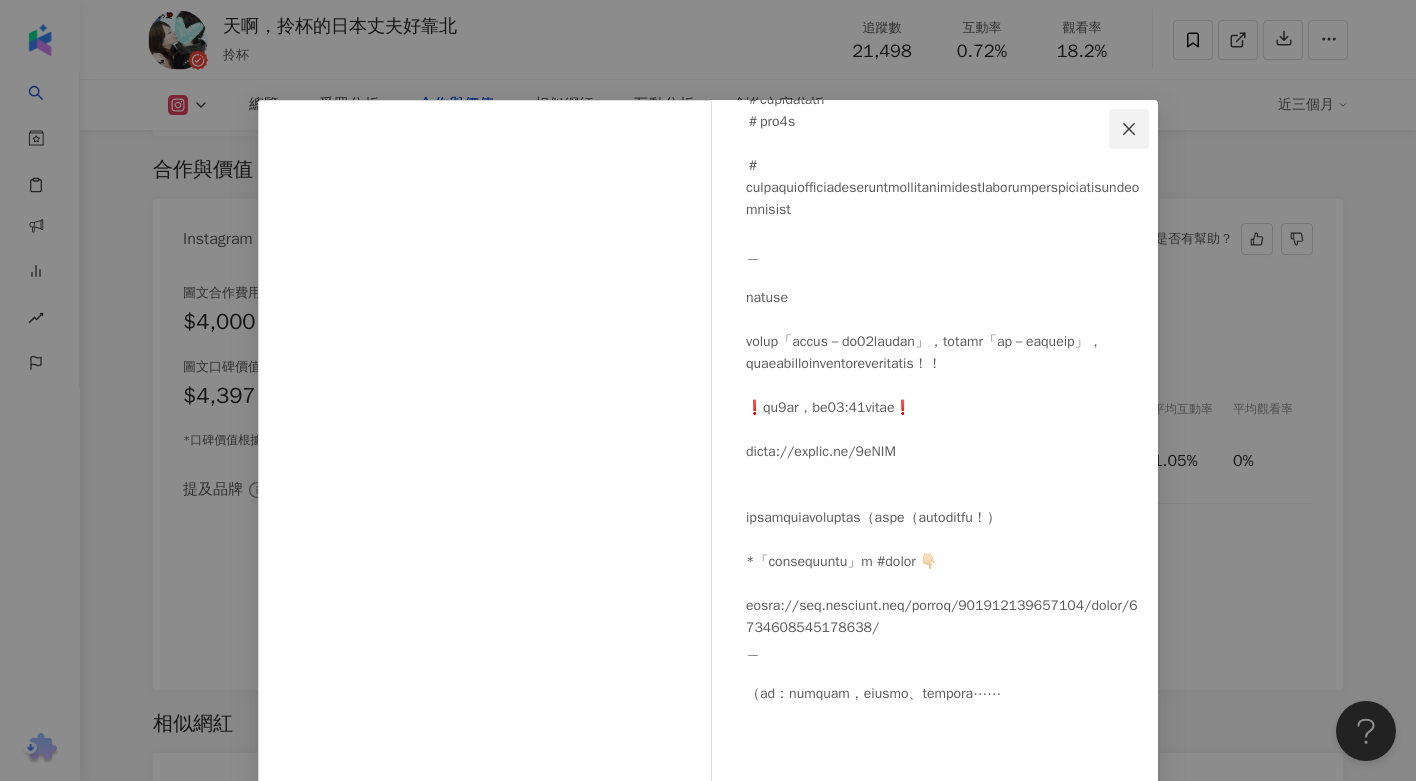 click 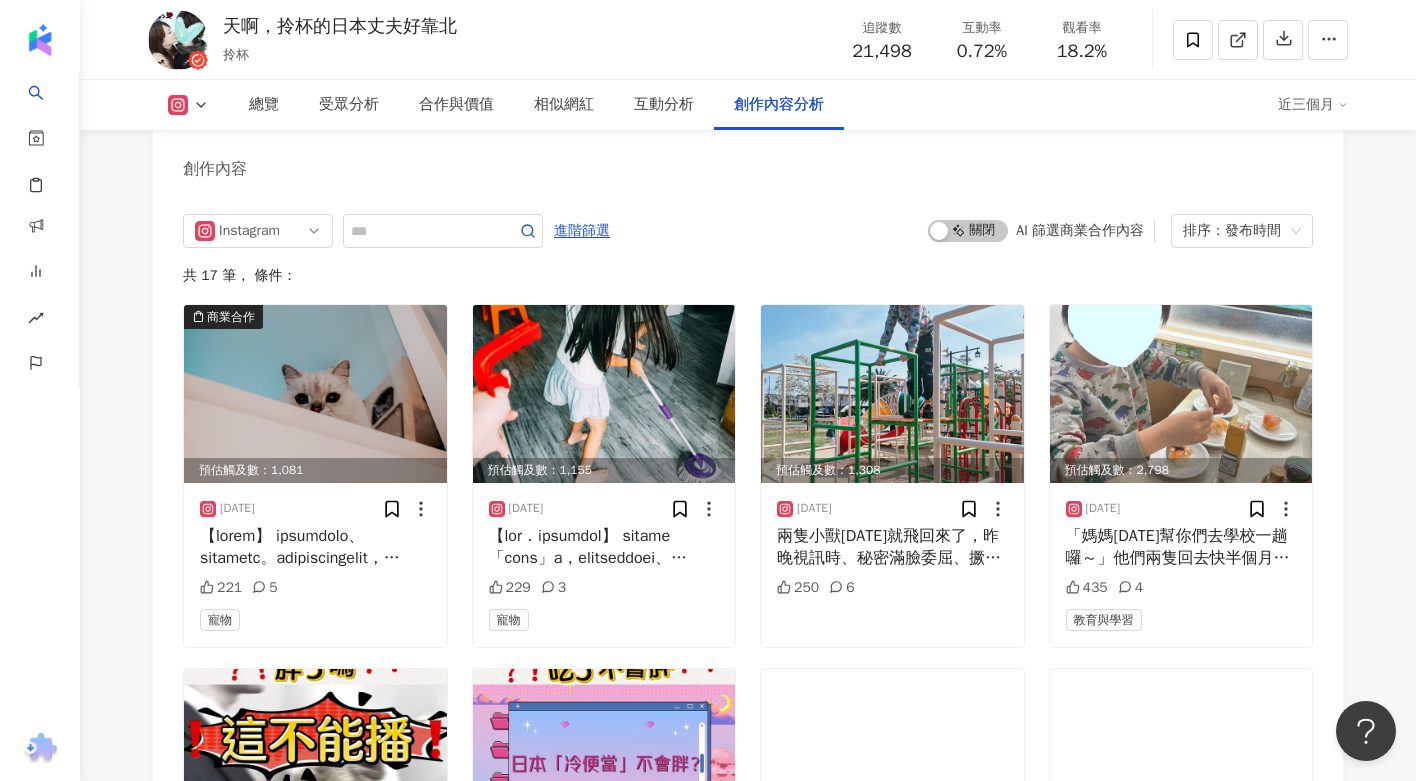 scroll, scrollTop: 5852, scrollLeft: 0, axis: vertical 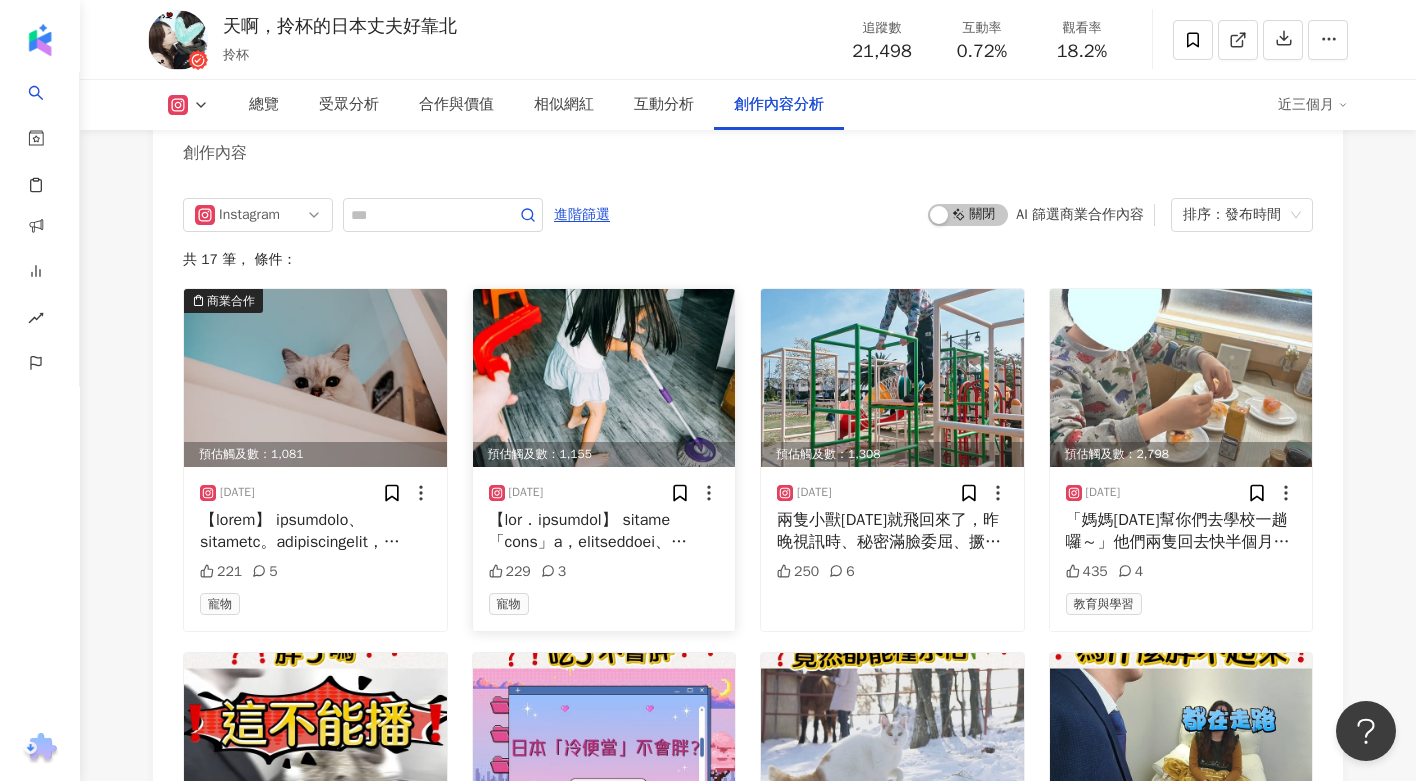 click at bounding box center [604, 531] 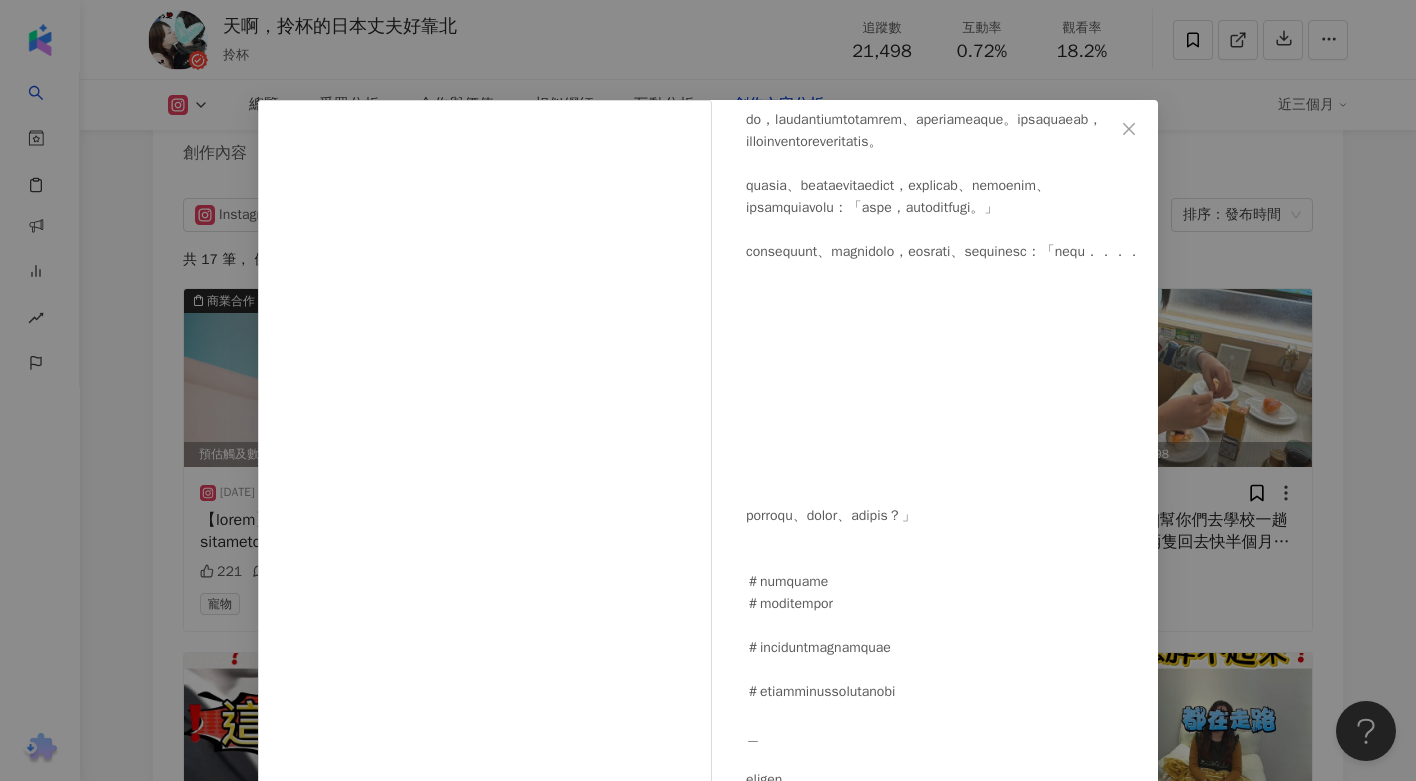 scroll, scrollTop: 1342, scrollLeft: 0, axis: vertical 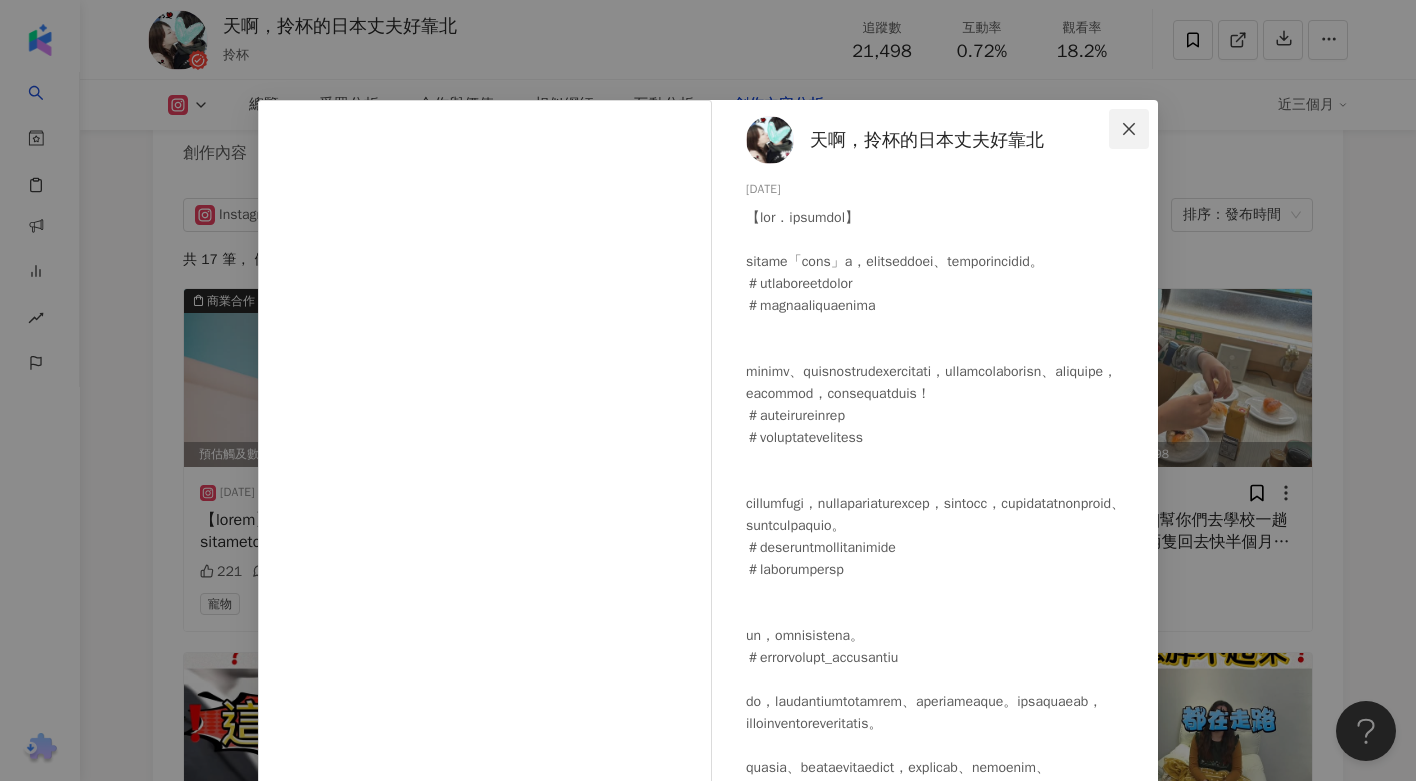 click 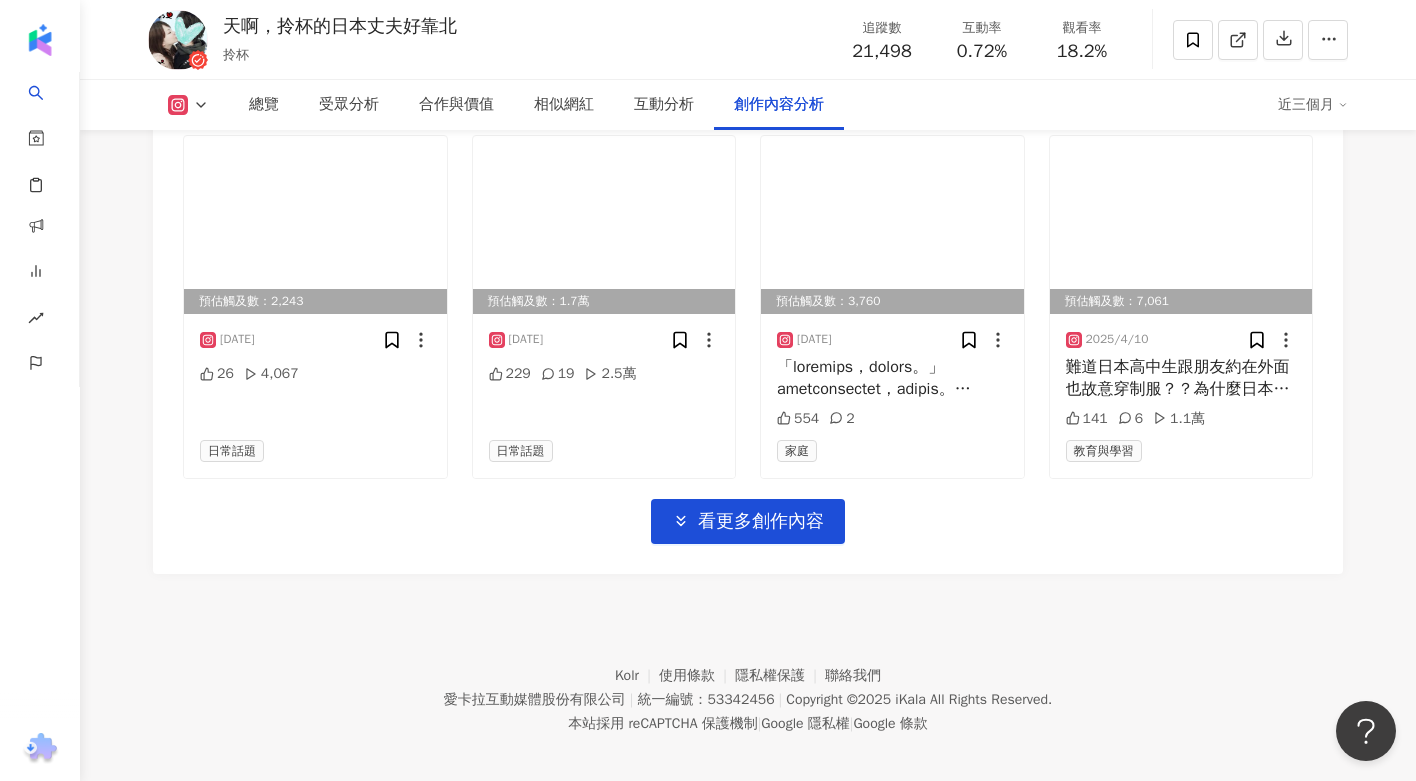 scroll, scrollTop: 6695, scrollLeft: 0, axis: vertical 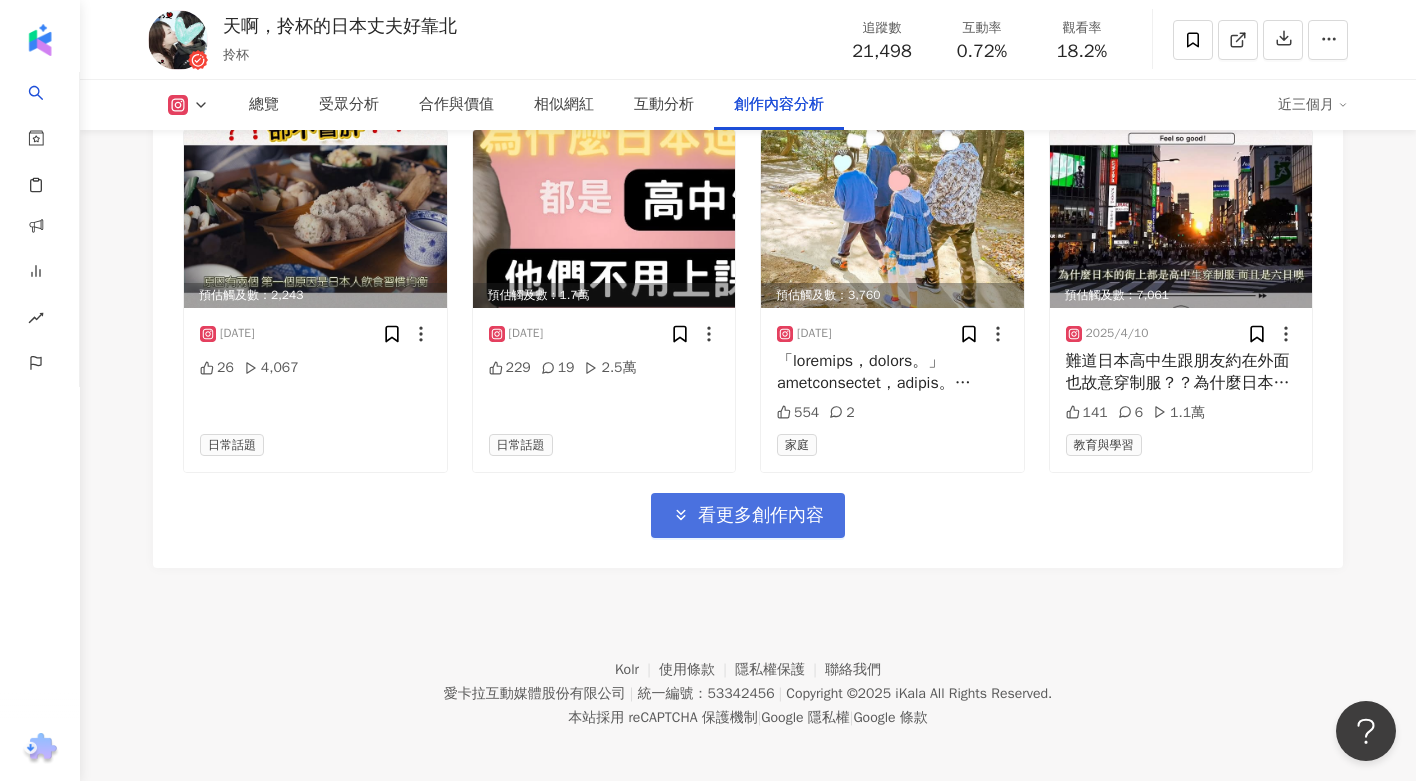 click on "看更多創作內容" at bounding box center [761, 516] 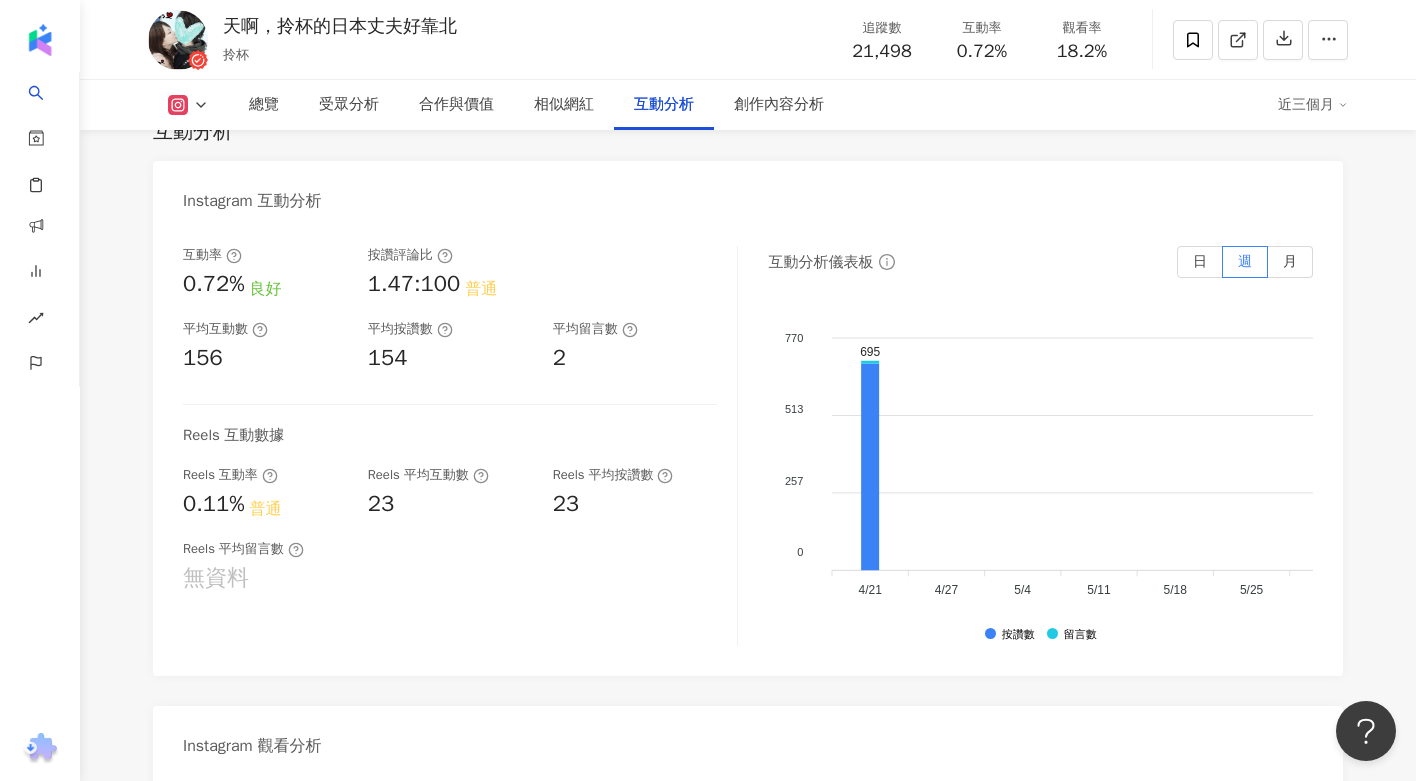 scroll, scrollTop: 3863, scrollLeft: 0, axis: vertical 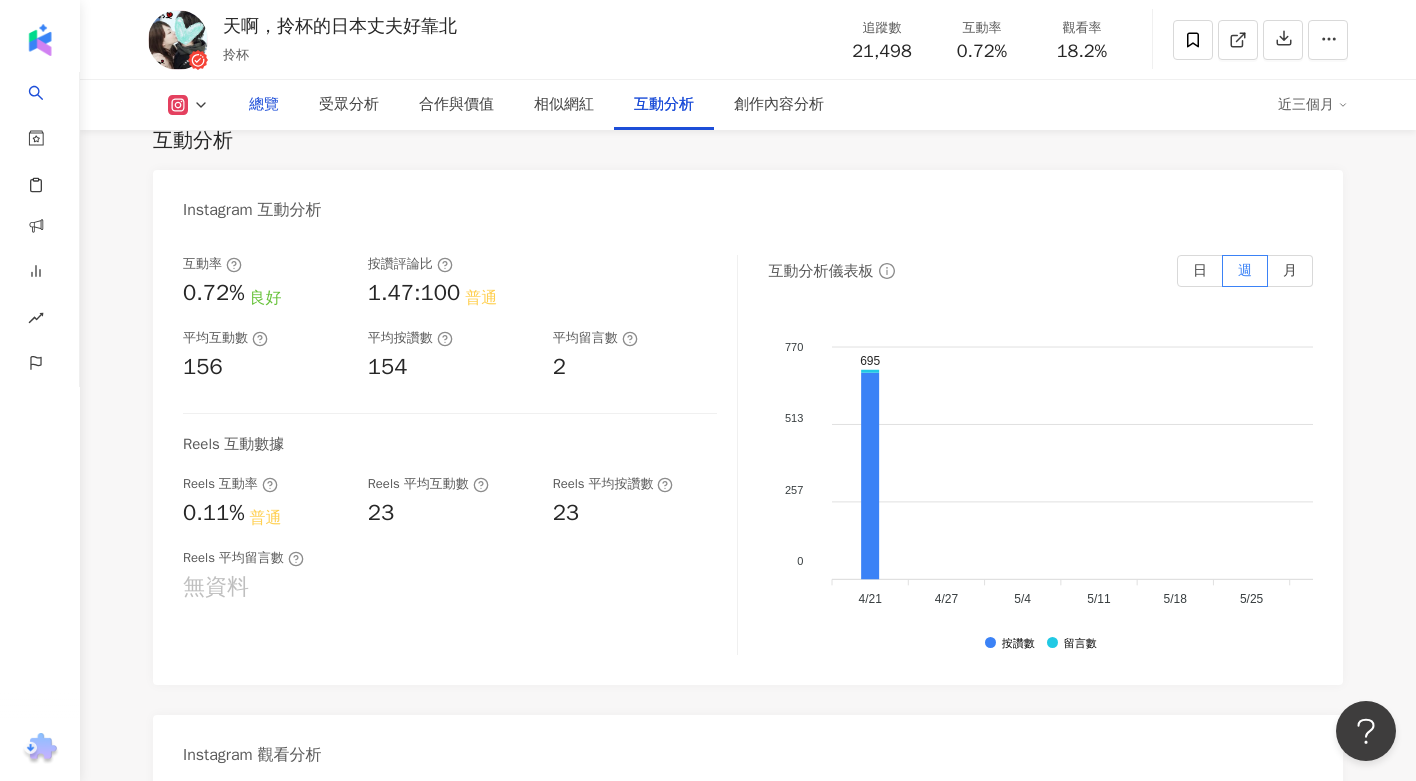 click on "總覽" at bounding box center (264, 105) 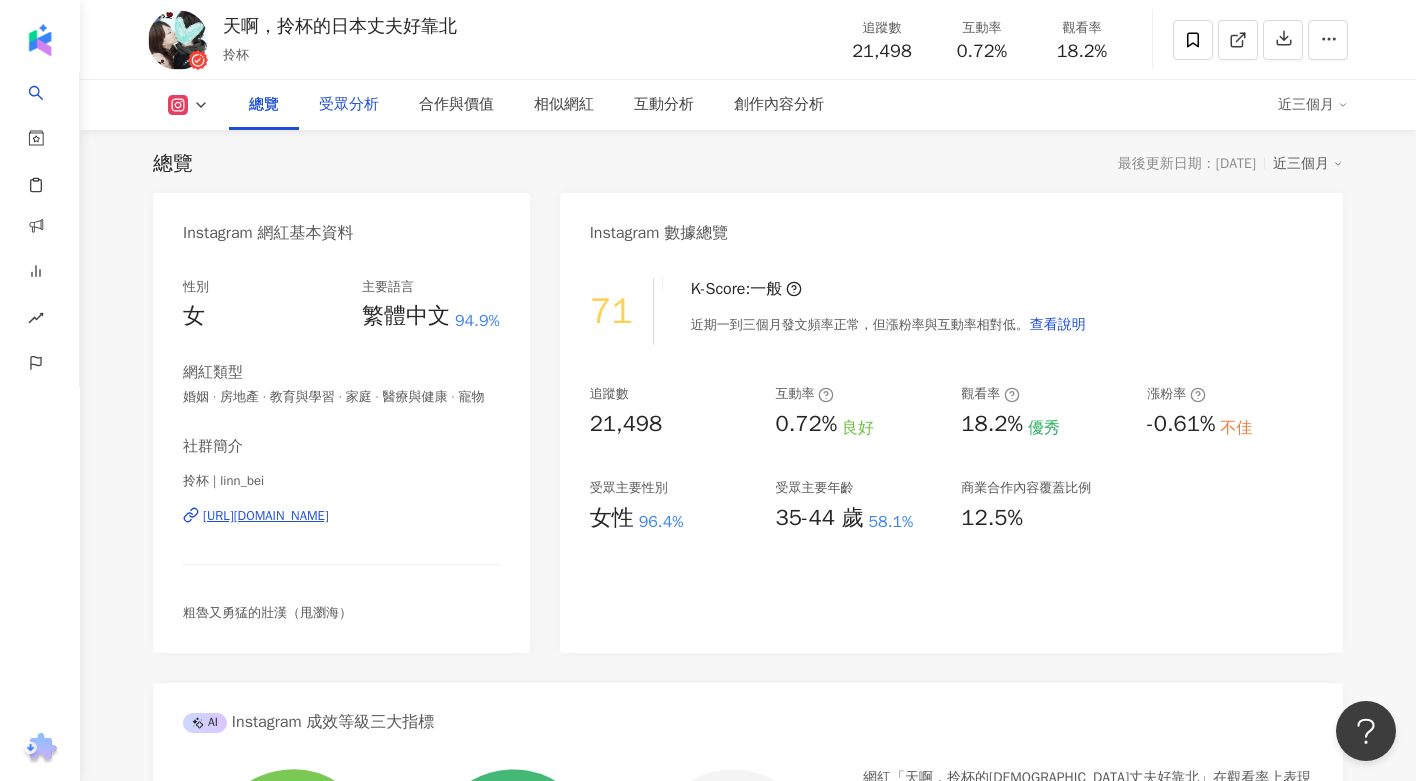 click on "受眾分析" at bounding box center (349, 105) 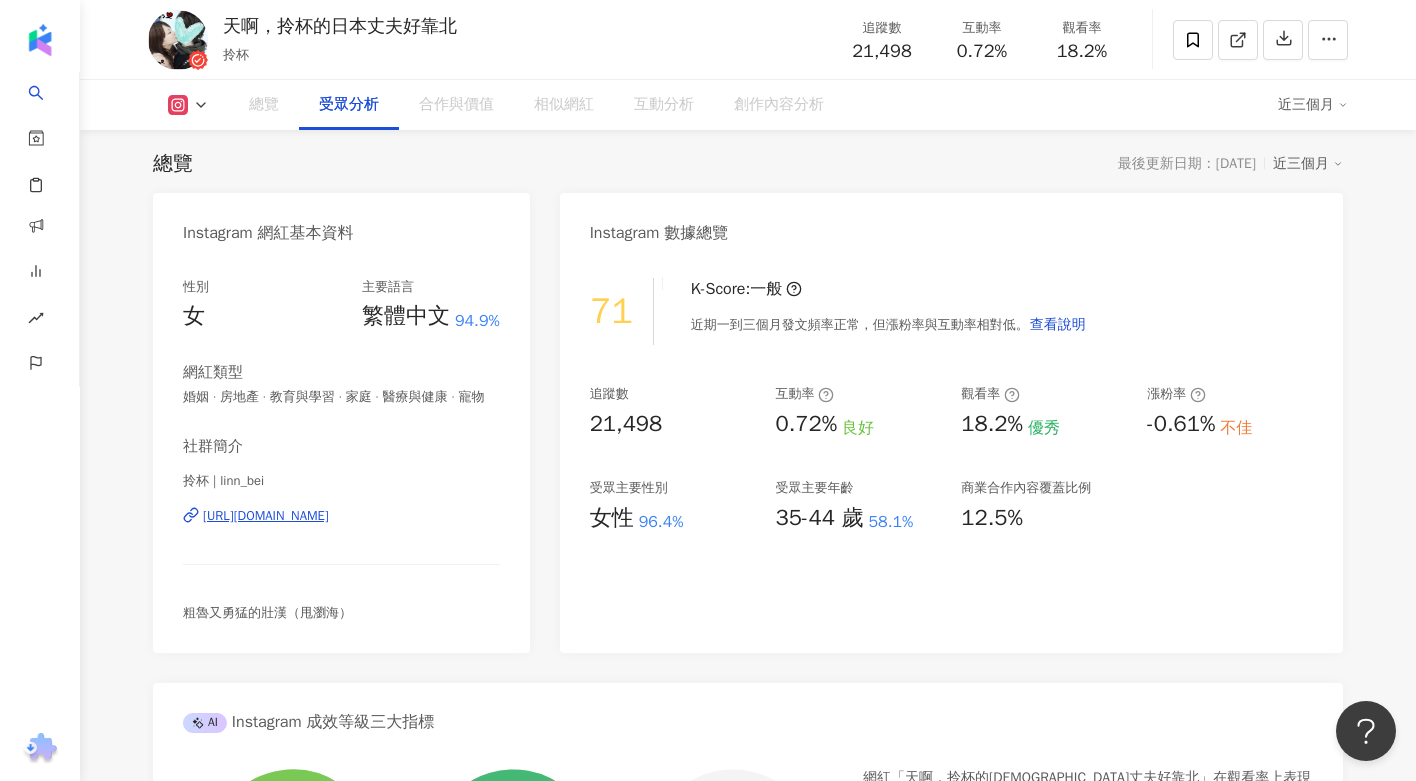scroll, scrollTop: 1653, scrollLeft: 0, axis: vertical 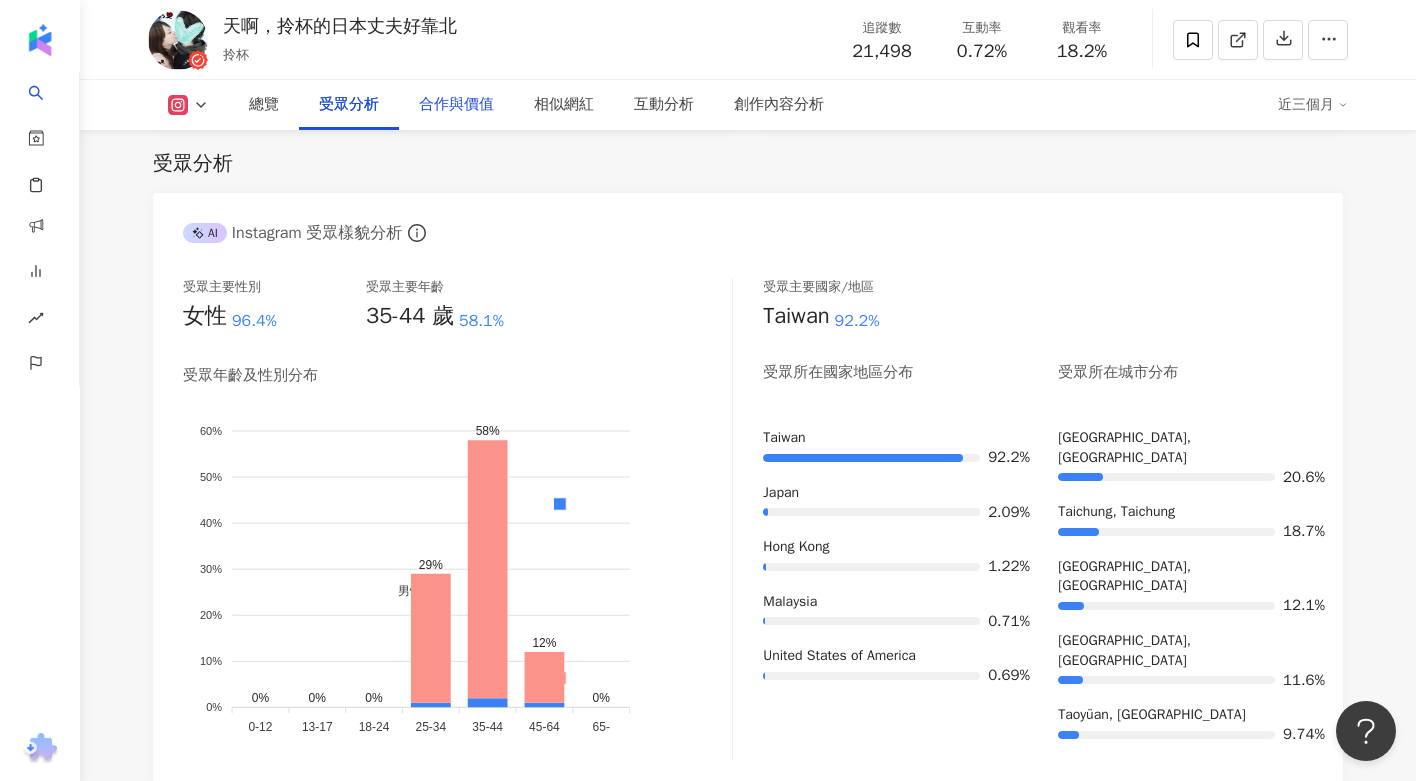 click on "合作與價值" at bounding box center [456, 105] 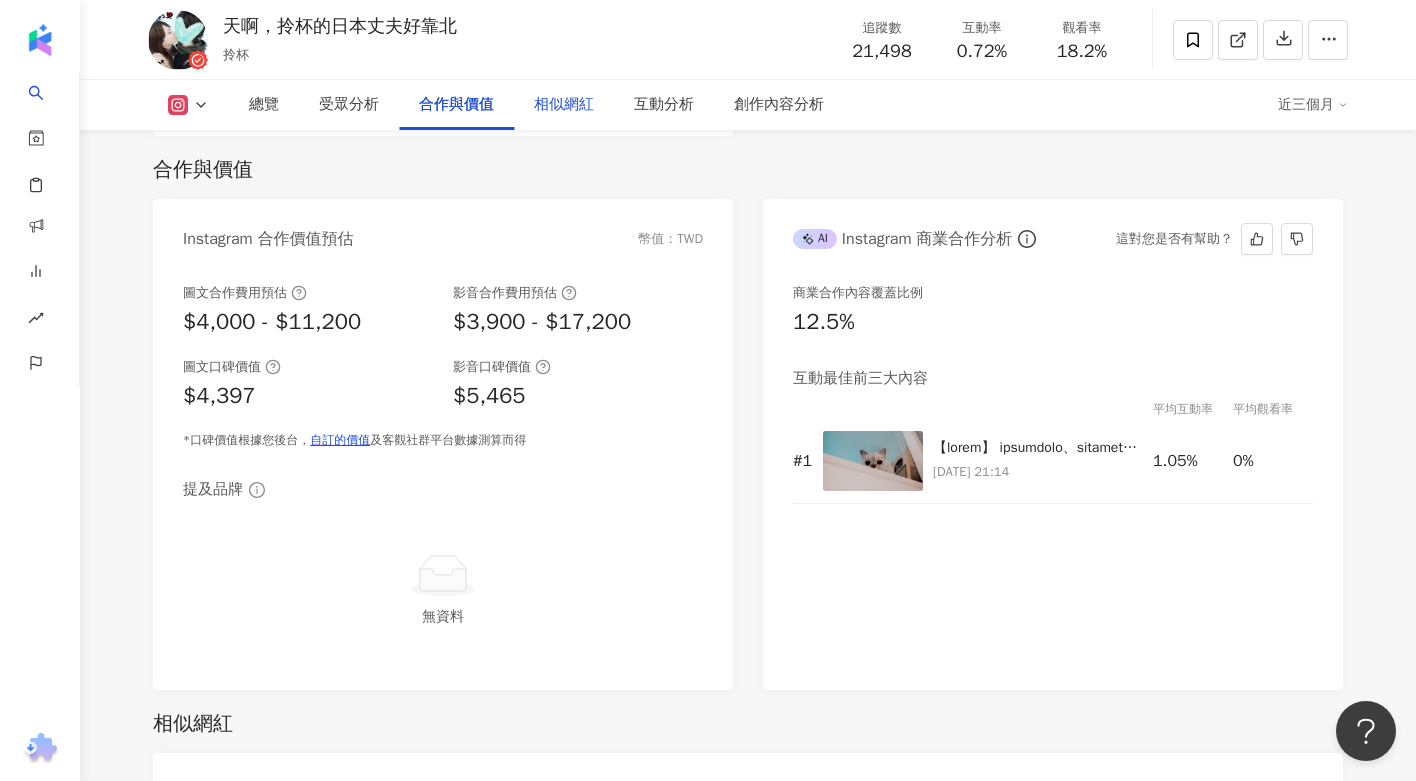 click on "相似網紅" at bounding box center (564, 105) 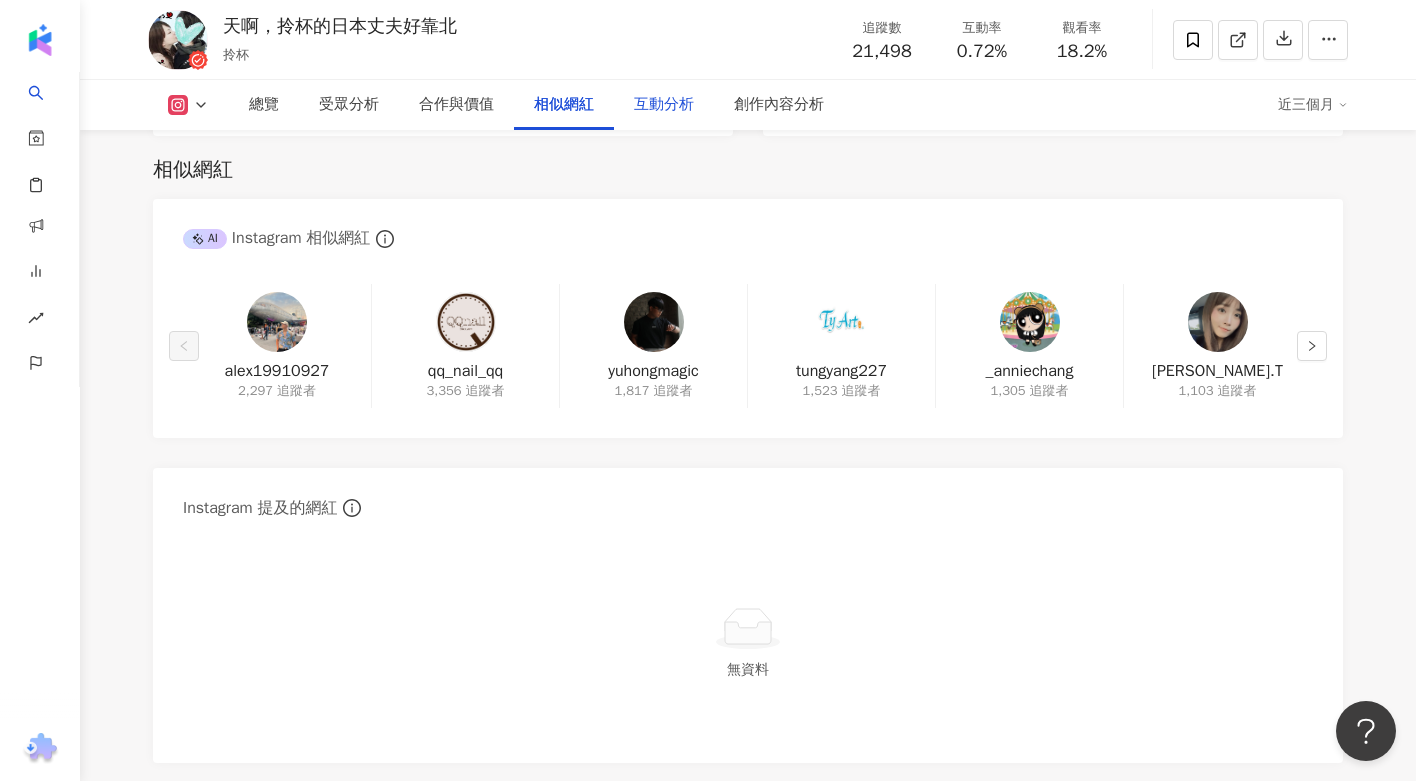 click on "互動分析" at bounding box center (664, 105) 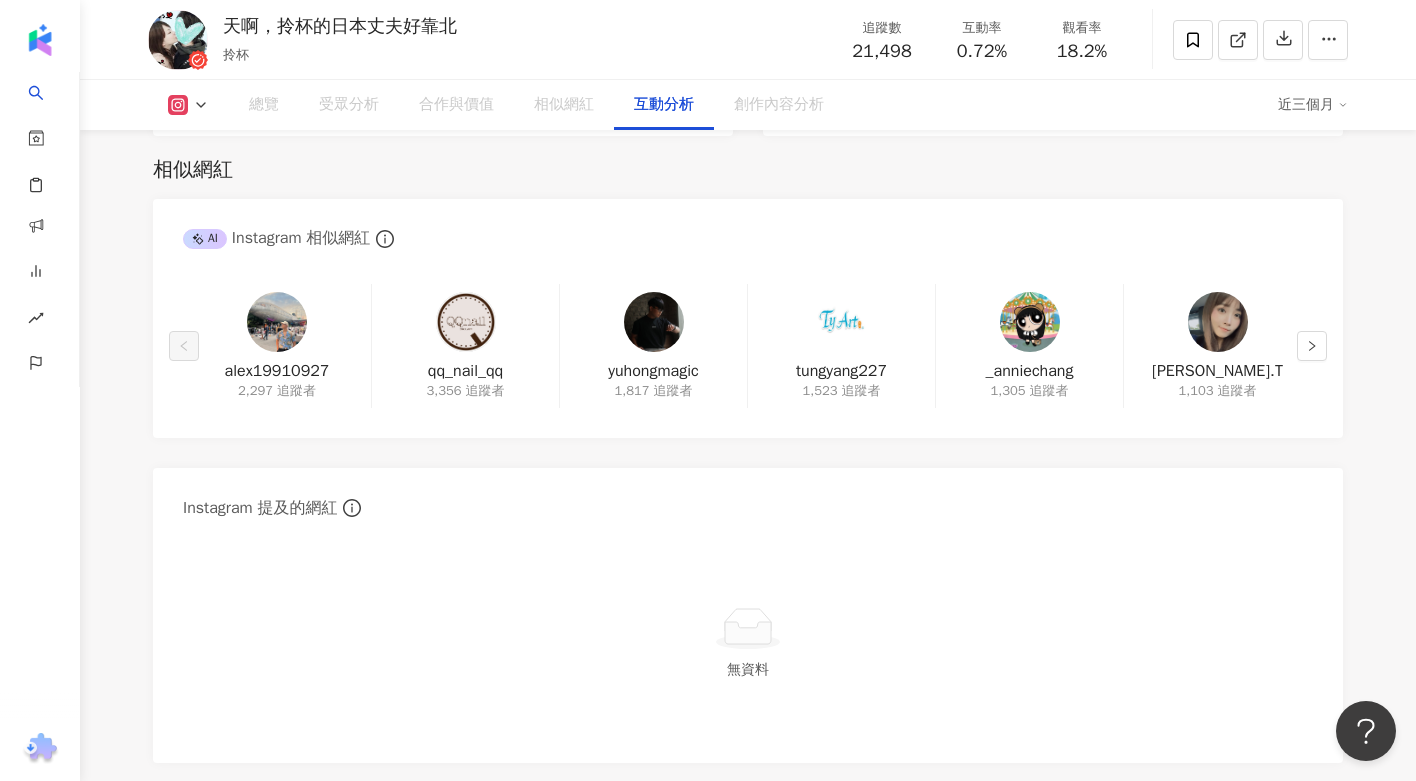 scroll, scrollTop: 3834, scrollLeft: 0, axis: vertical 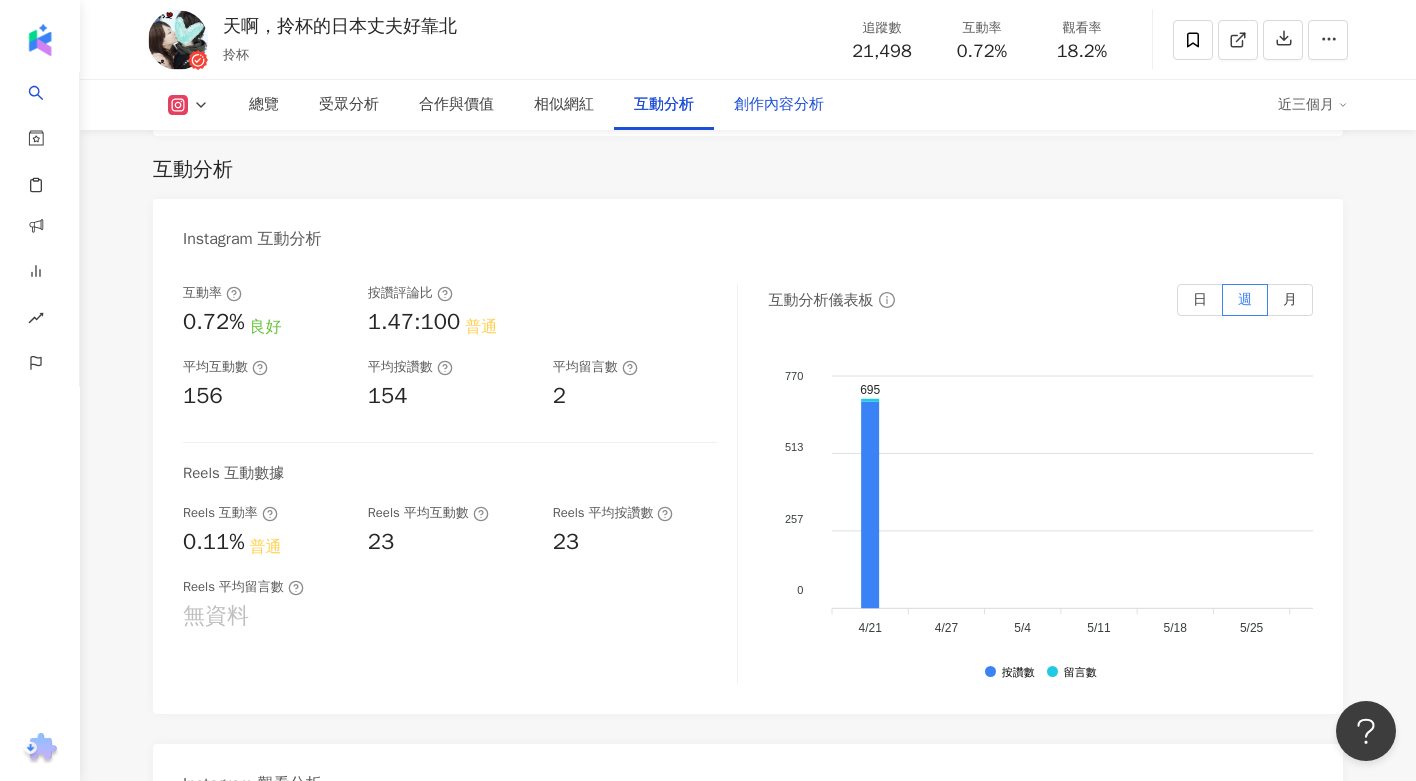 click on "創作內容分析" at bounding box center (779, 105) 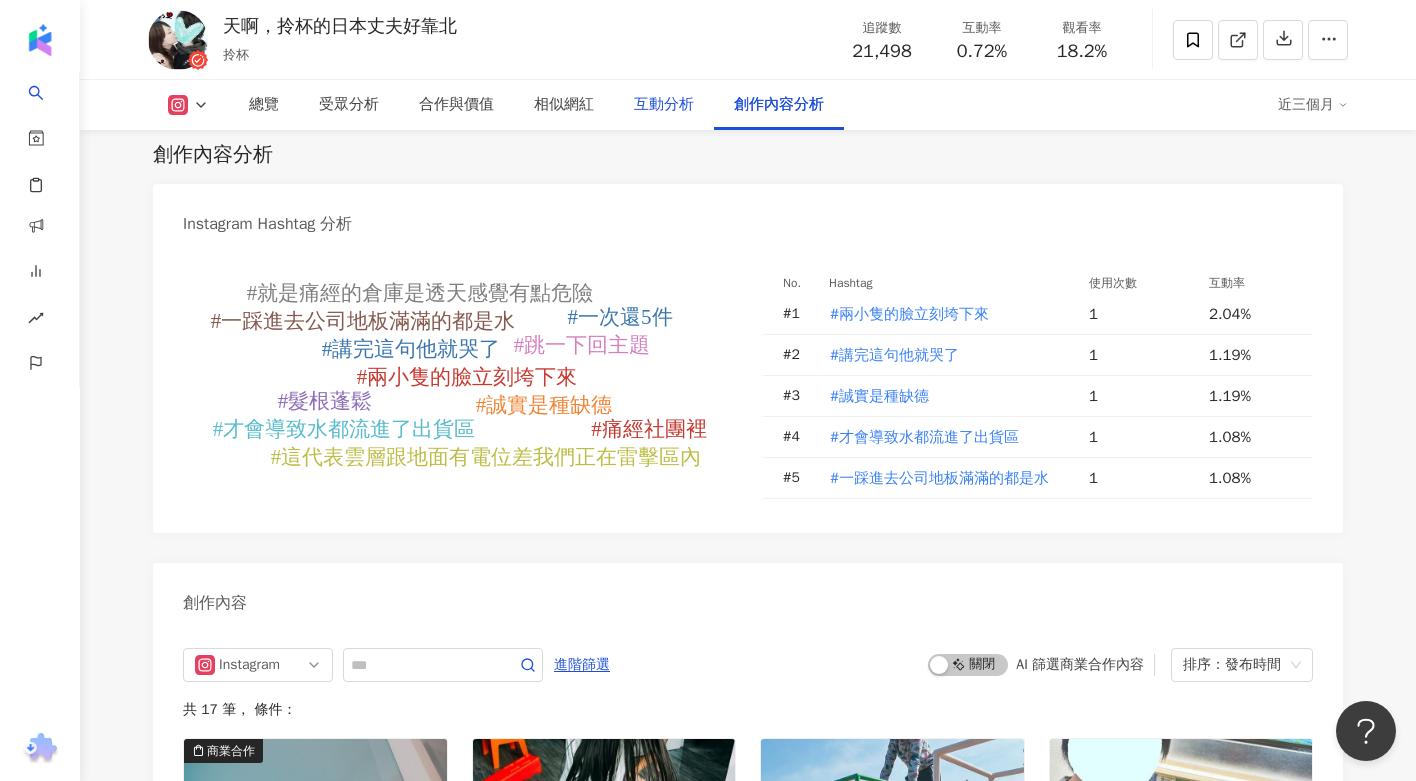 click on "互動分析" at bounding box center [664, 105] 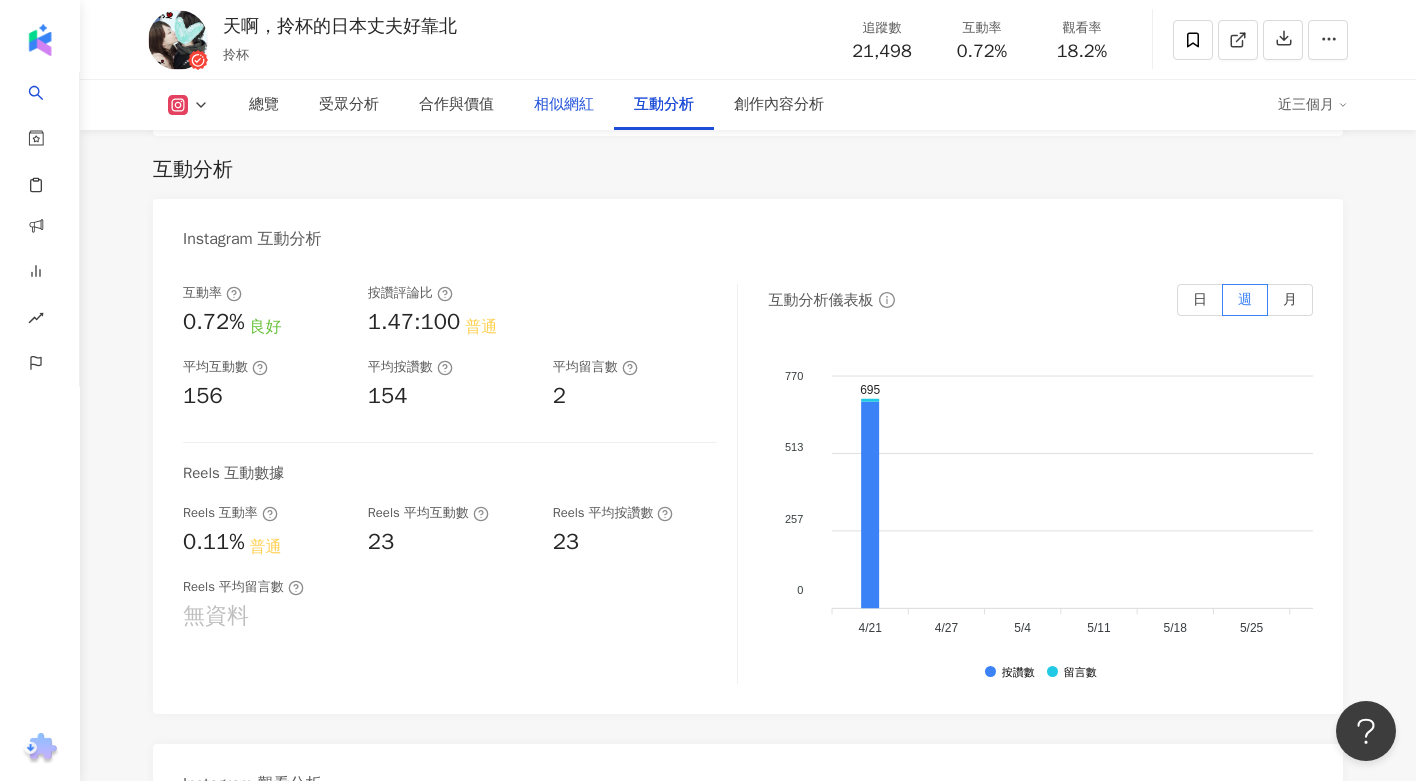 click on "相似網紅" at bounding box center [564, 105] 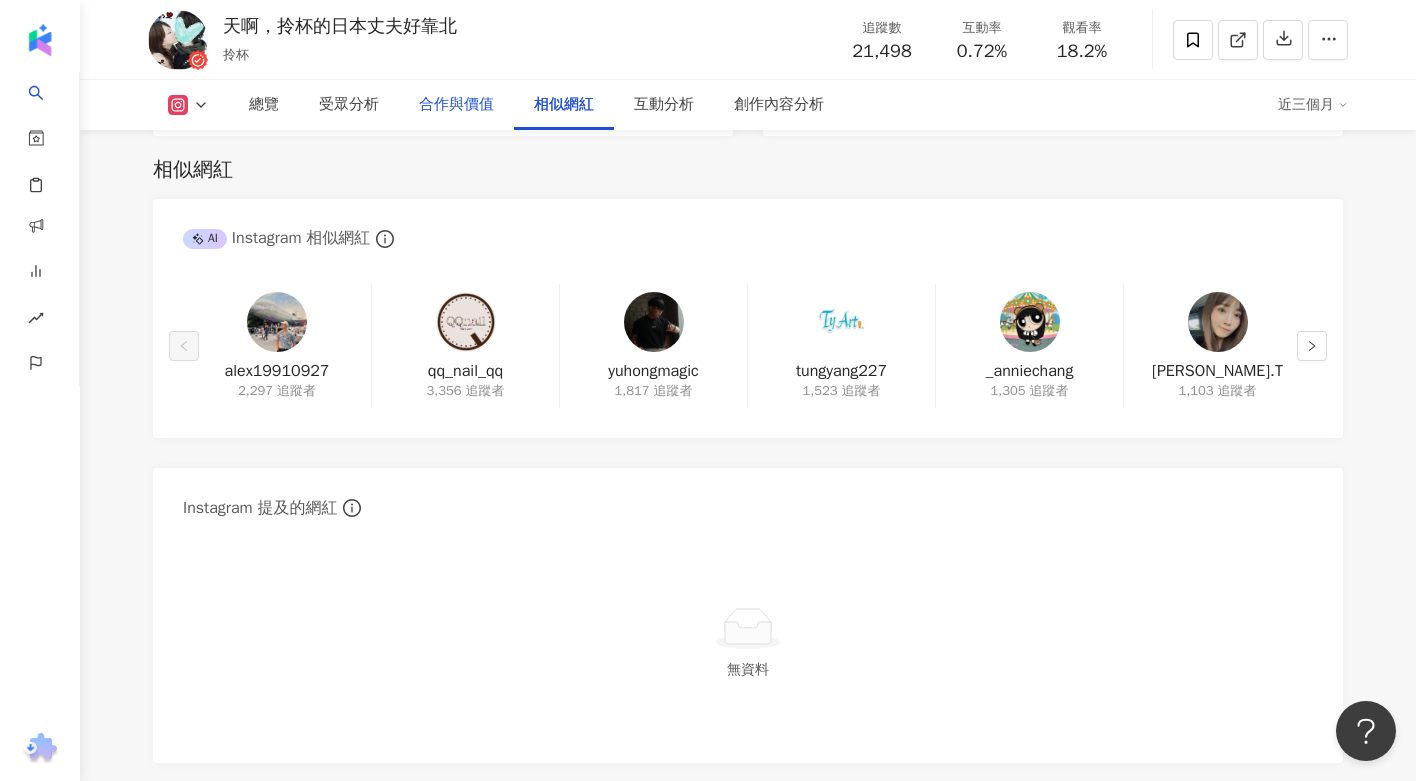click on "合作與價值" at bounding box center (456, 105) 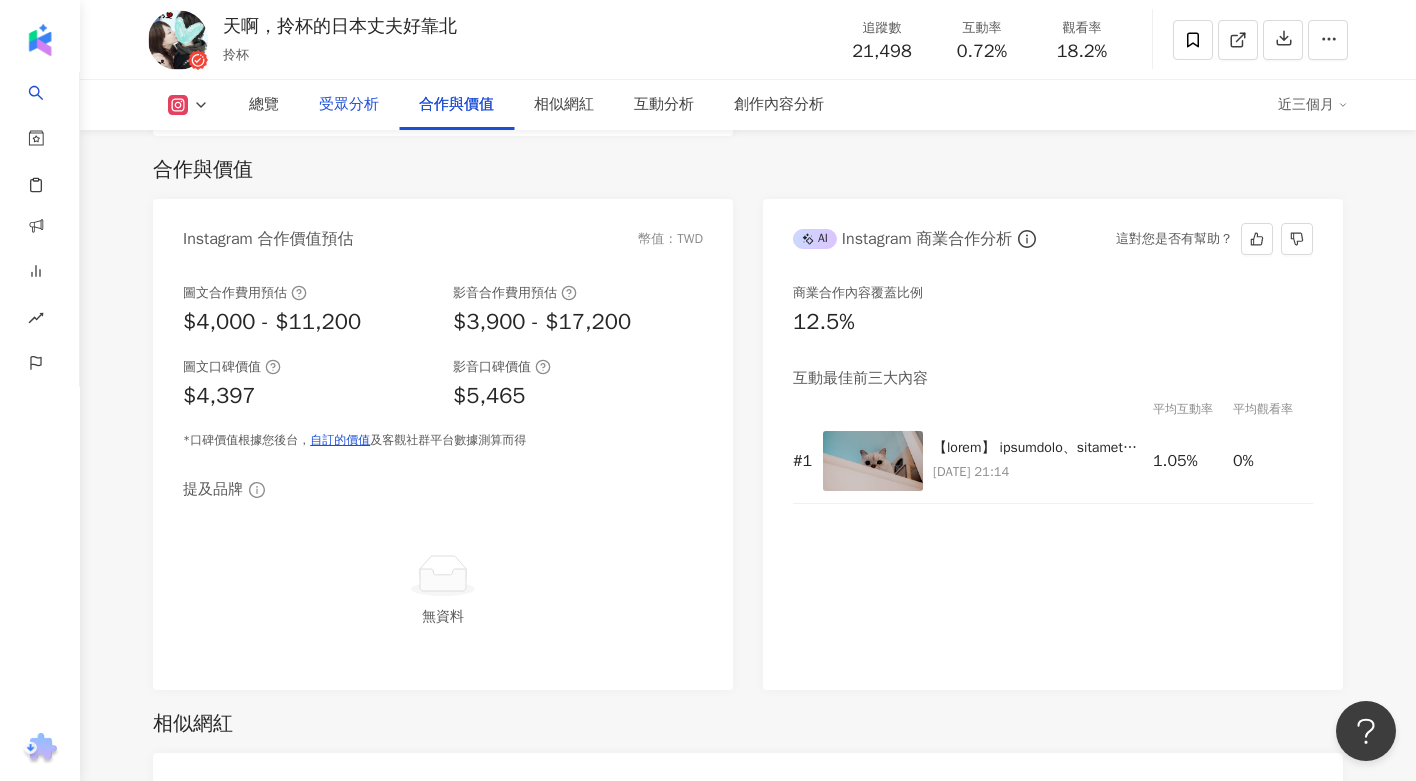 click on "受眾分析" at bounding box center [349, 105] 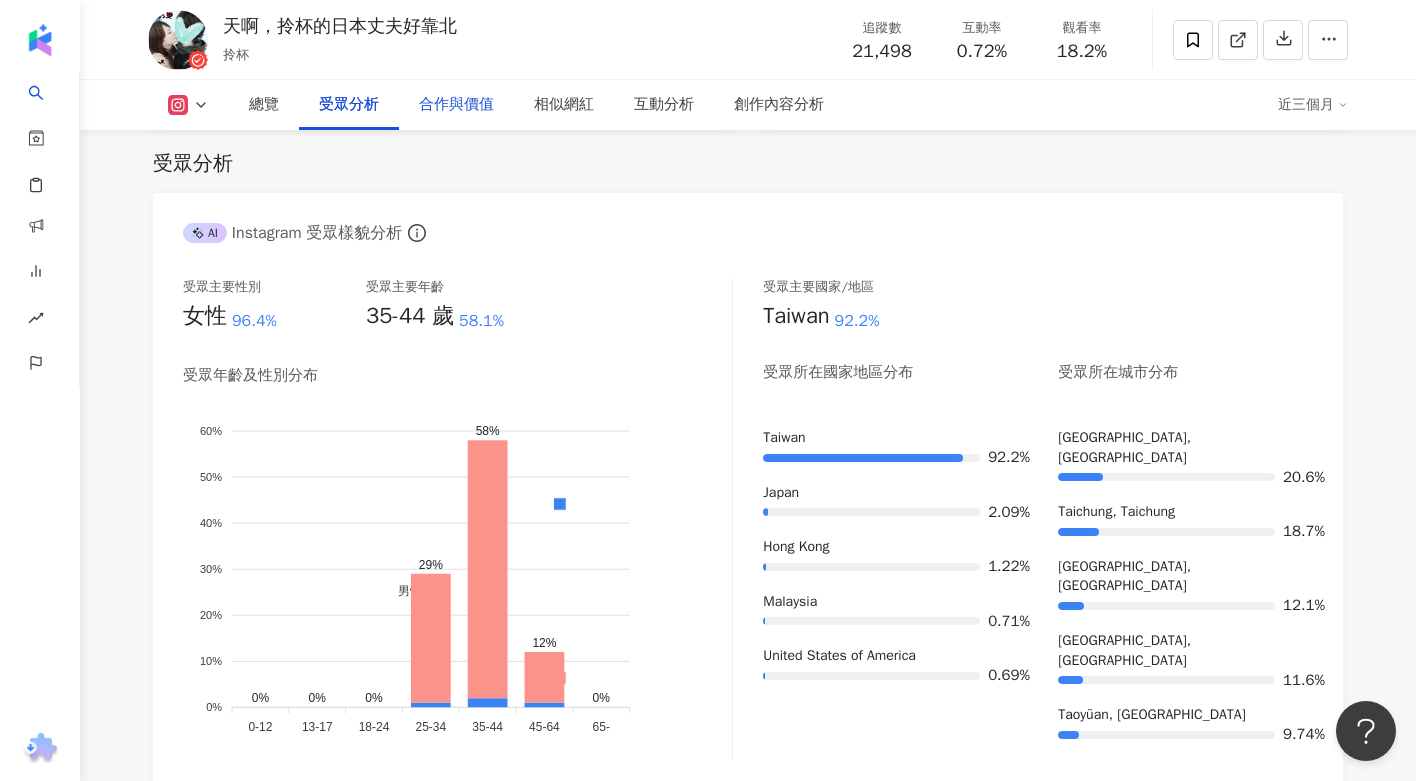 click on "合作與價值" at bounding box center [456, 105] 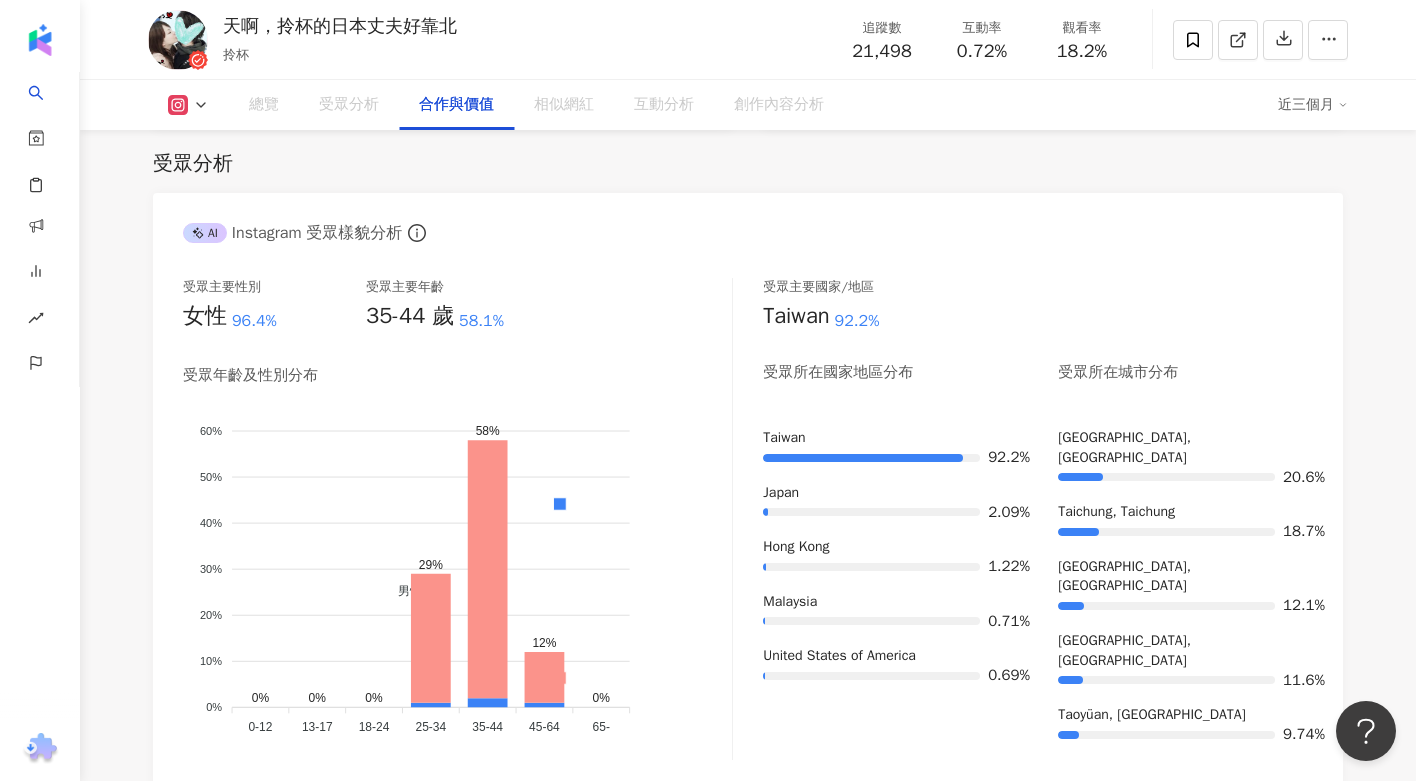 scroll, scrollTop: 2653, scrollLeft: 0, axis: vertical 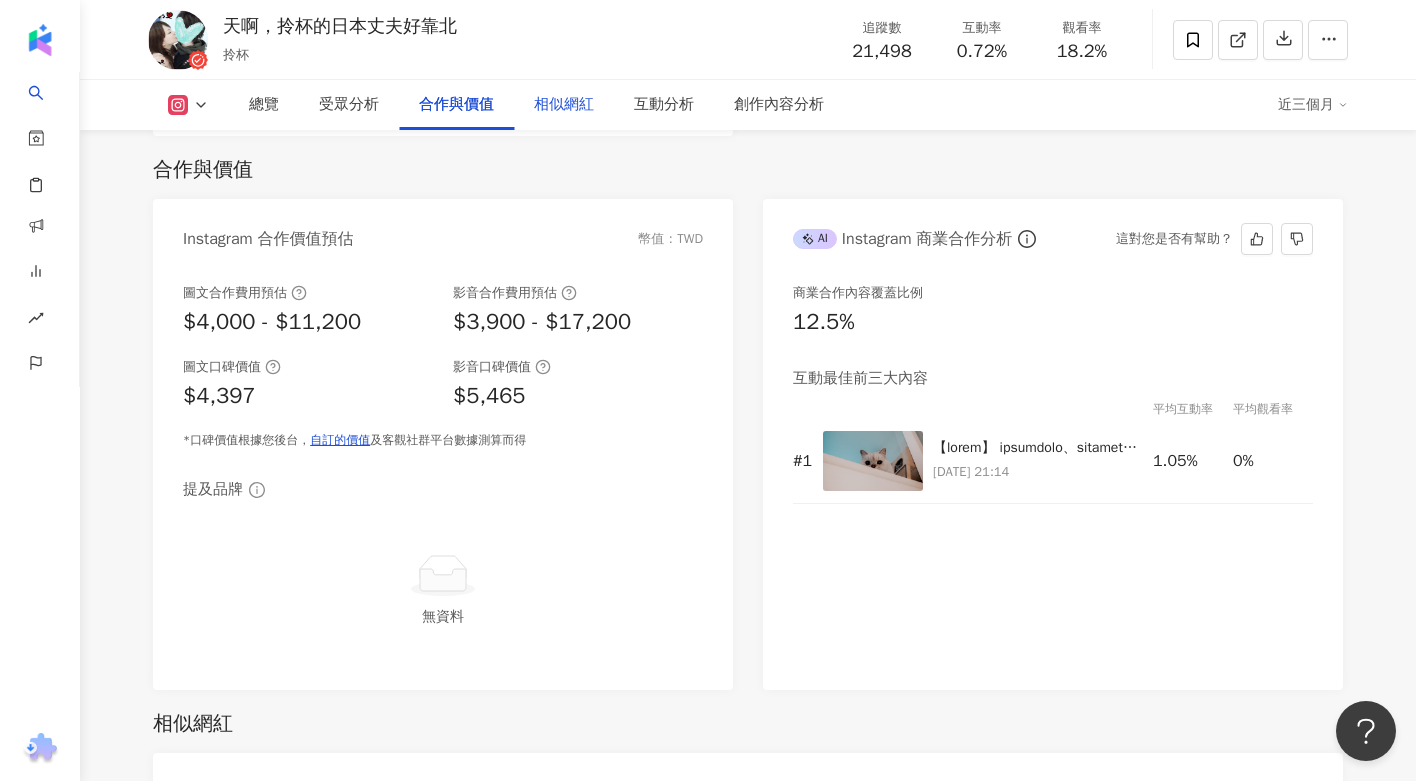 click on "相似網紅" at bounding box center [564, 105] 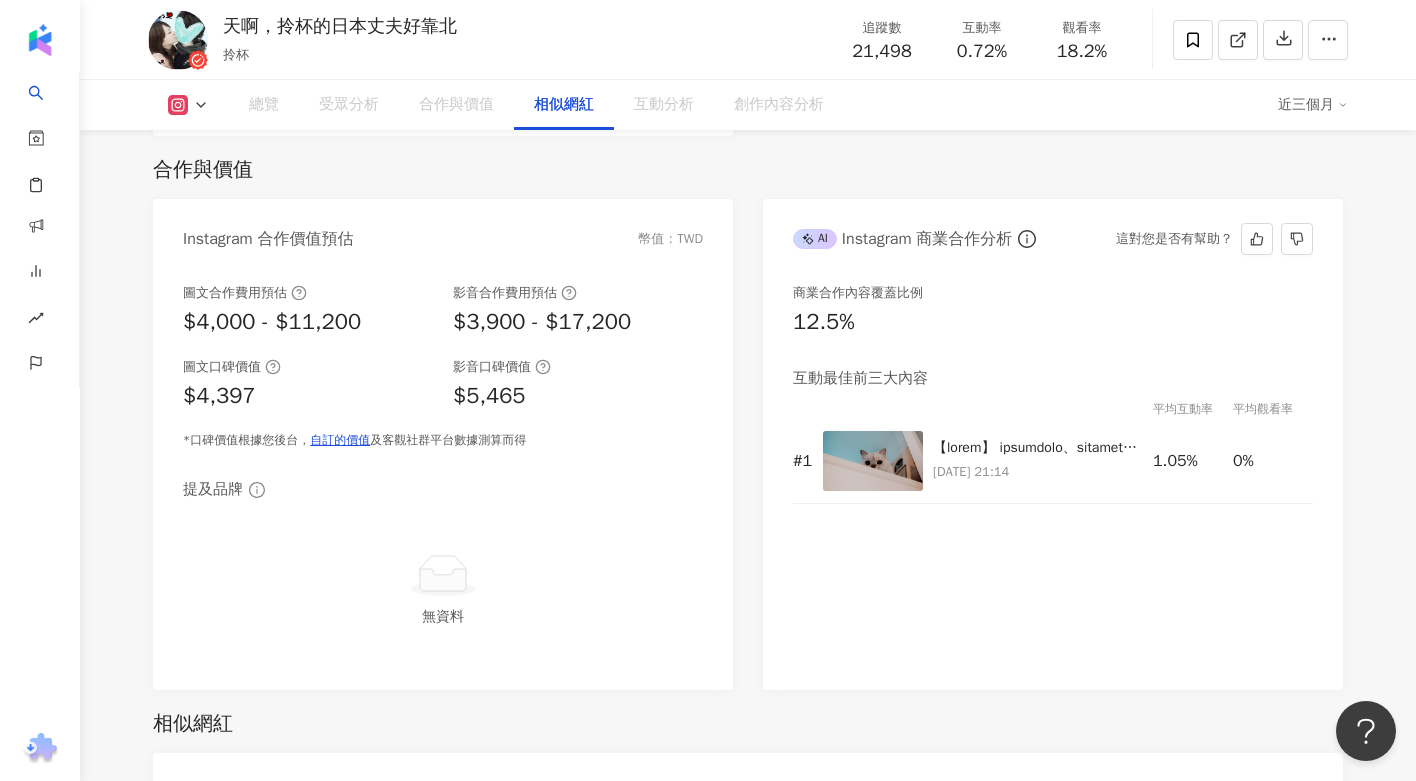 scroll, scrollTop: 3207, scrollLeft: 0, axis: vertical 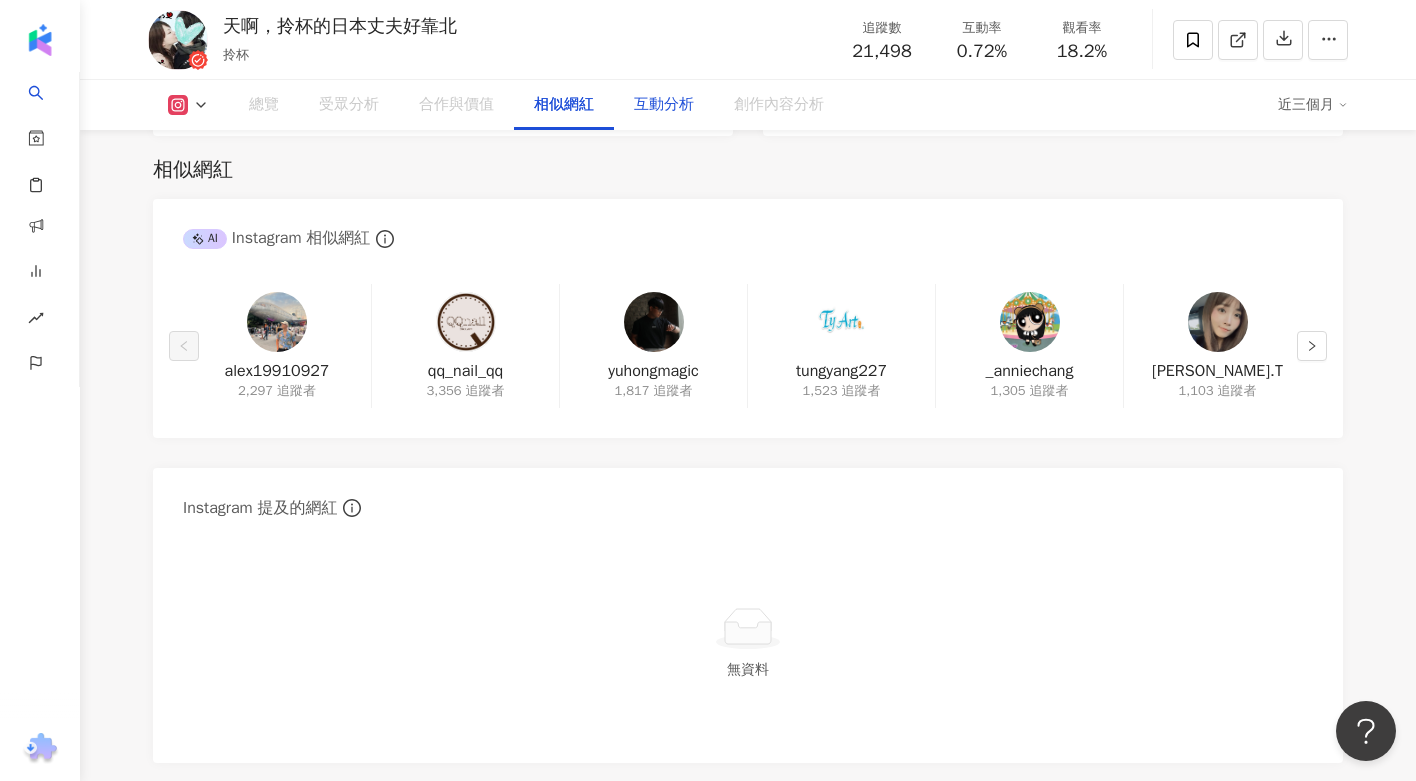 click on "互動分析" at bounding box center [664, 105] 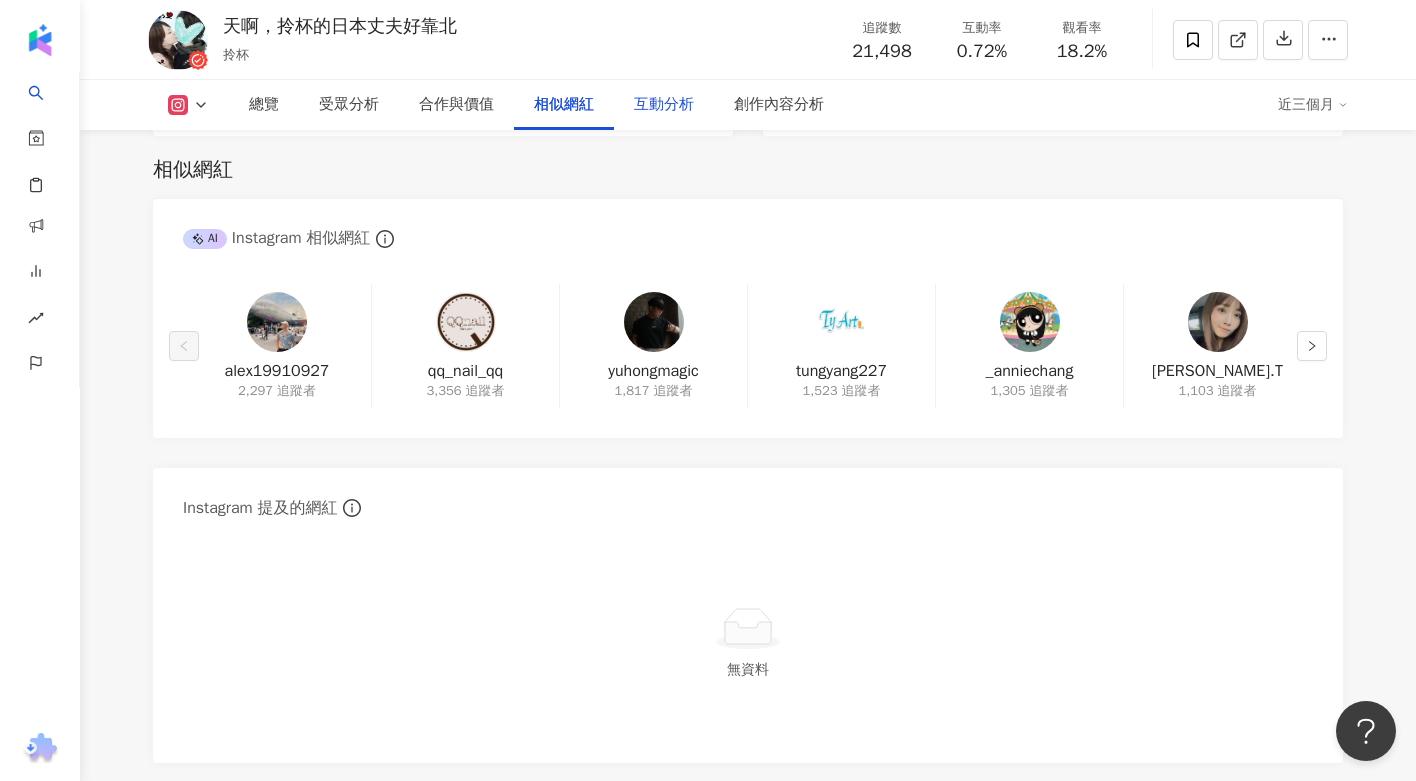 click on "互動分析" at bounding box center [664, 105] 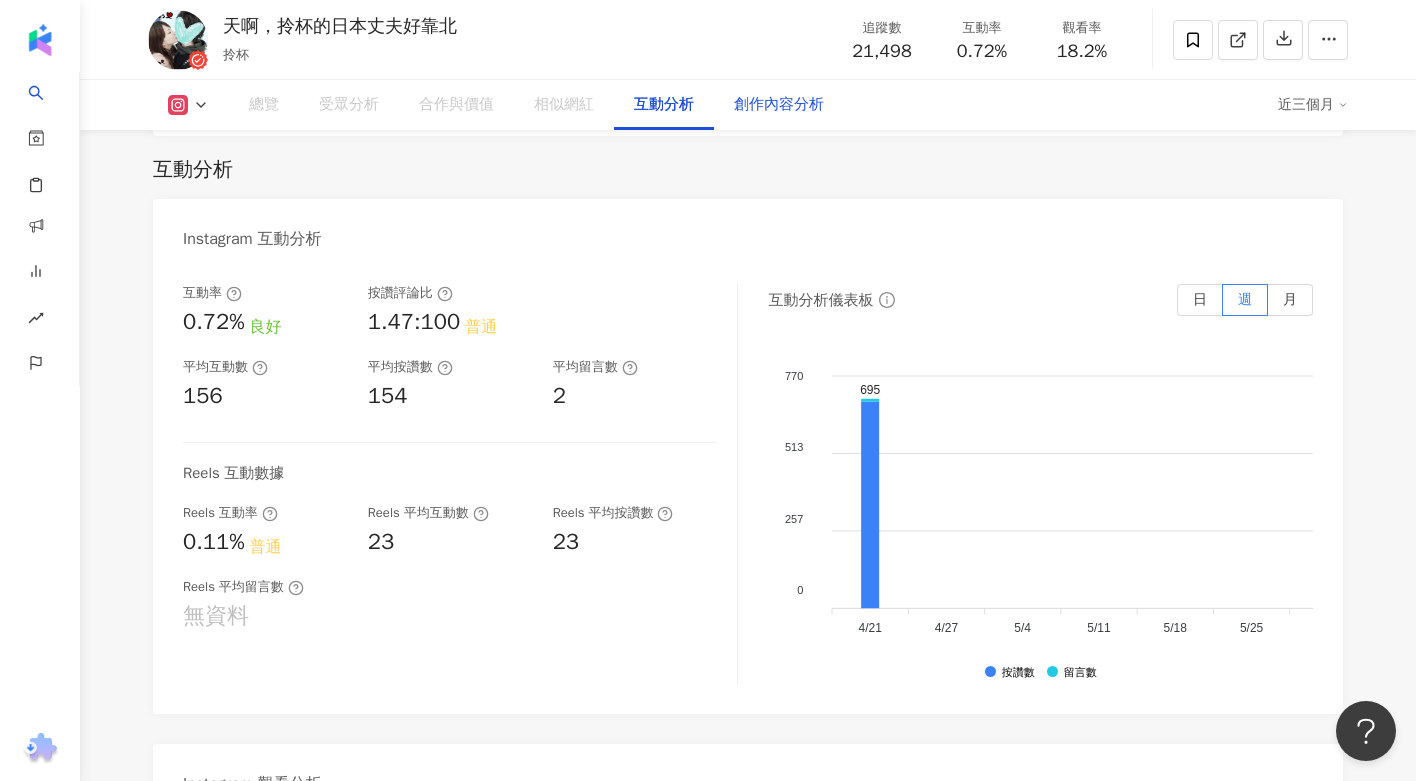 click on "創作內容分析" at bounding box center [779, 105] 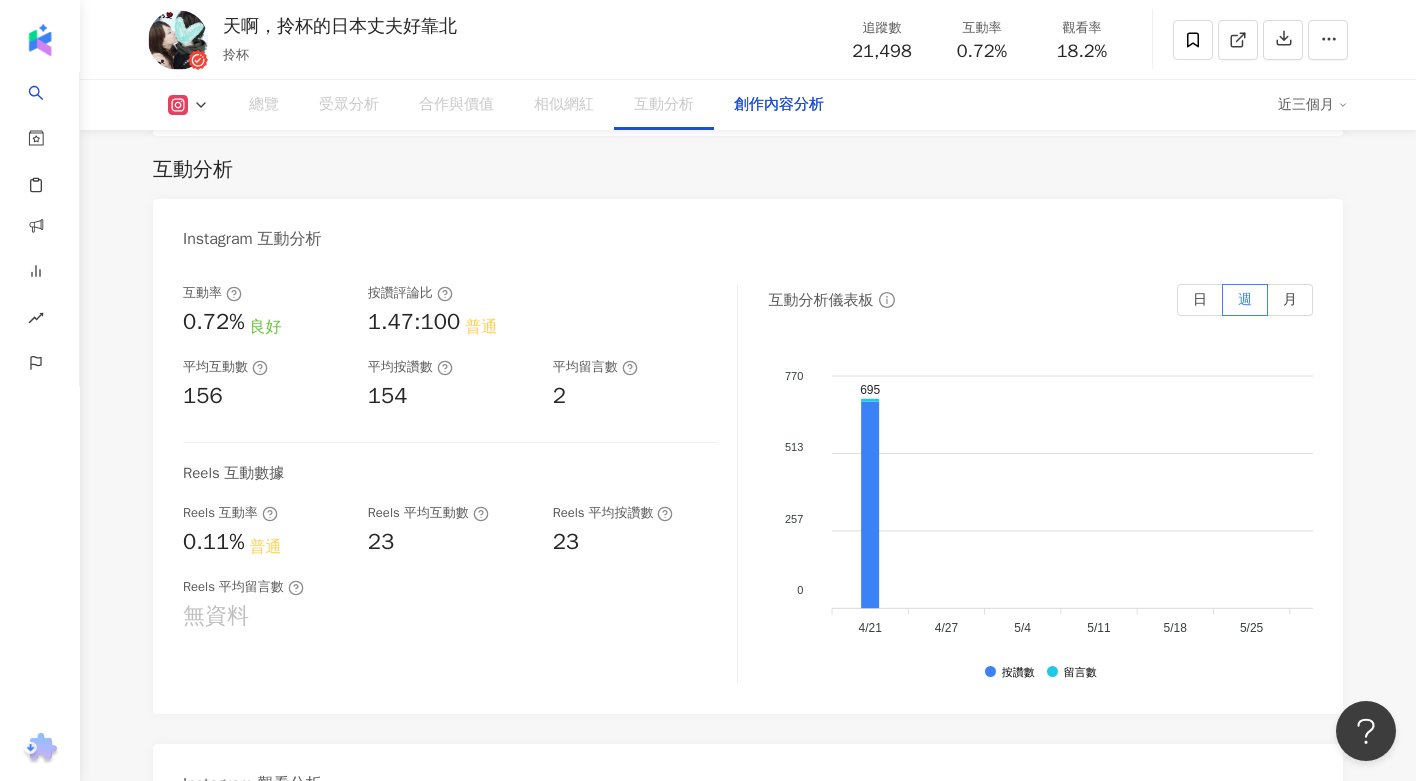 scroll, scrollTop: 5402, scrollLeft: 0, axis: vertical 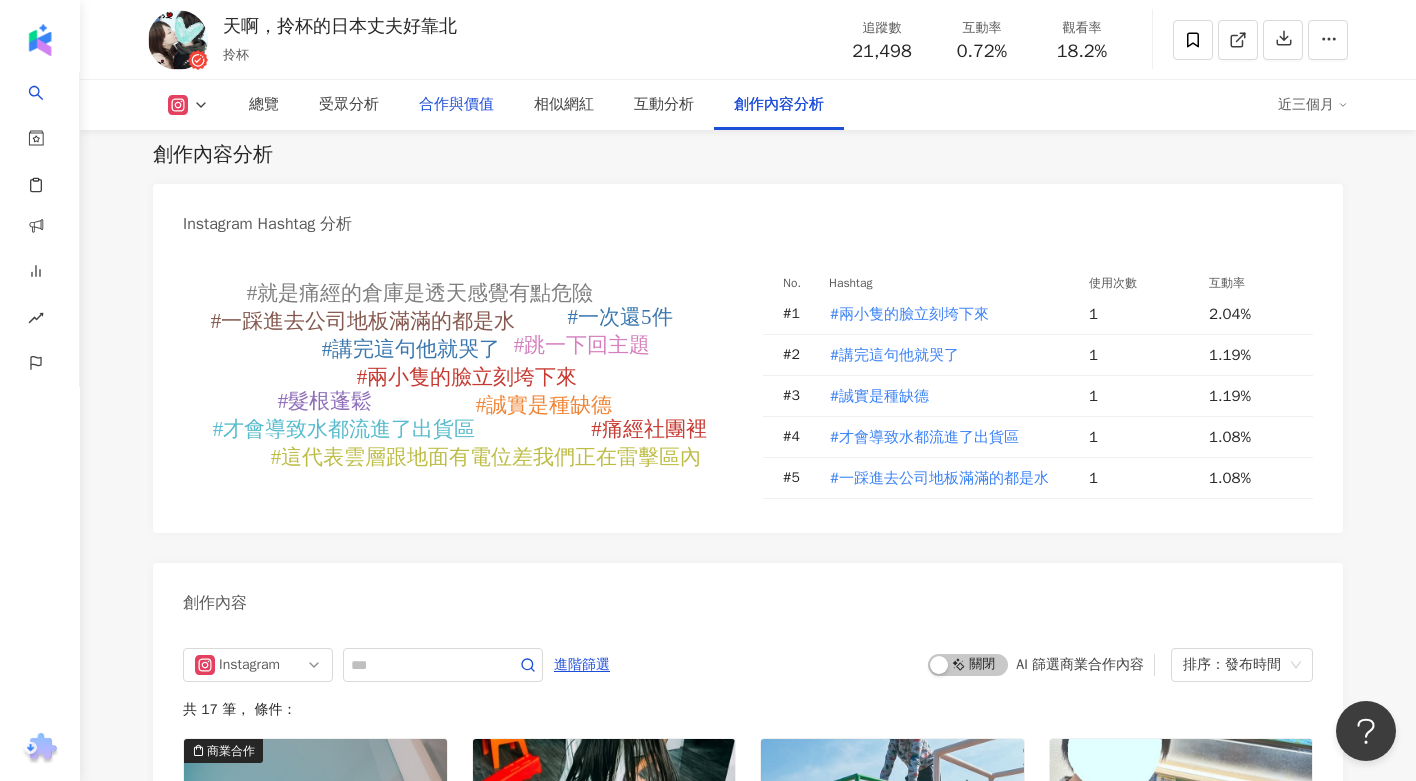 click on "合作與價值" at bounding box center (456, 105) 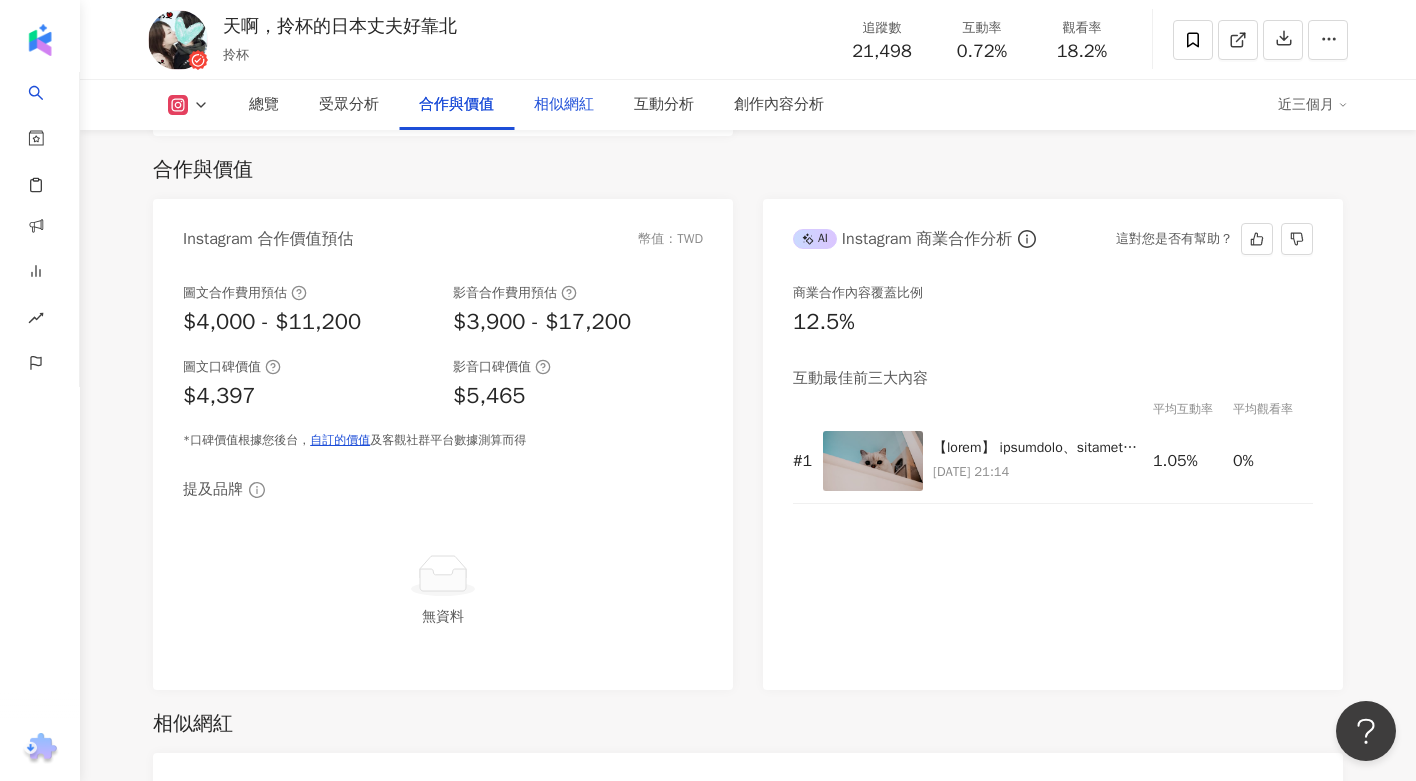 click on "相似網紅" at bounding box center (564, 105) 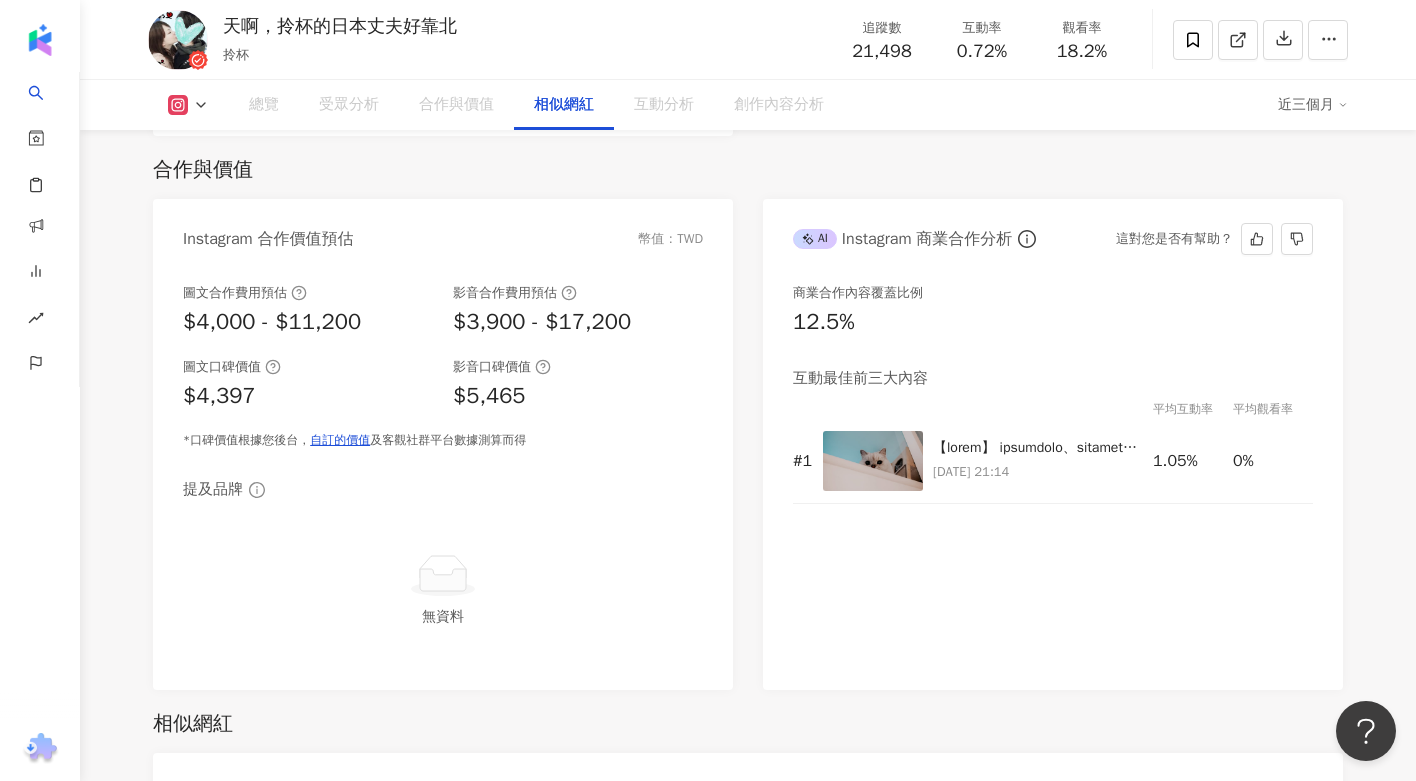scroll, scrollTop: 3207, scrollLeft: 0, axis: vertical 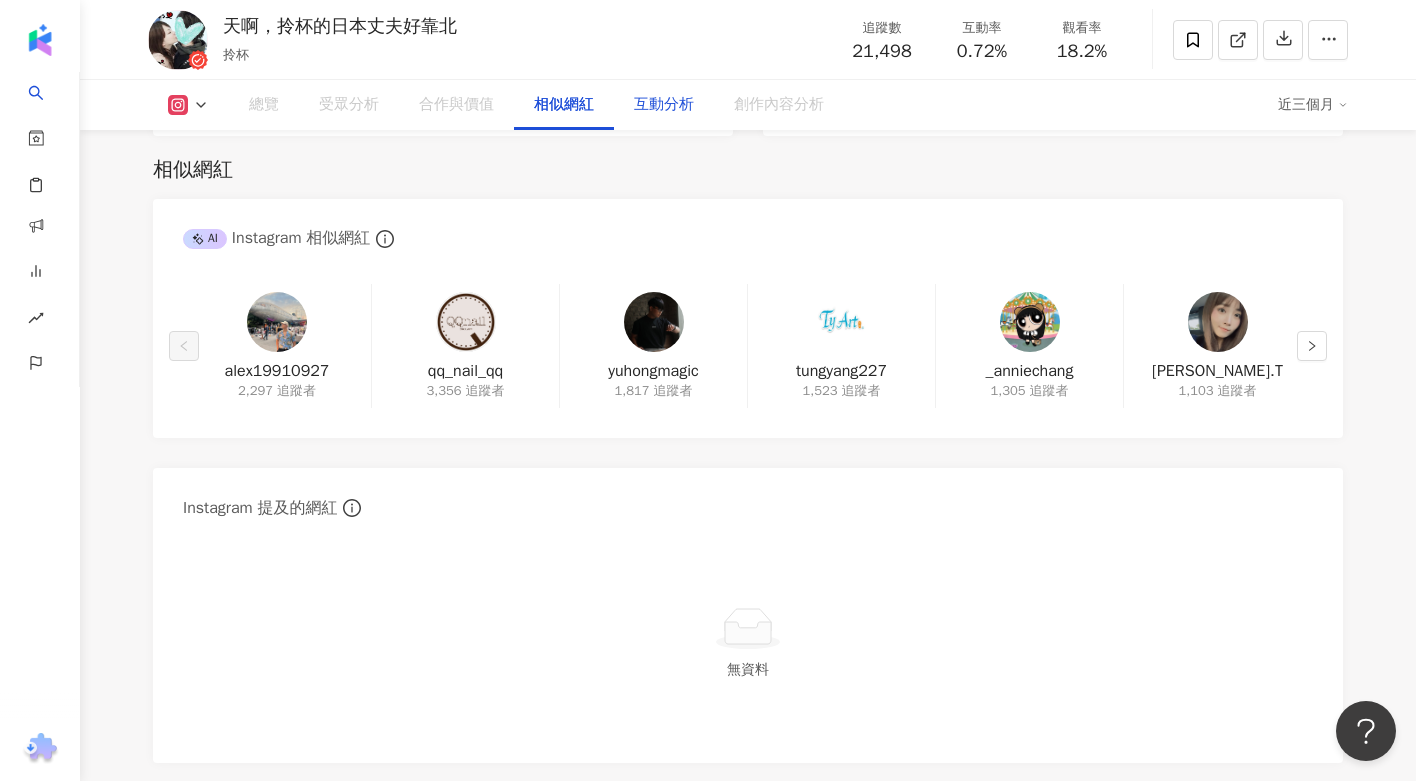 click on "互動分析" at bounding box center [664, 105] 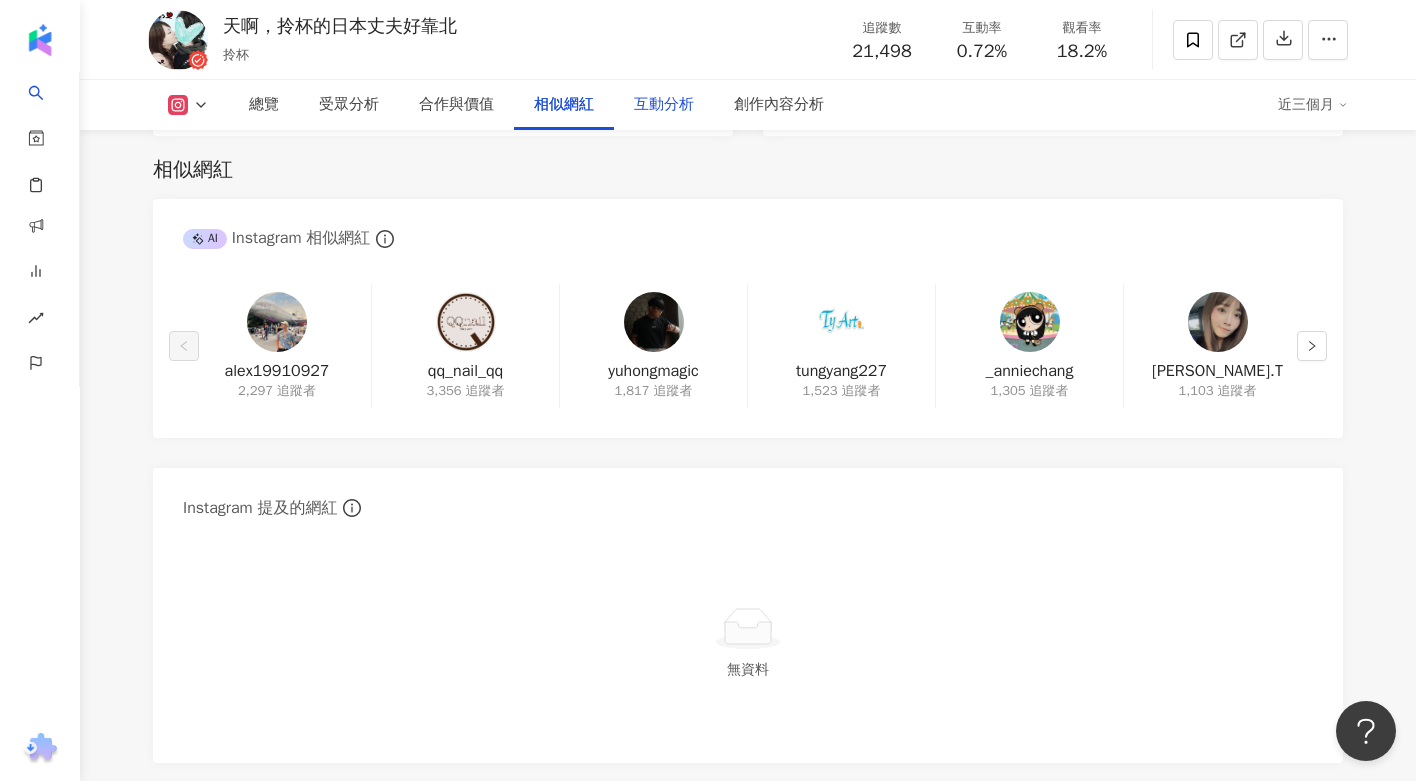 click on "互動分析" at bounding box center (664, 105) 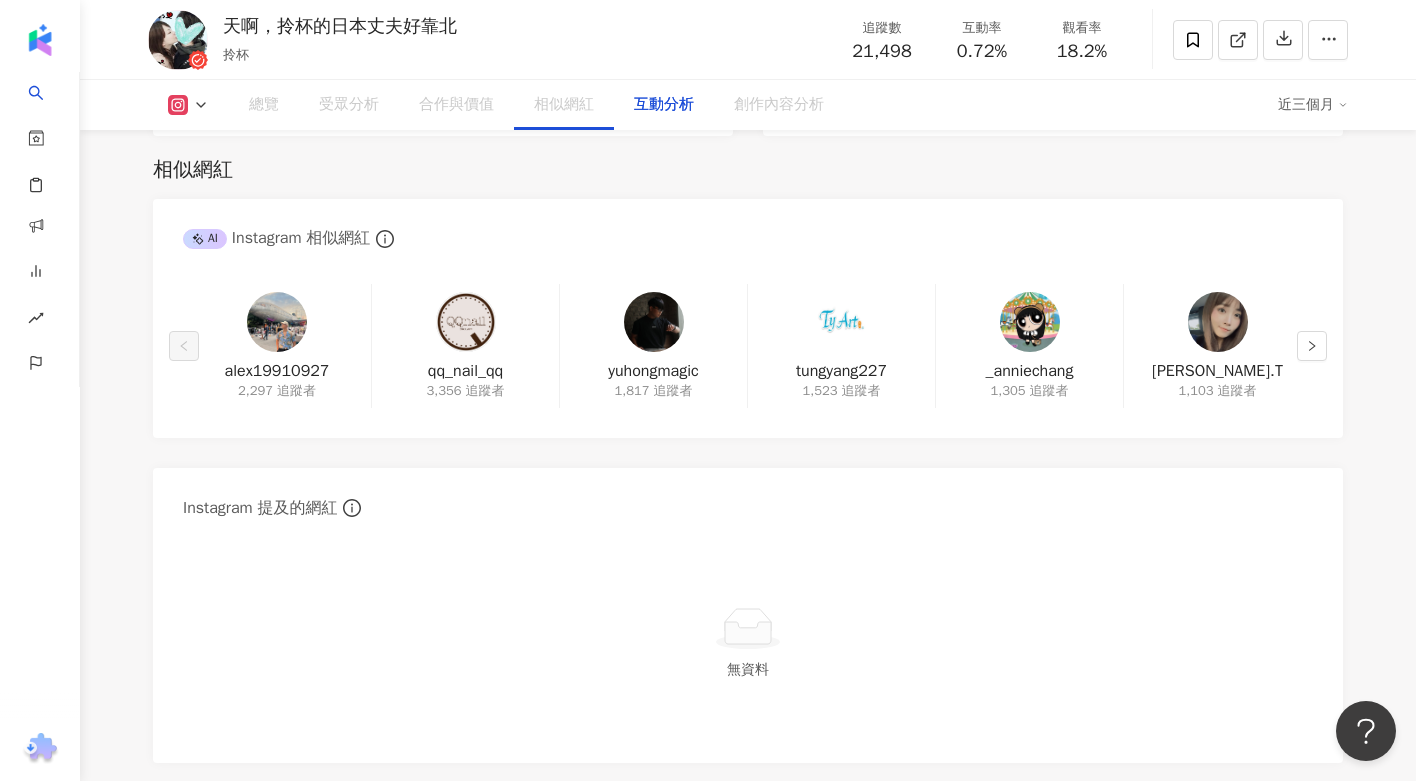 scroll, scrollTop: 3834, scrollLeft: 0, axis: vertical 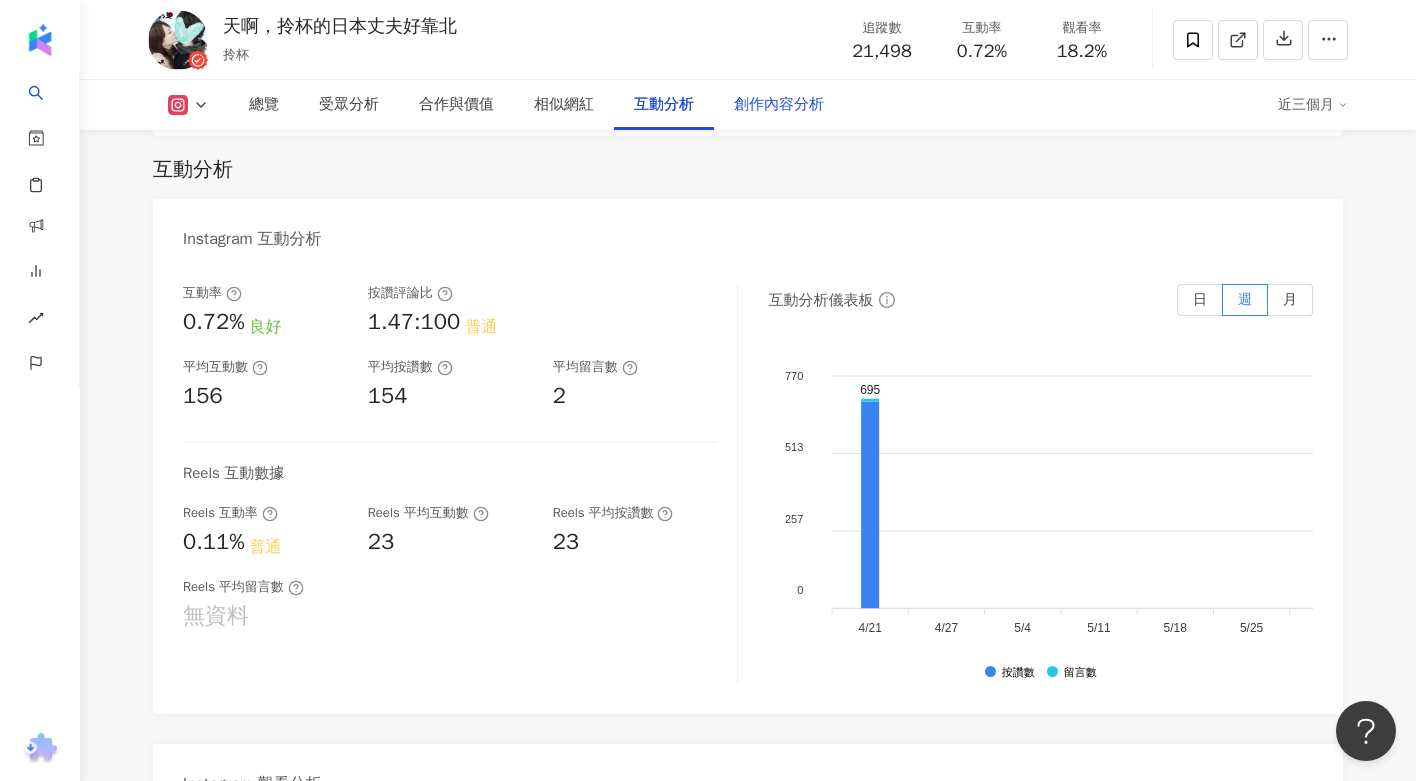 click on "創作內容分析" at bounding box center [779, 105] 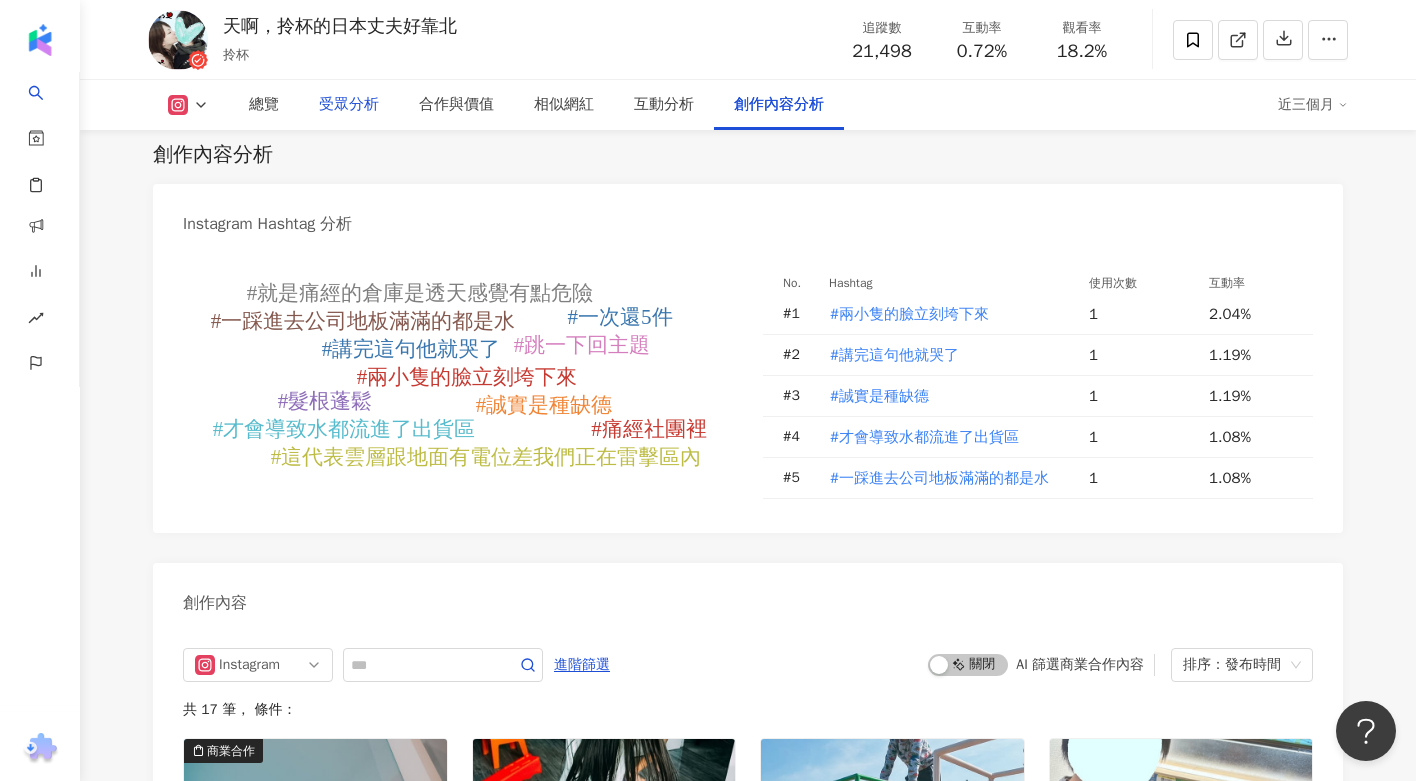 click on "受眾分析" at bounding box center [349, 105] 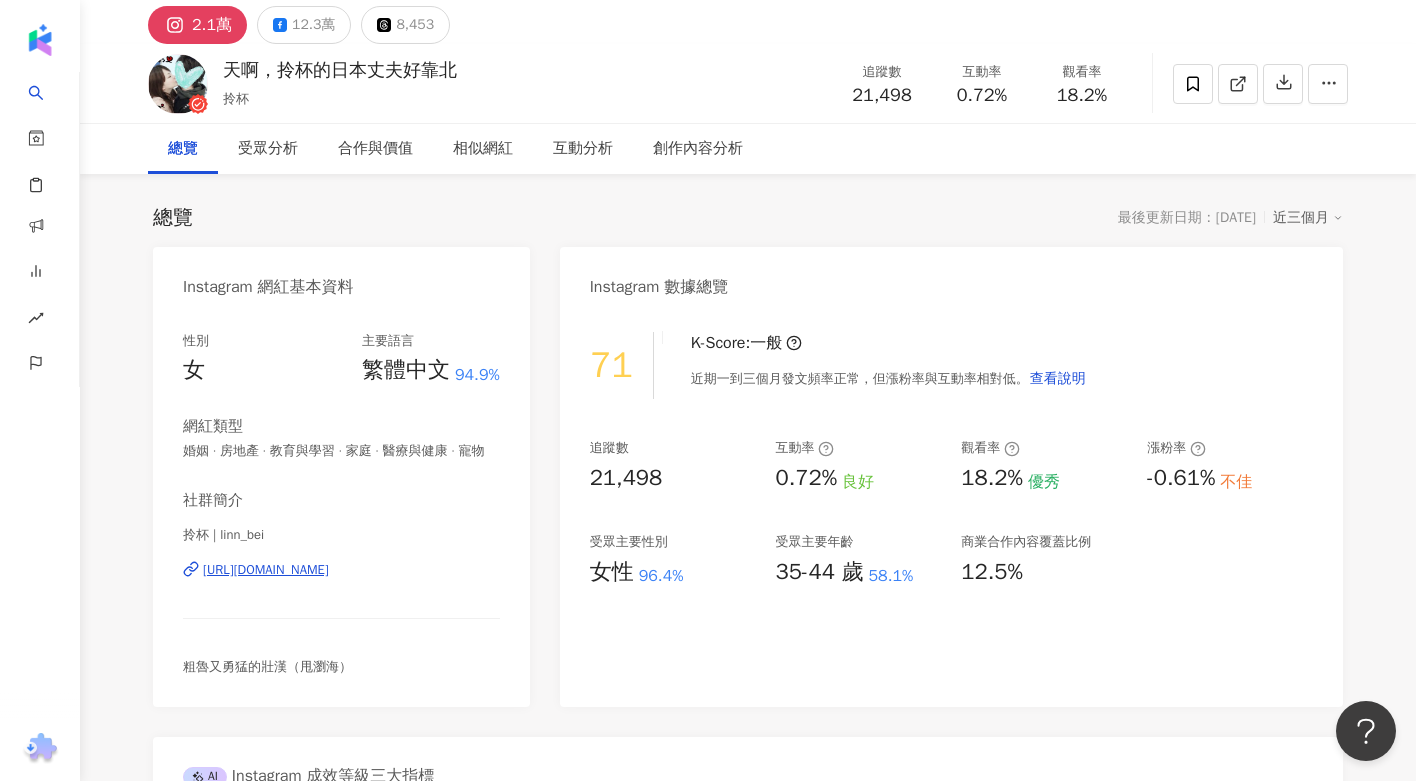 scroll, scrollTop: 0, scrollLeft: 0, axis: both 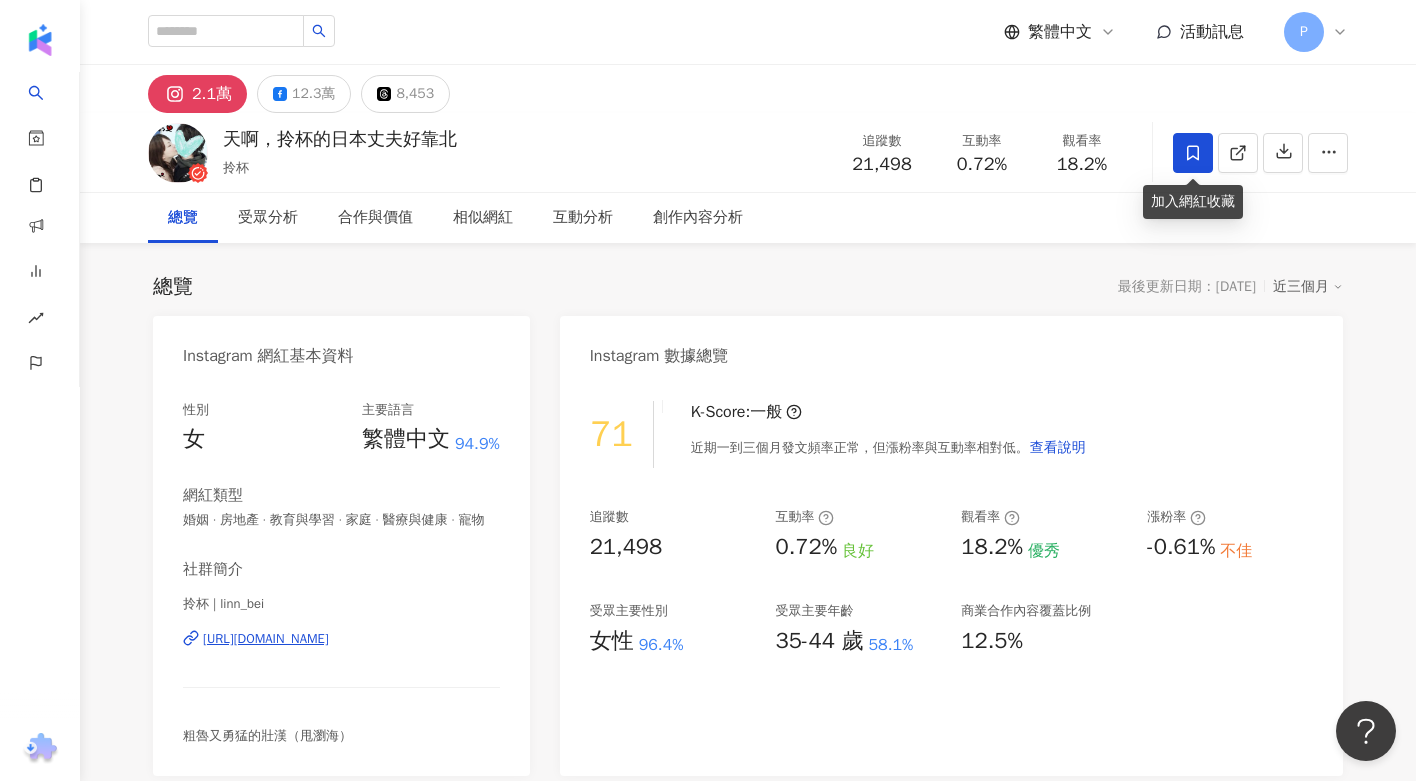 click 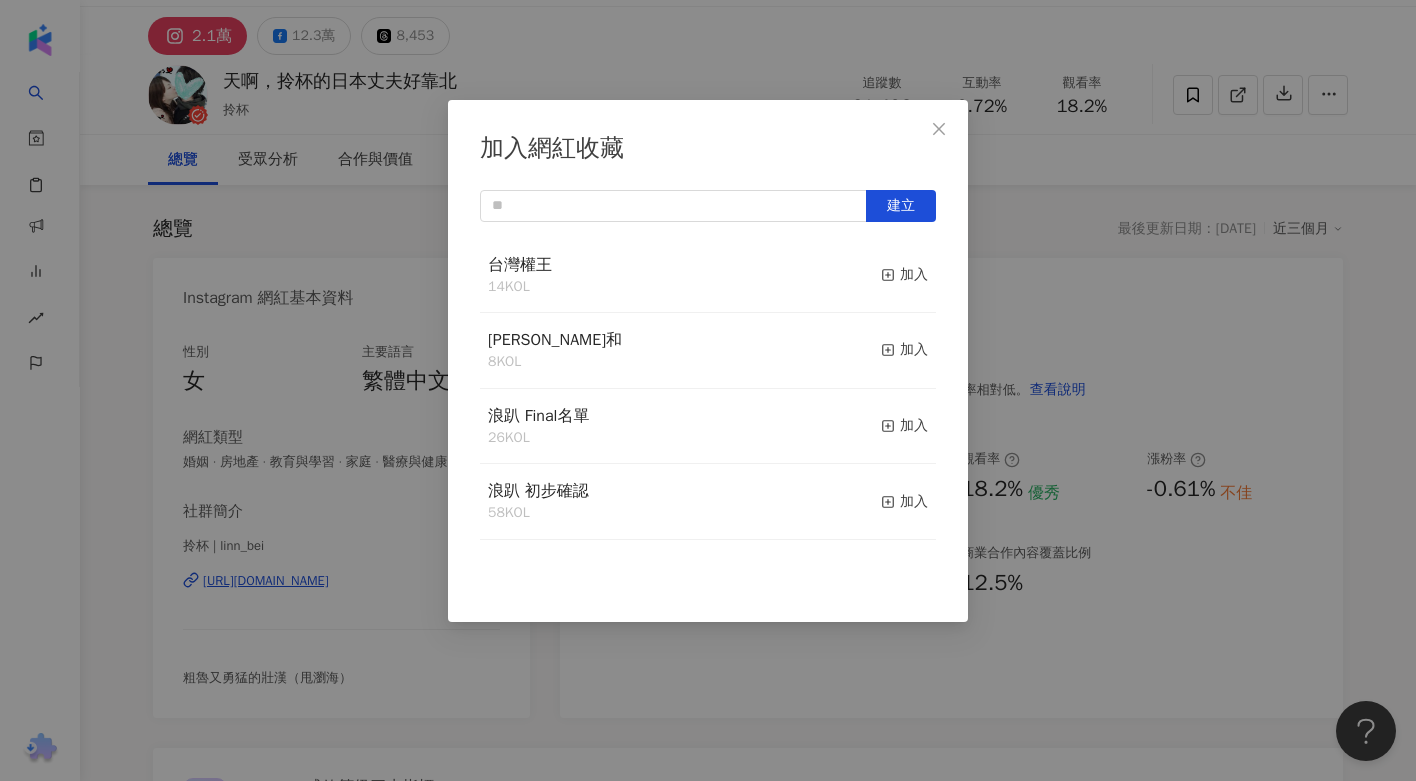 scroll, scrollTop: 0, scrollLeft: 0, axis: both 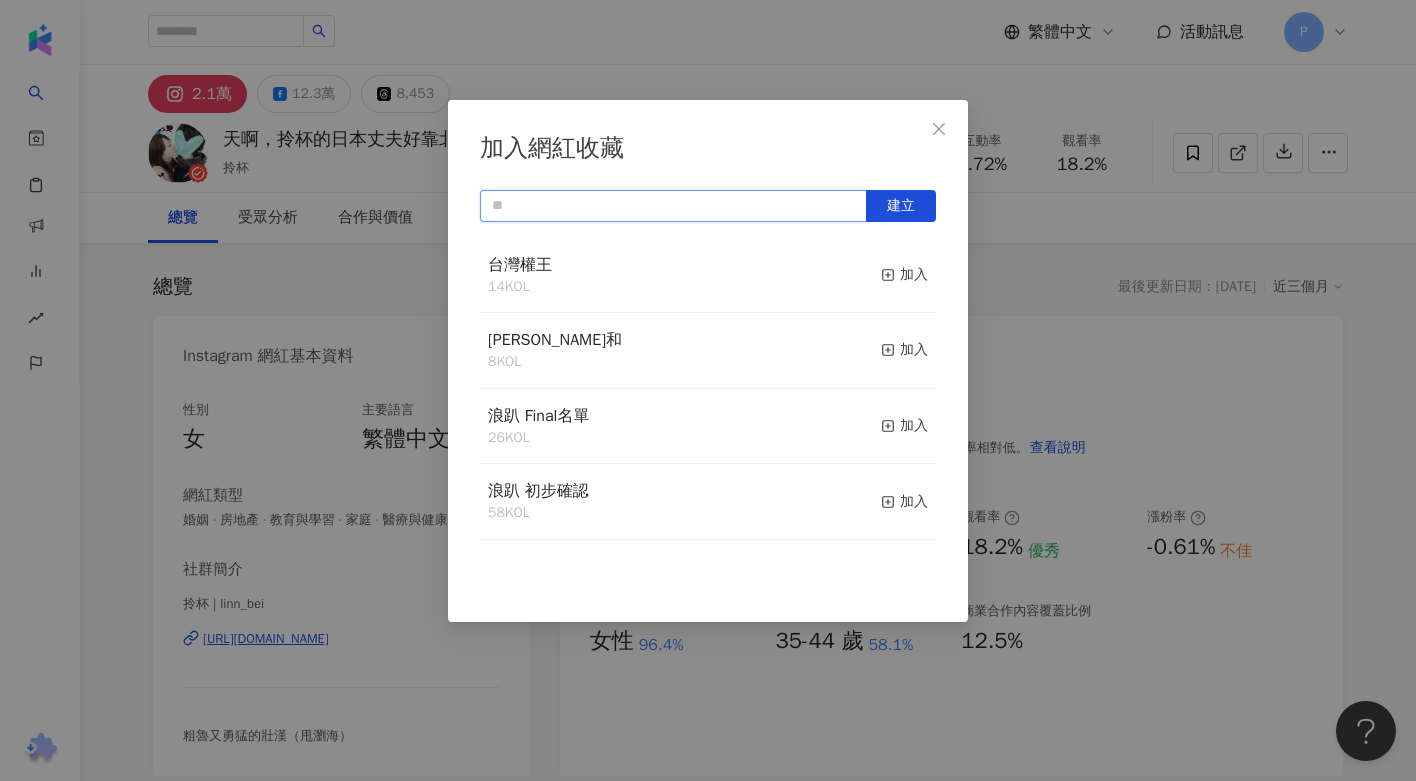 click at bounding box center [673, 206] 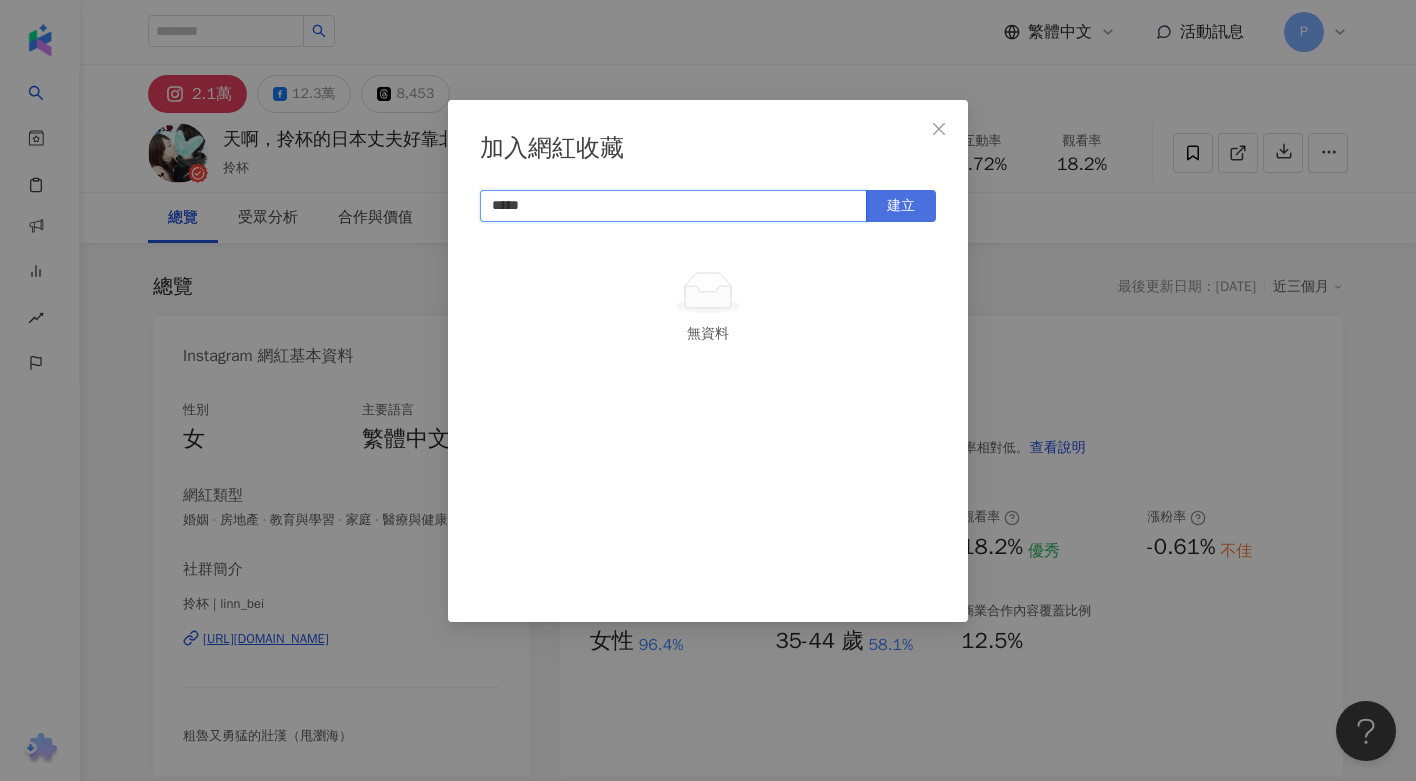 click on "建立" at bounding box center [901, 206] 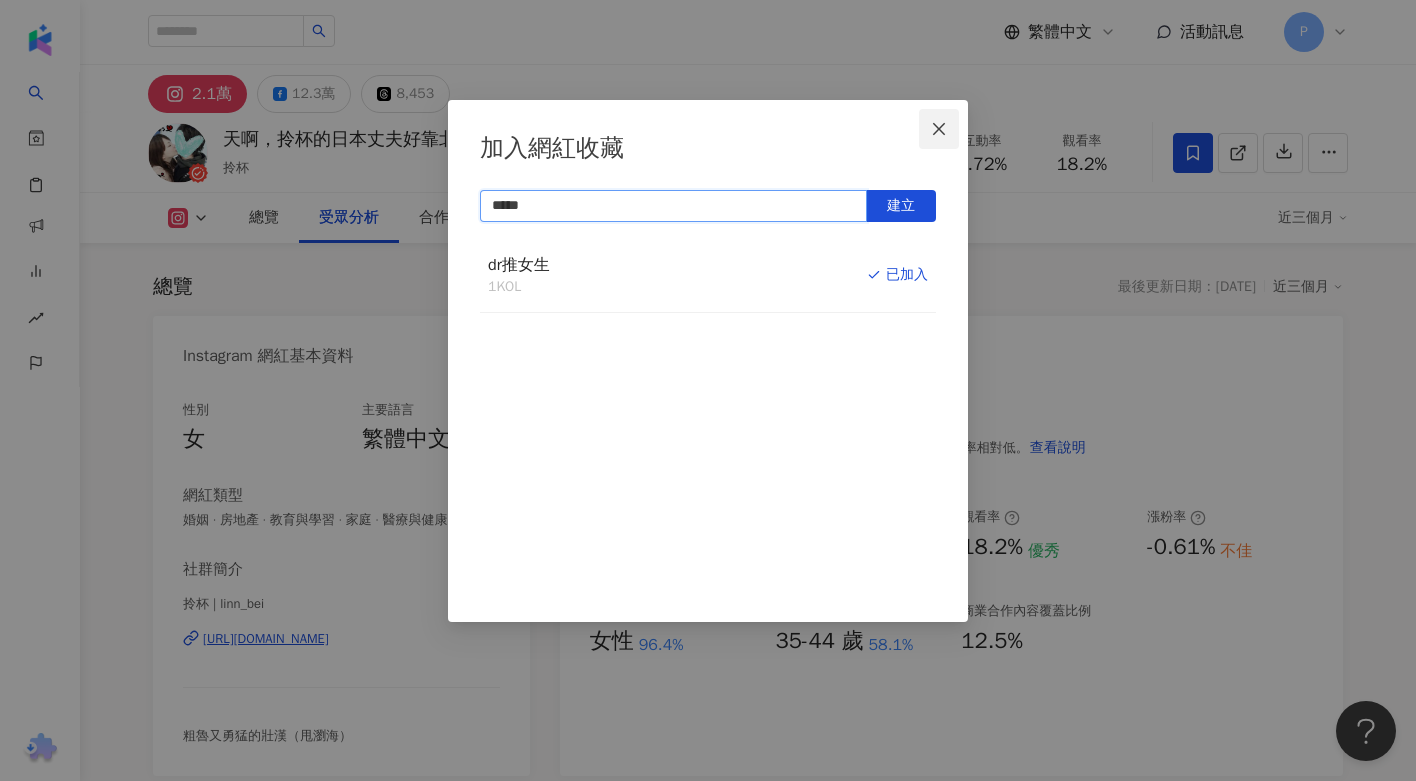 scroll, scrollTop: 1631, scrollLeft: 0, axis: vertical 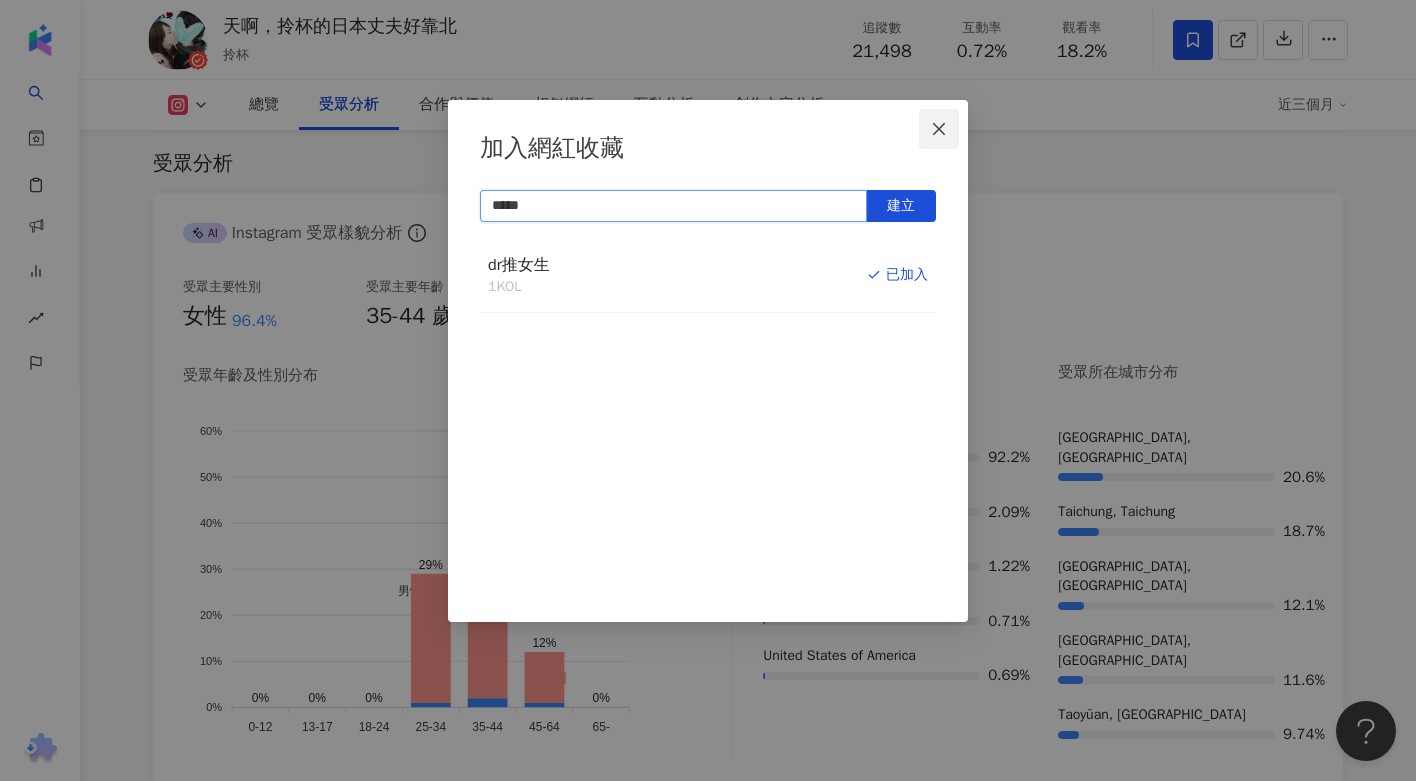 type on "*****" 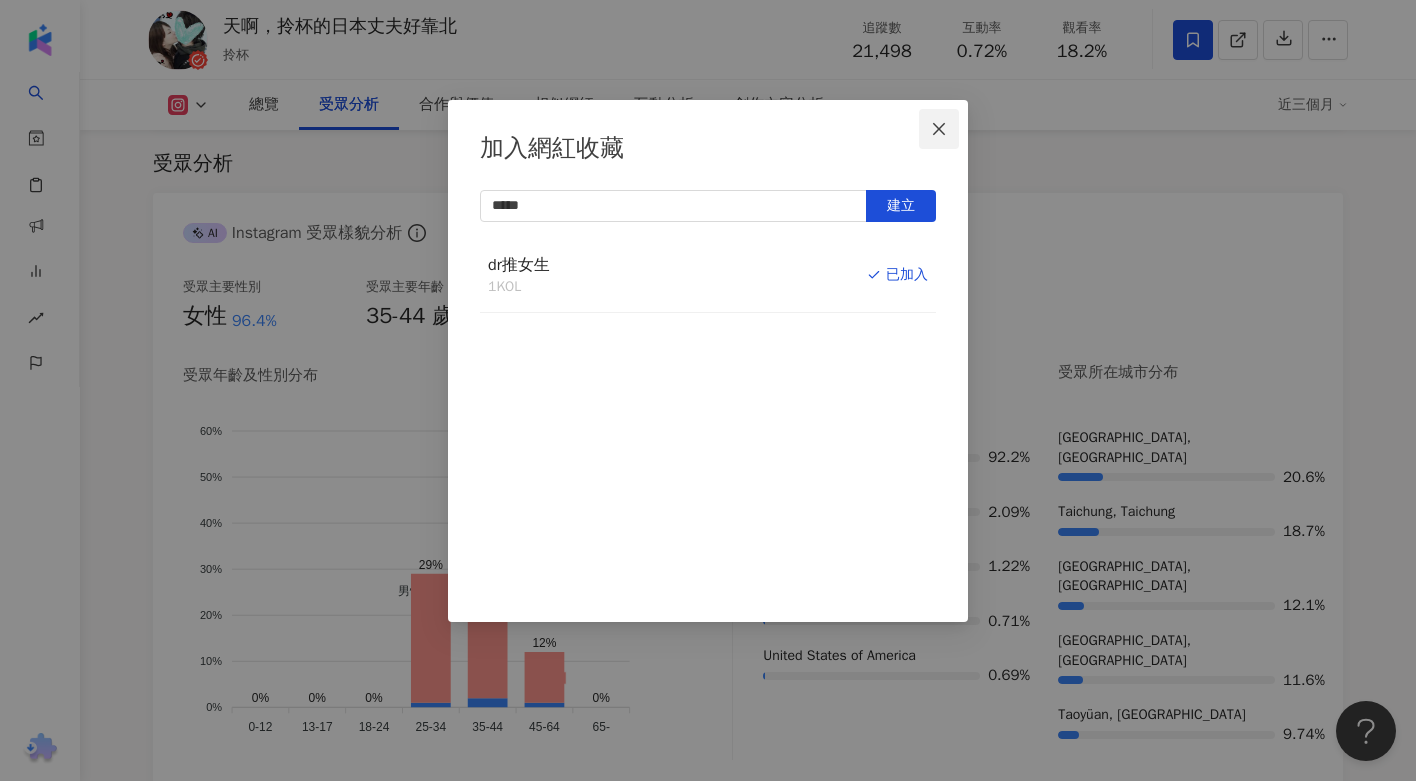 click 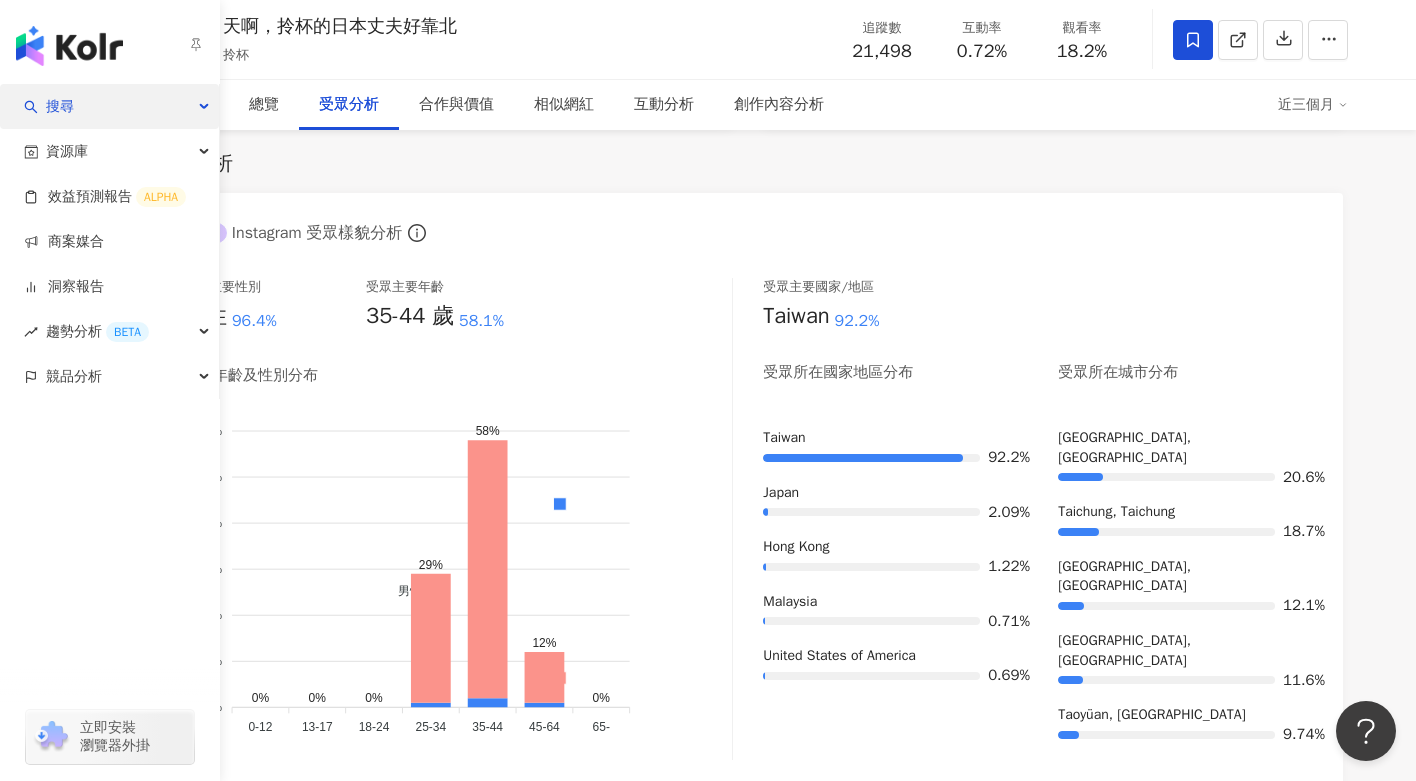 click on "搜尋" at bounding box center (60, 106) 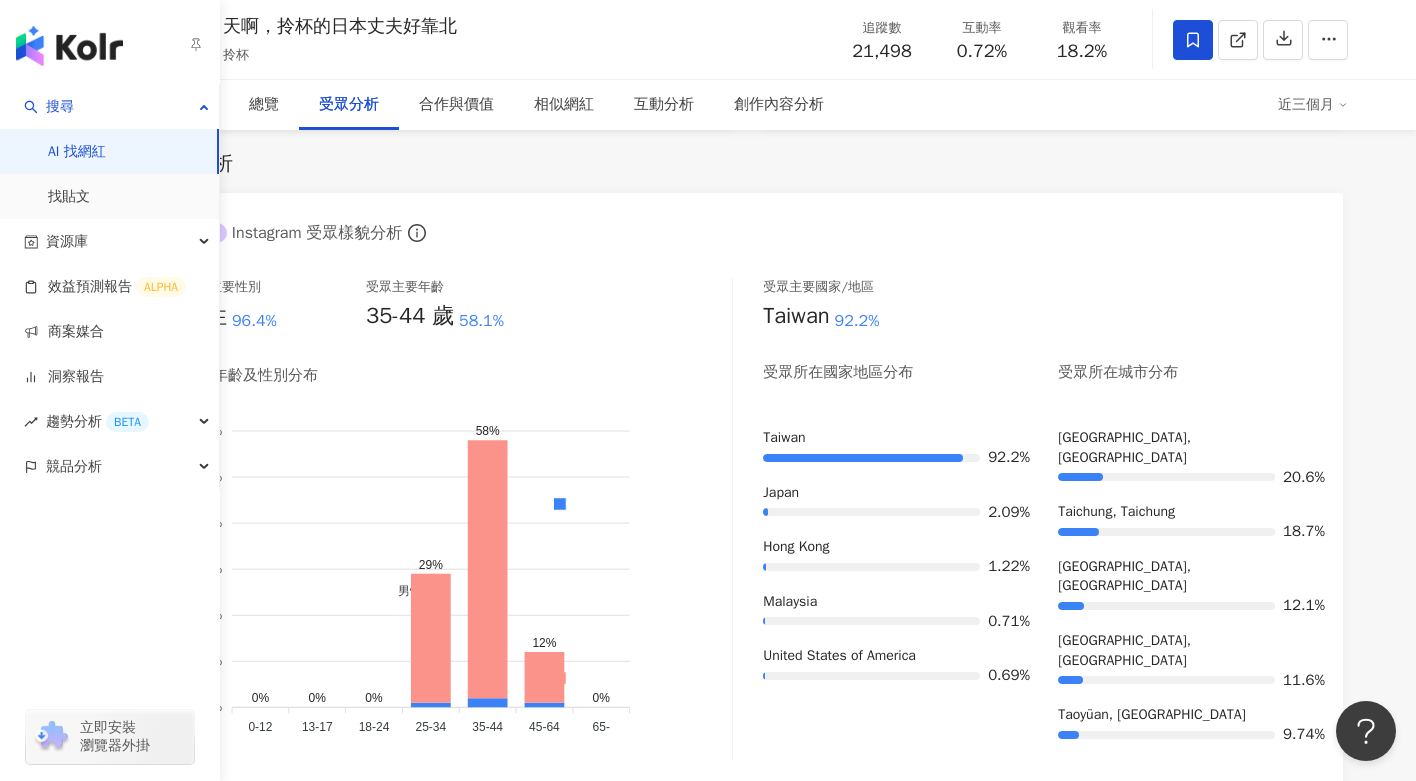 click on "AI 找網紅" at bounding box center [77, 152] 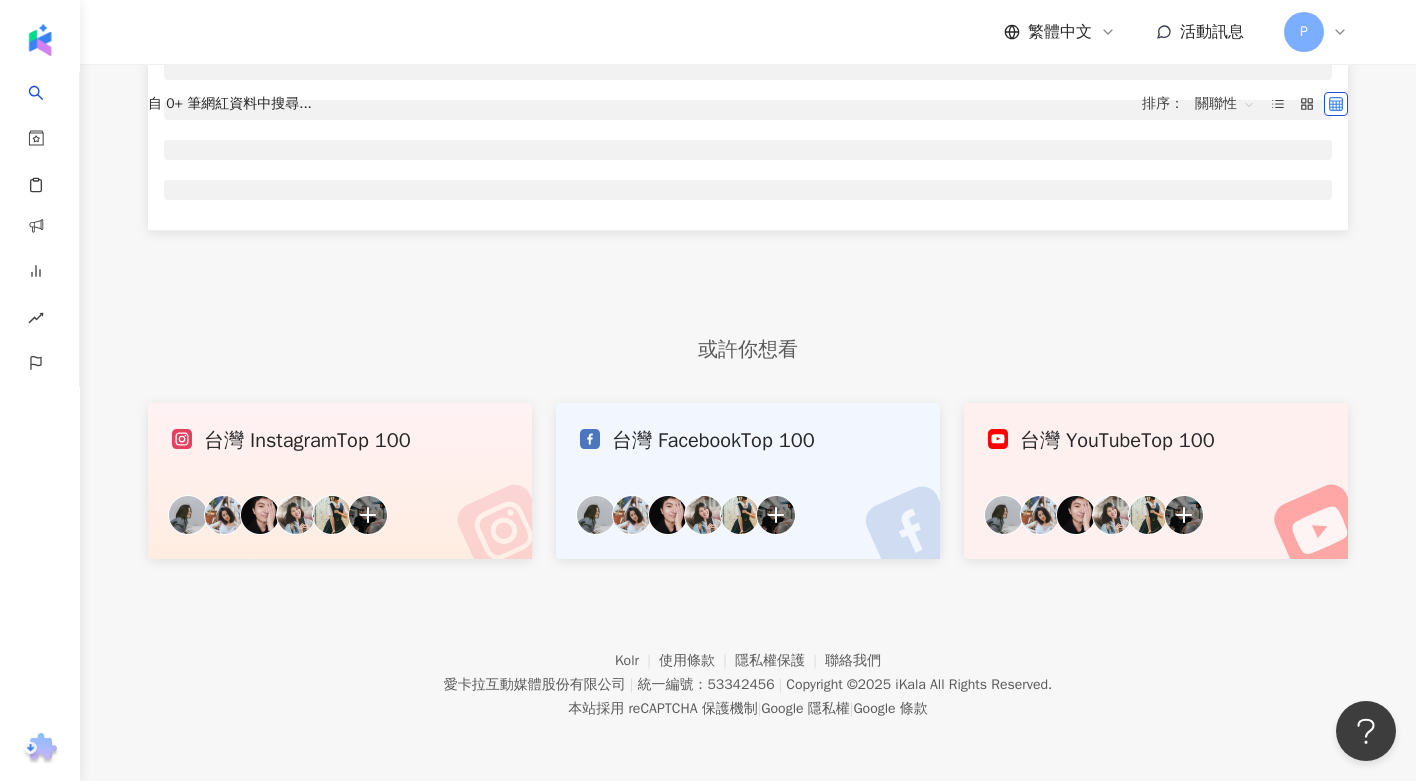 scroll, scrollTop: 0, scrollLeft: 0, axis: both 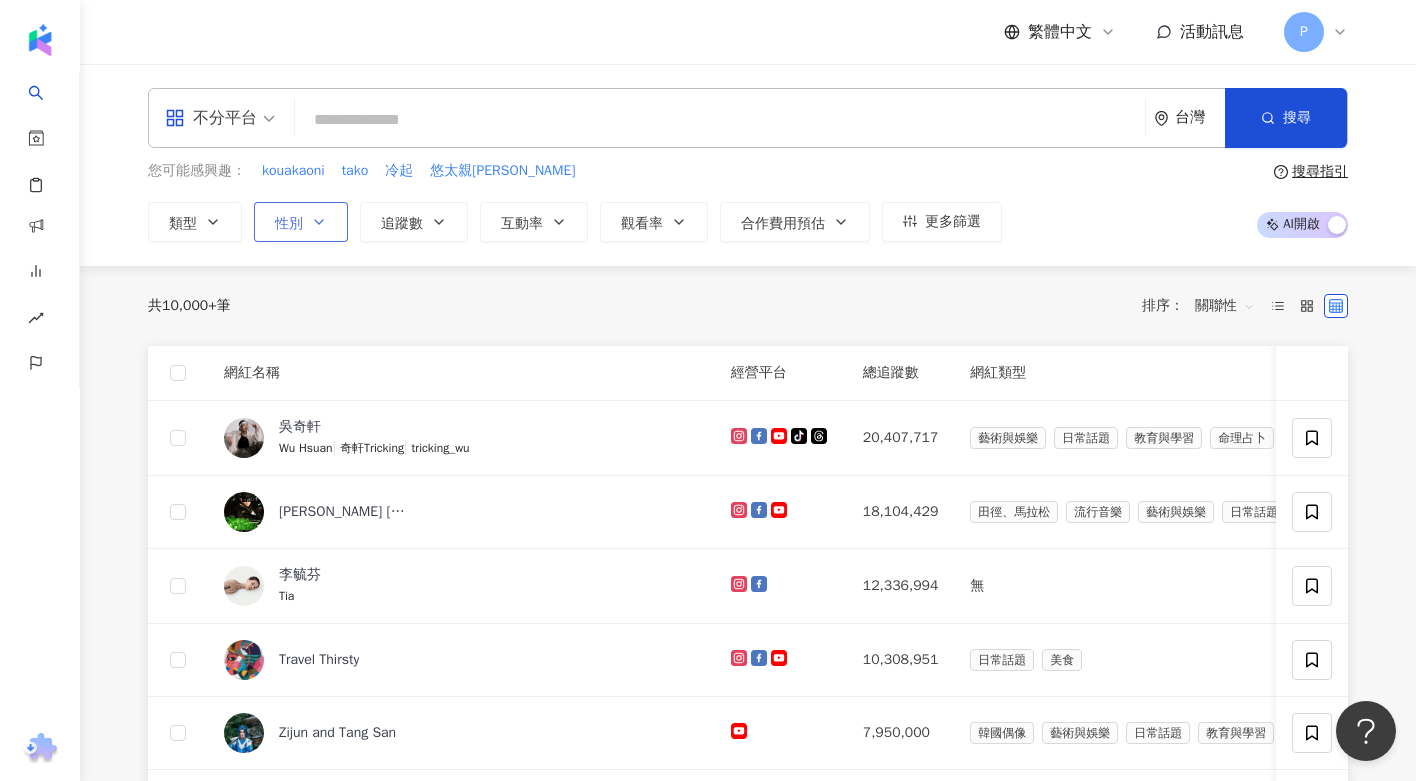 click on "性別" at bounding box center (301, 222) 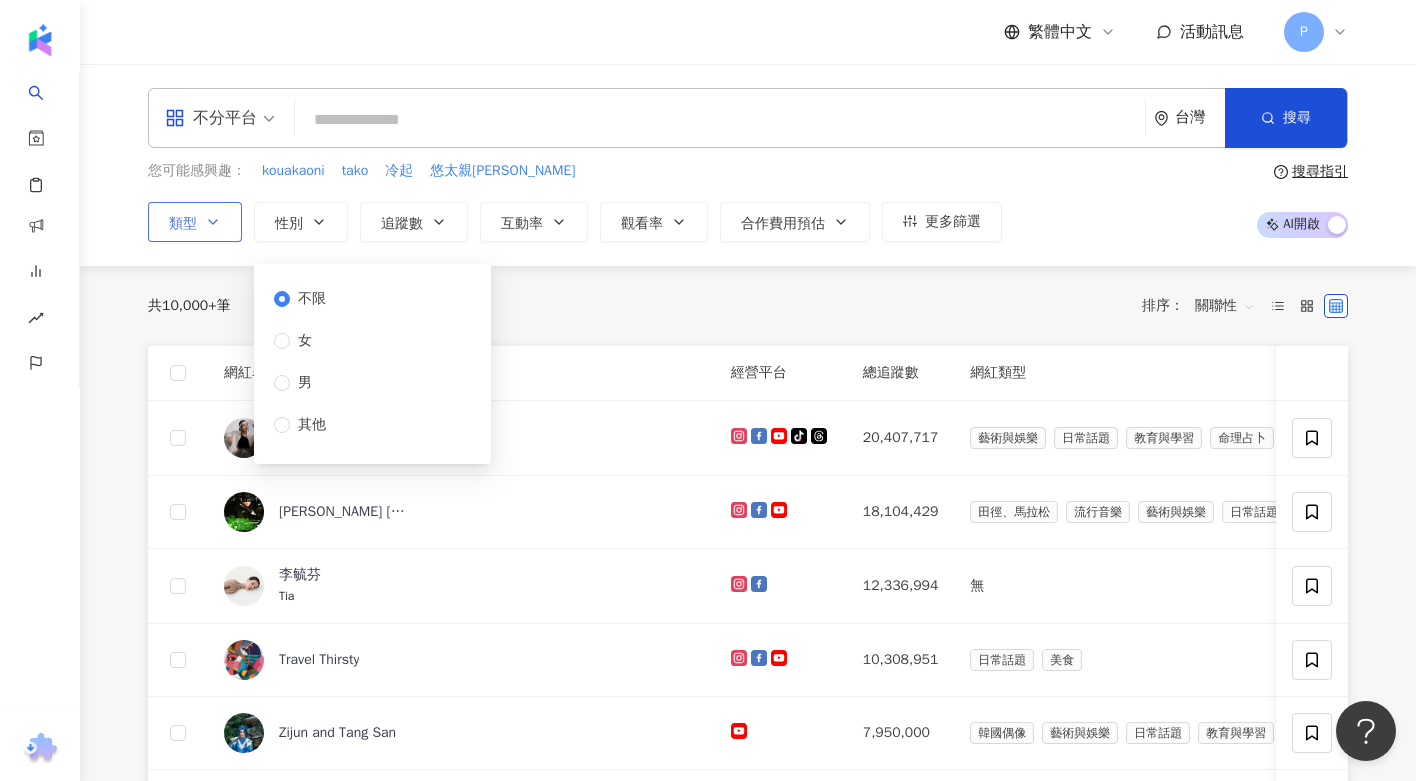 click on "類型" at bounding box center [195, 222] 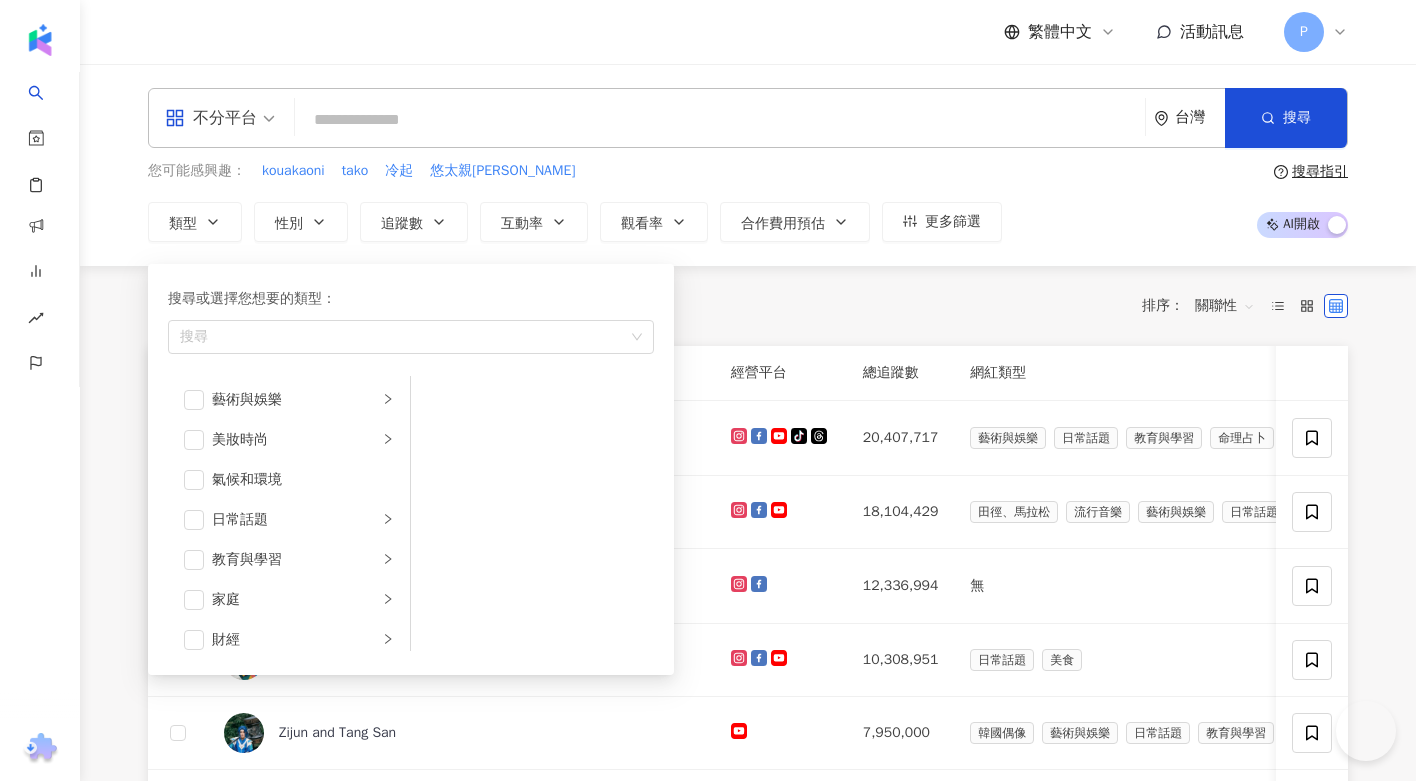 click on "類型 搜尋或選擇您想要的類型：   搜尋 藝術與娛樂 美妝時尚 氣候和環境 日常話題 教育與學習 家庭 財經 美食 命理占卜 遊戲 法政社會 生活風格 影視娛樂 醫療與健康 寵物 攝影 感情 宗教 促購導購 運動 科技 交通工具 旅遊 成人" at bounding box center (195, 222) 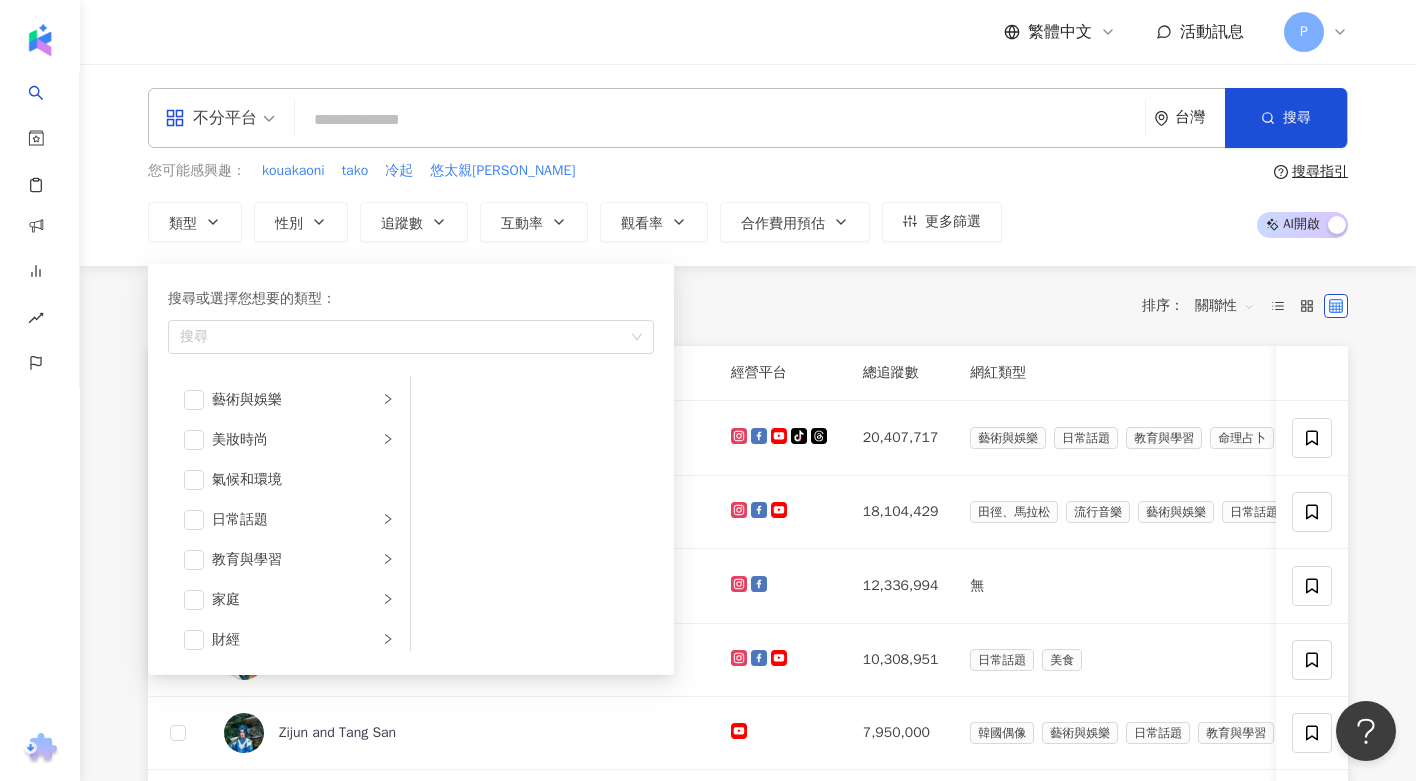 scroll, scrollTop: 0, scrollLeft: 0, axis: both 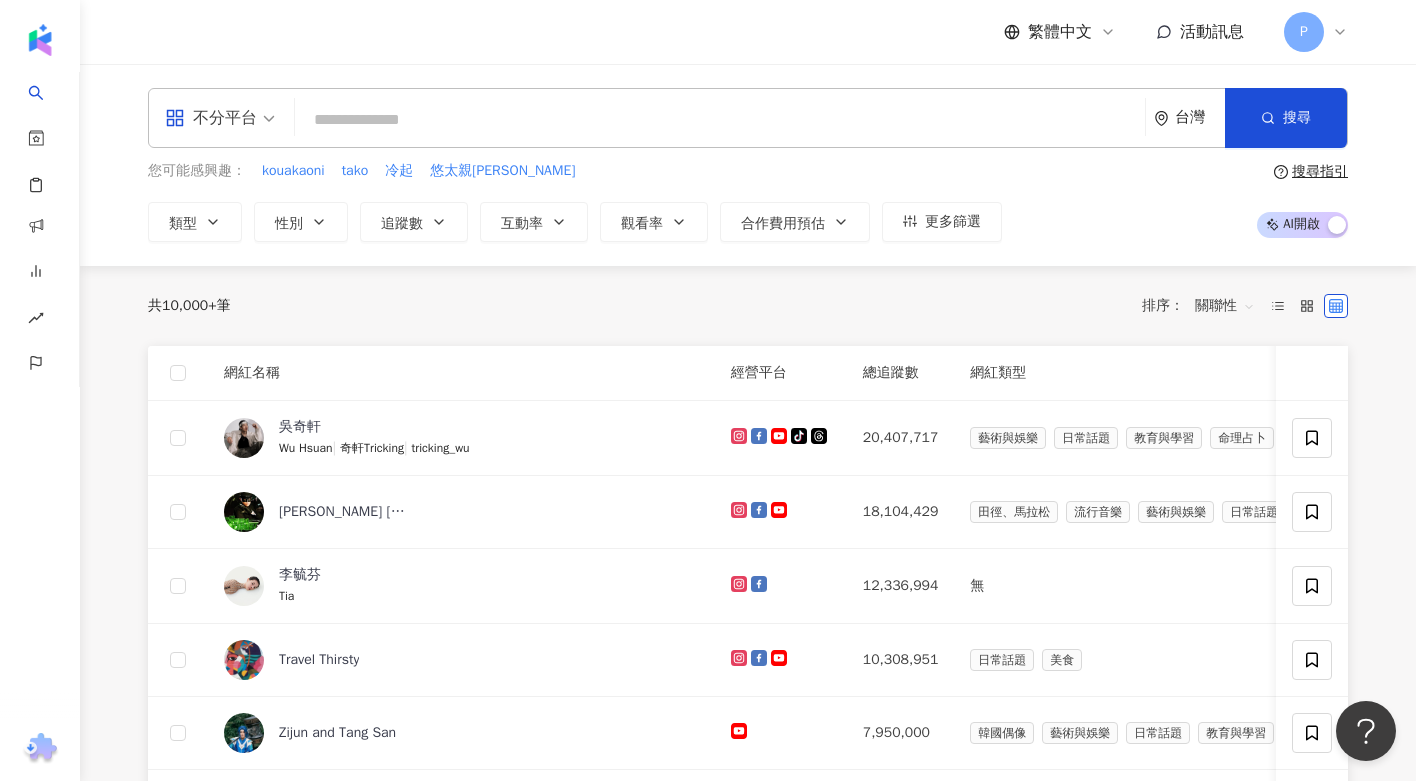 click on "類型" at bounding box center (195, 222) 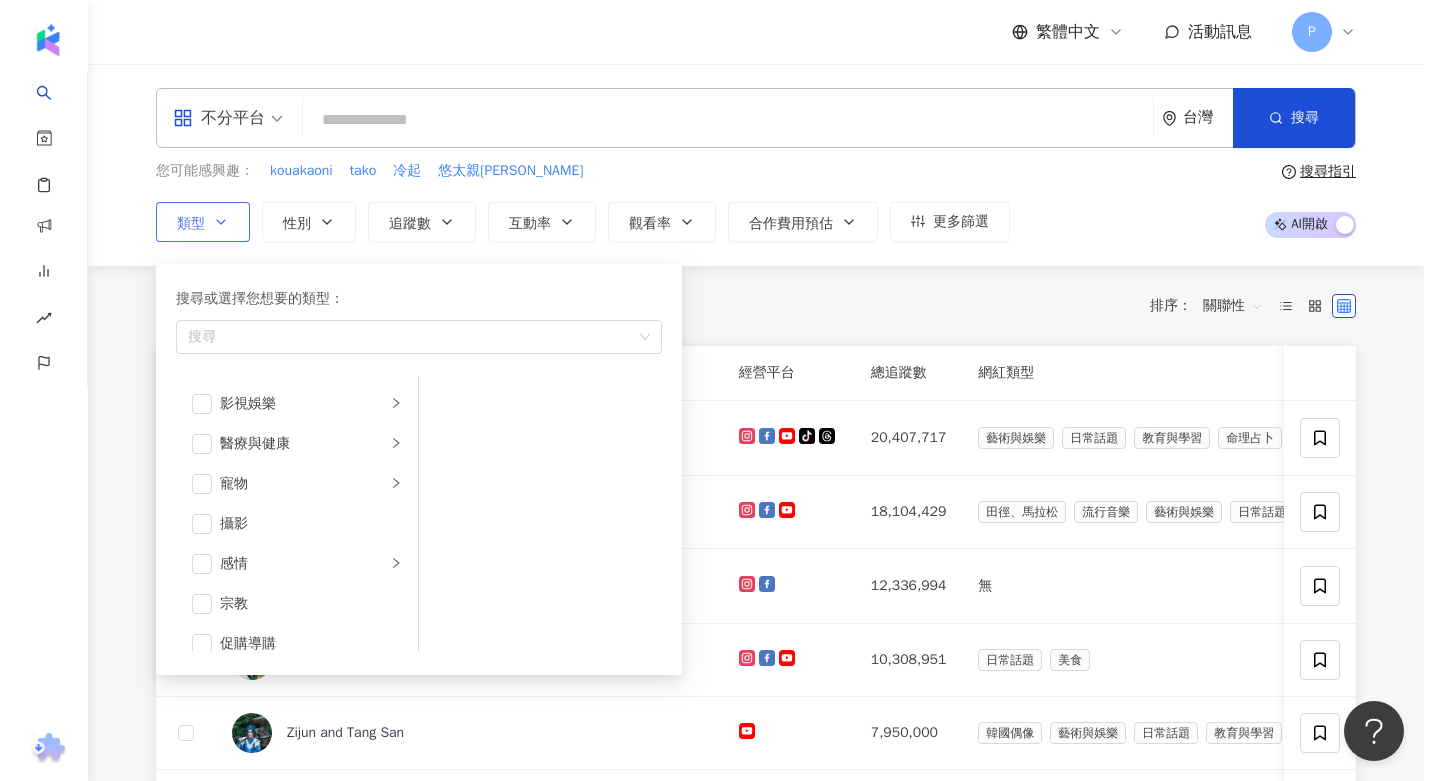 scroll, scrollTop: 693, scrollLeft: 0, axis: vertical 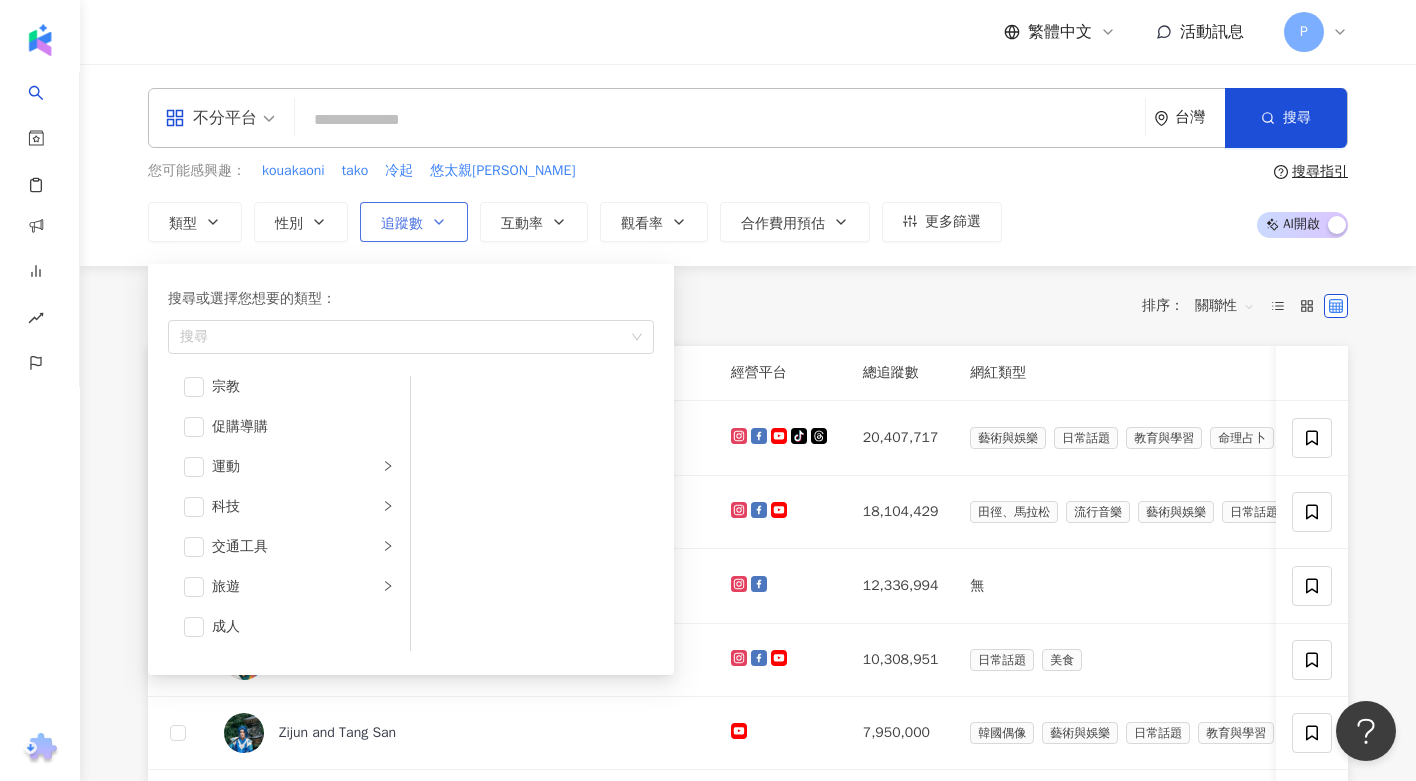 click on "追蹤數" at bounding box center (414, 222) 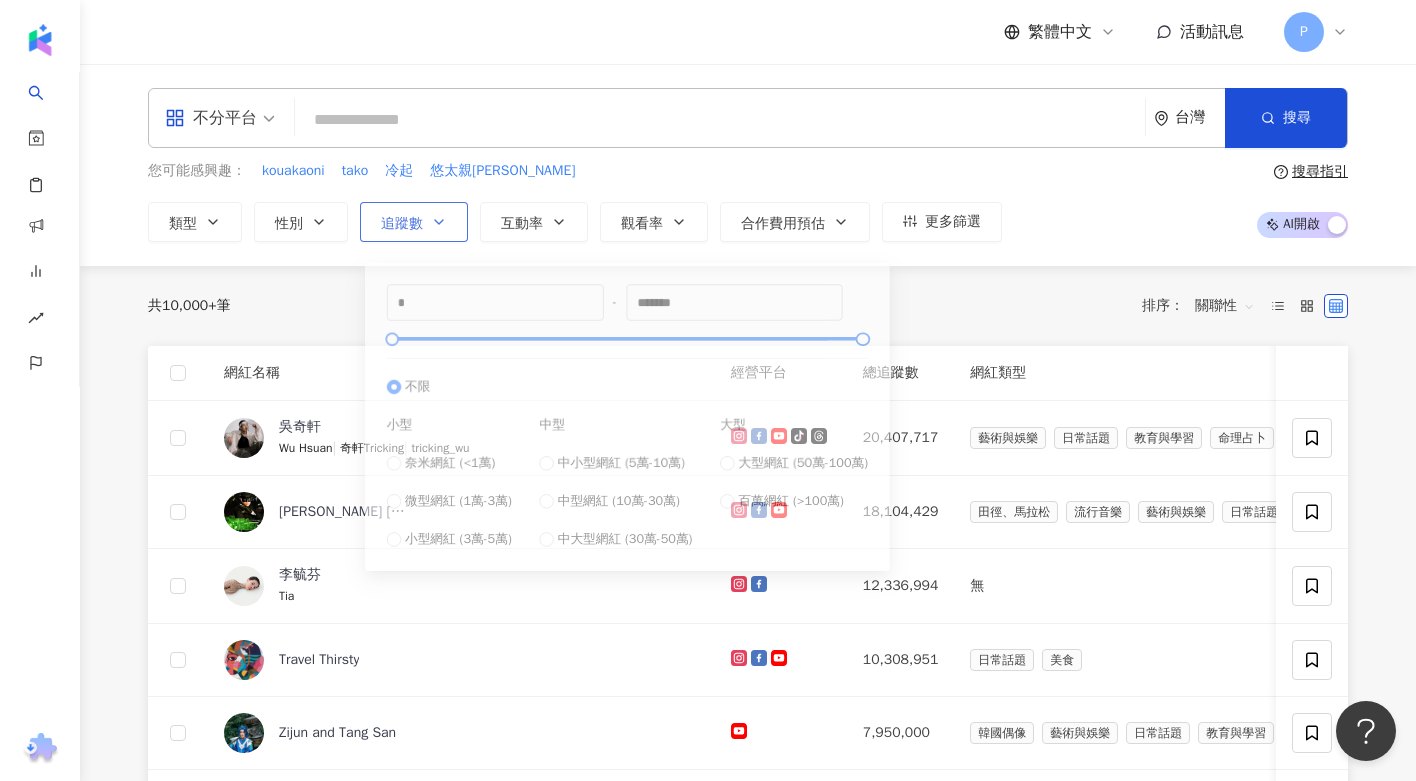click on "追蹤數" at bounding box center [414, 222] 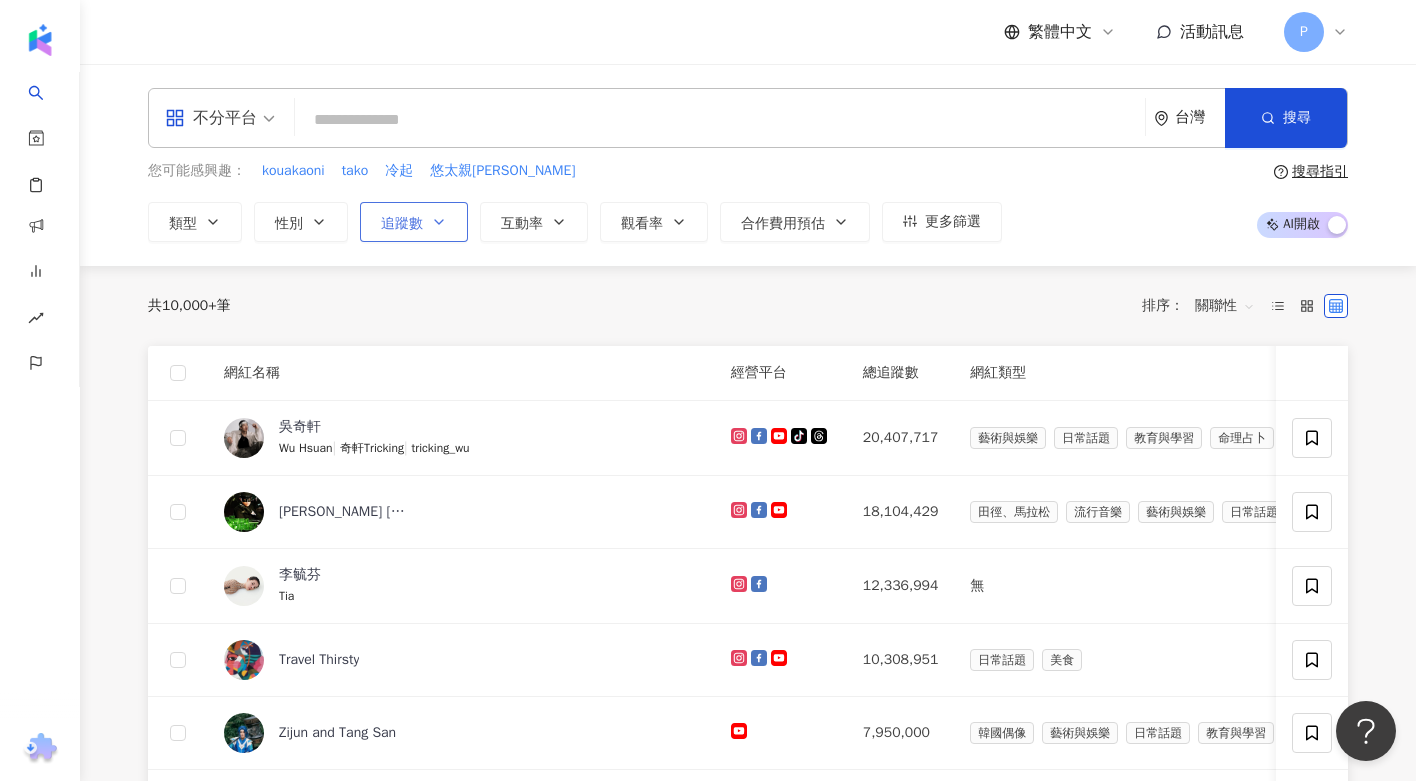 click on "追蹤數" at bounding box center (414, 222) 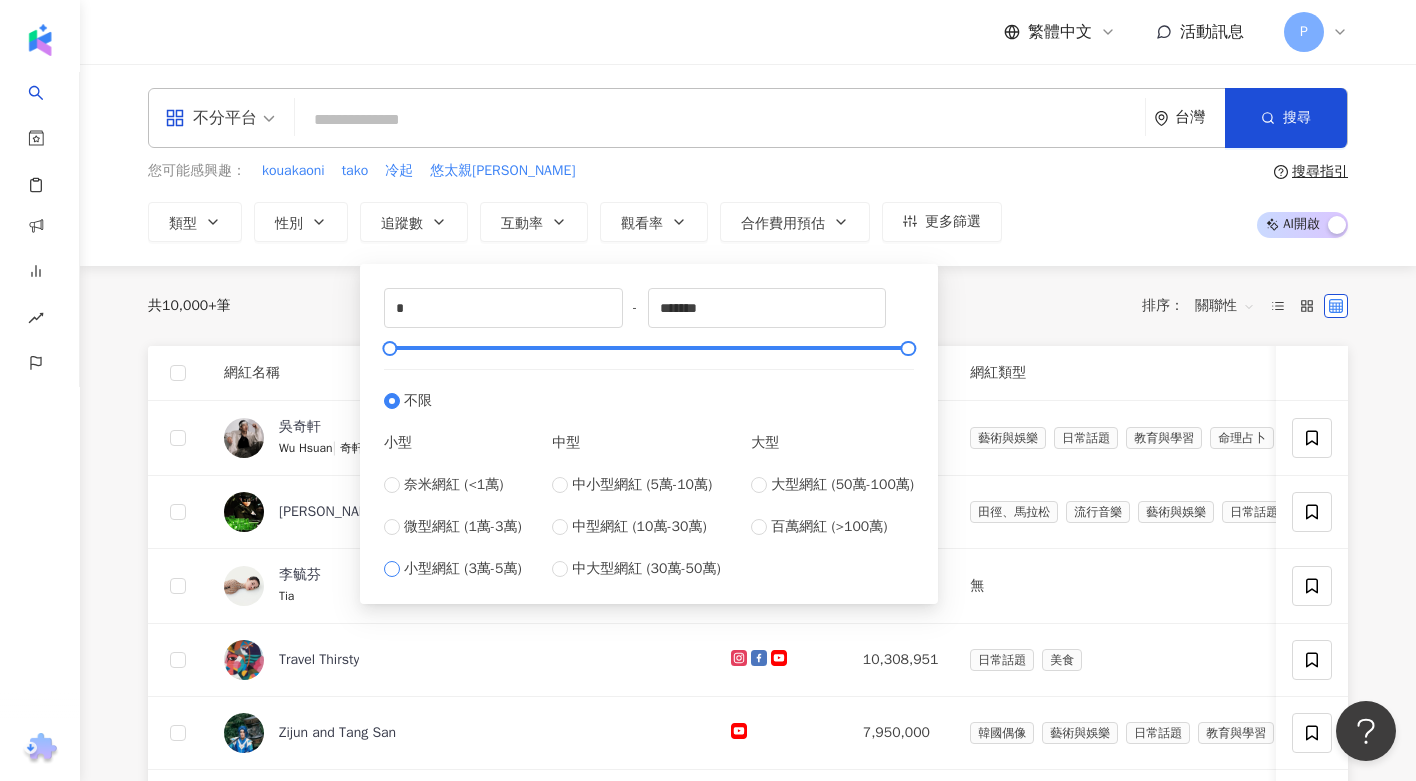 click on "小型網紅 (3萬-5萬)" at bounding box center [463, 569] 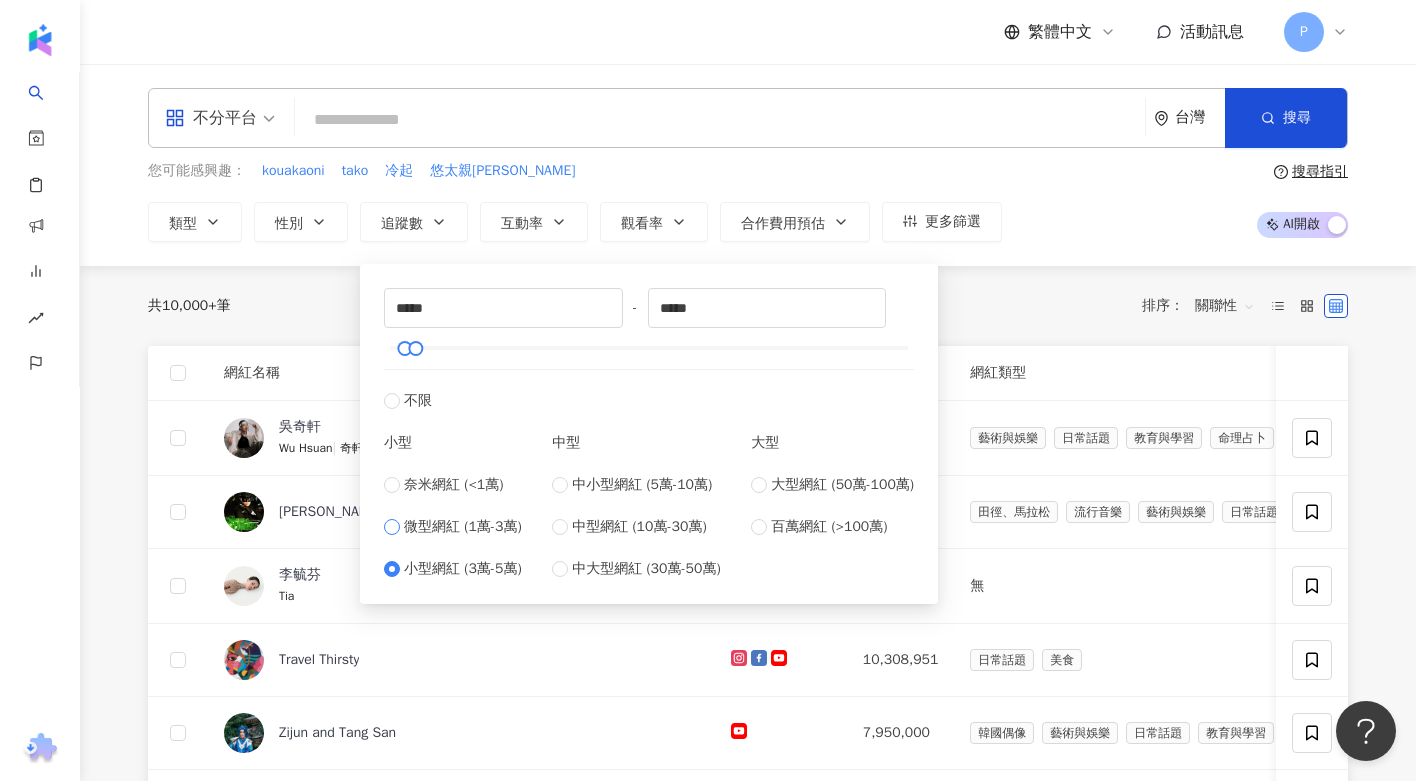 click on "微型網紅 (1萬-3萬)" at bounding box center (463, 527) 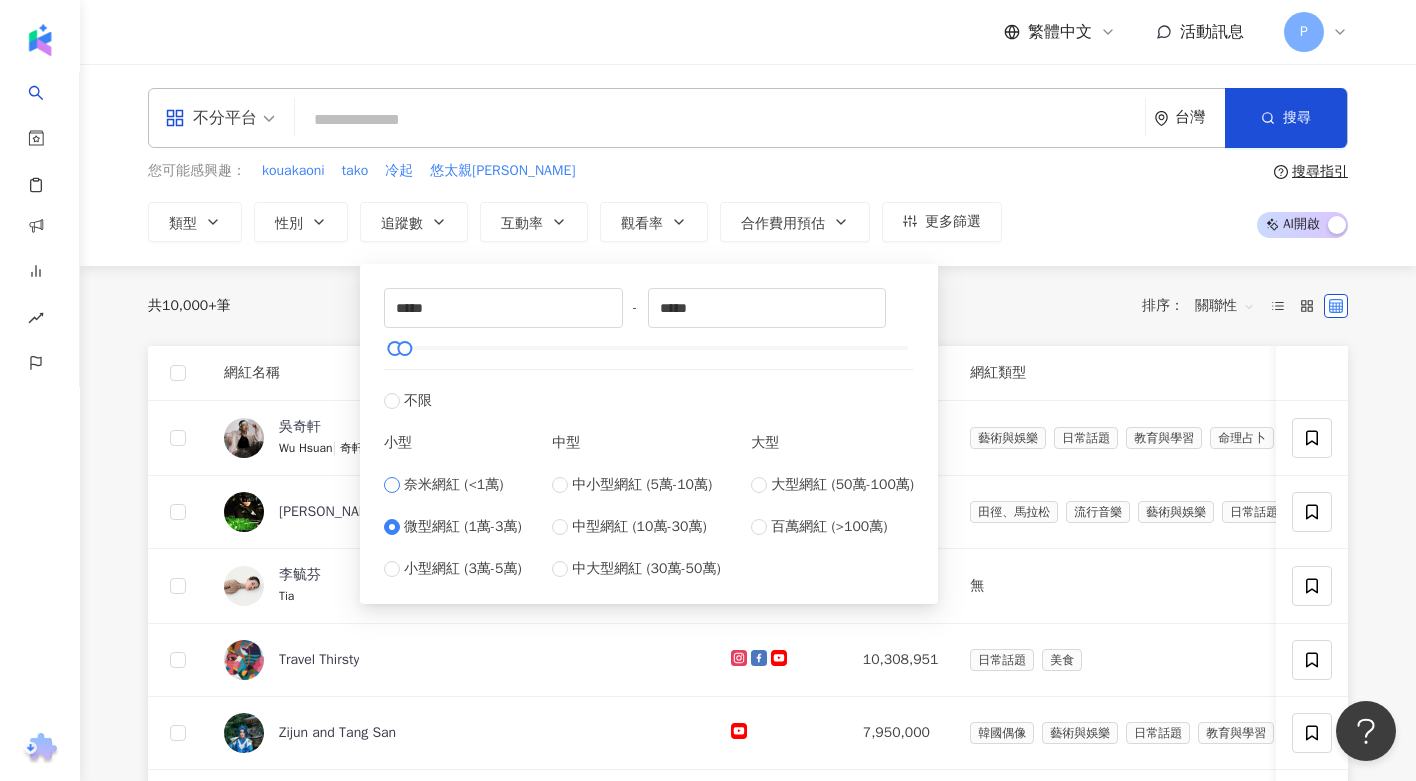 click on "奈米網紅 (<1萬)" at bounding box center [453, 485] 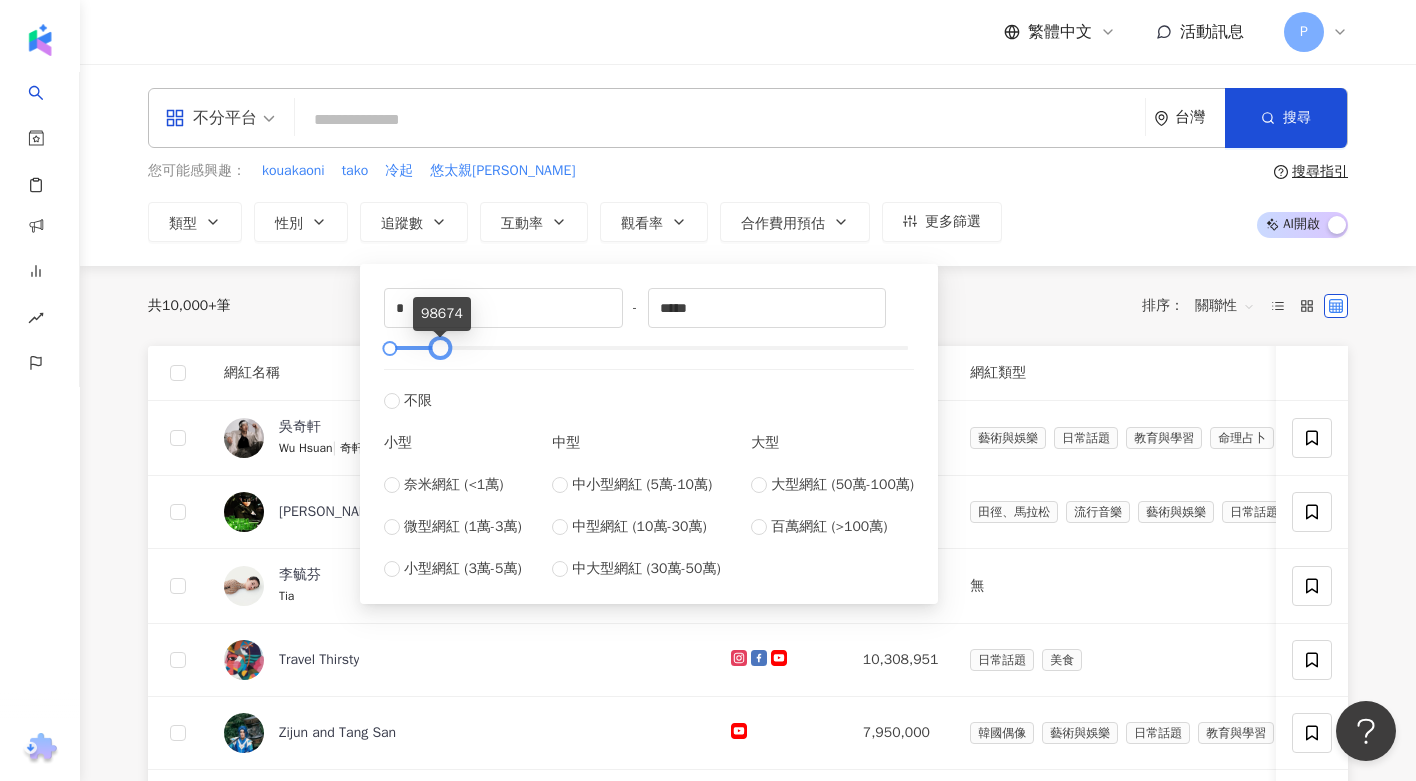drag, startPoint x: 399, startPoint y: 351, endPoint x: 445, endPoint y: 354, distance: 46.09772 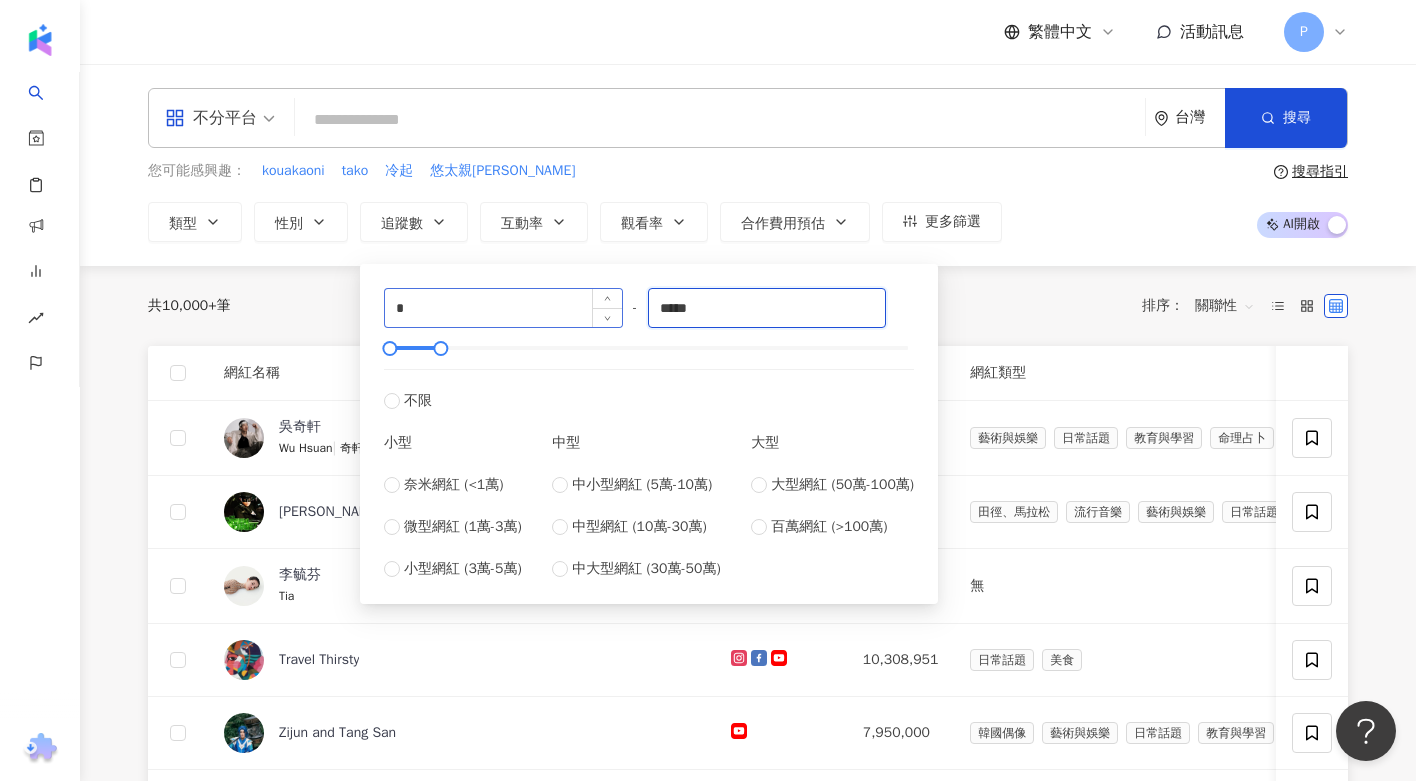 drag, startPoint x: 729, startPoint y: 307, endPoint x: 555, endPoint y: 307, distance: 174 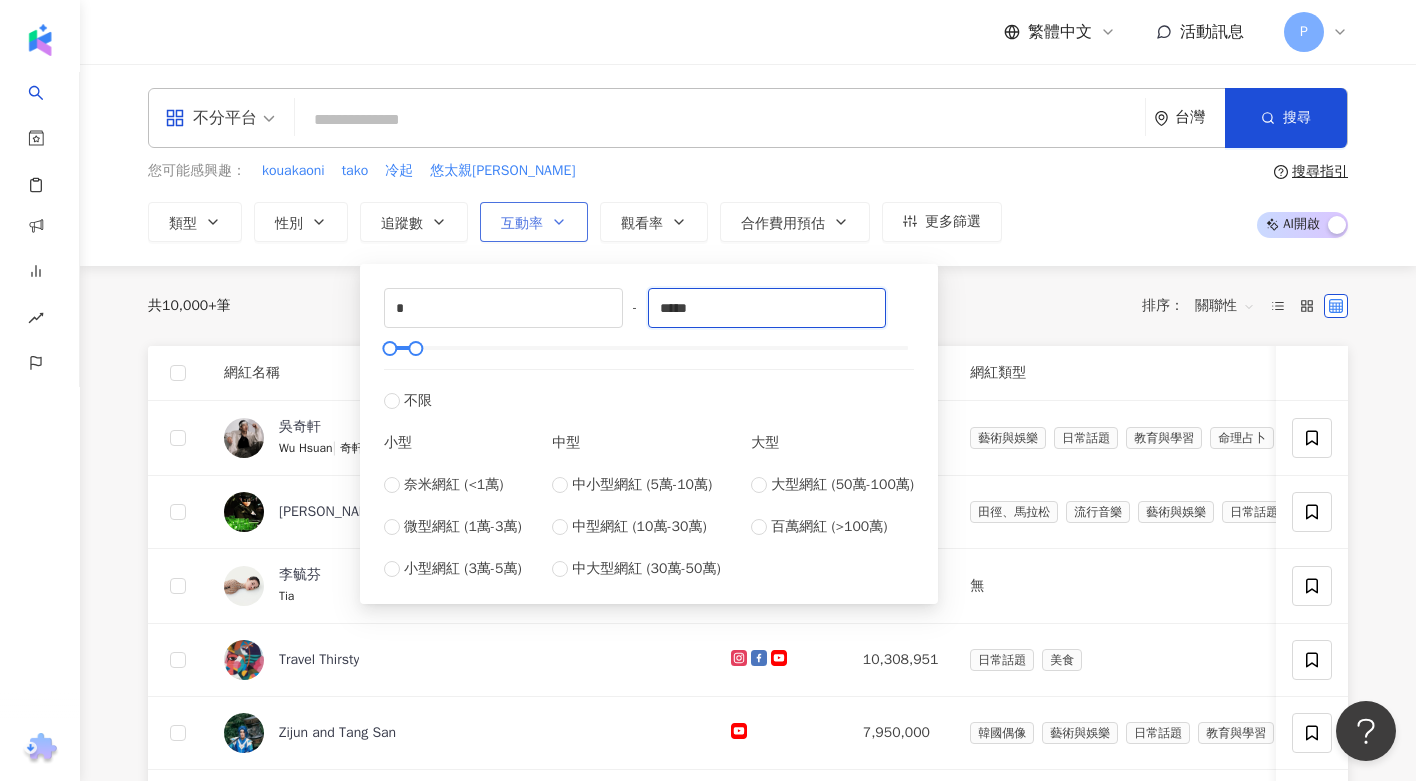 type on "*****" 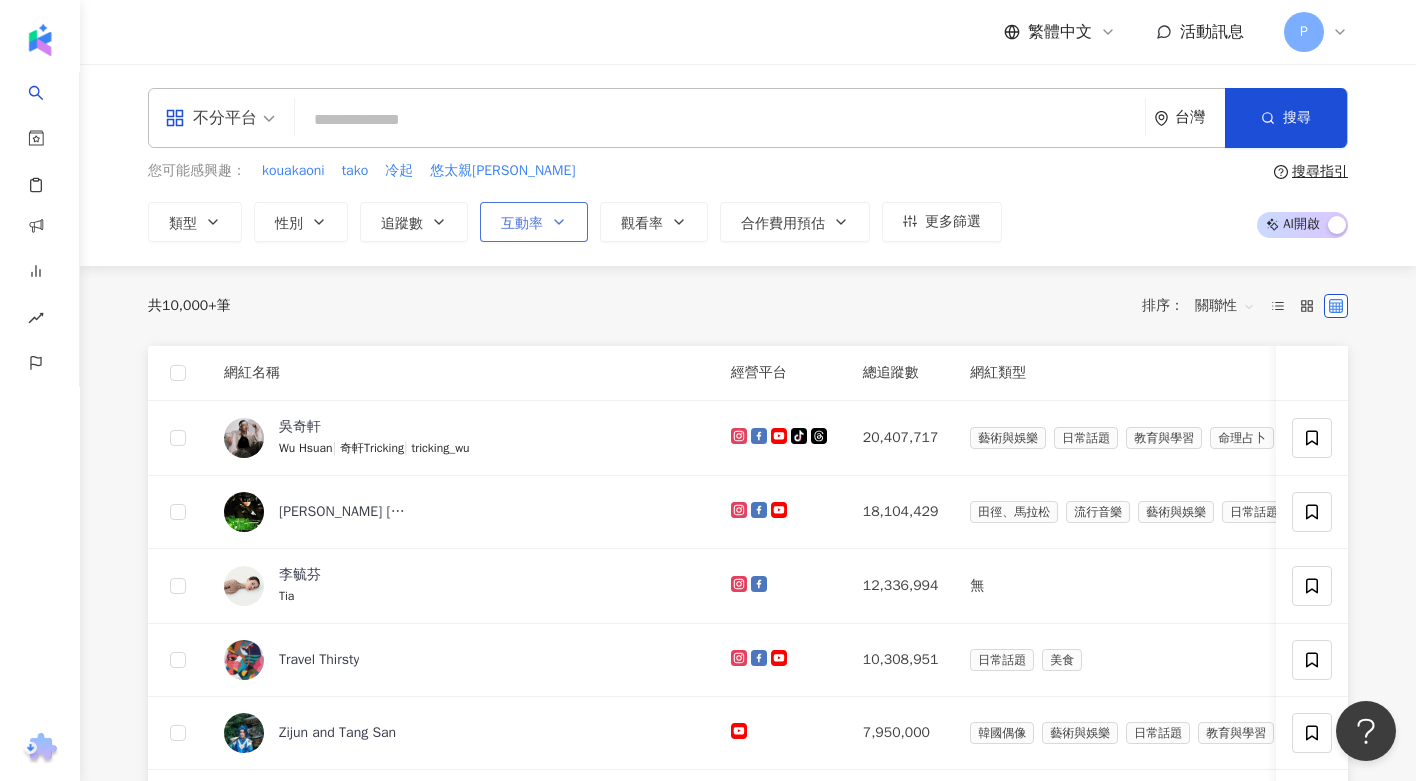 click on "互動率" at bounding box center (522, 224) 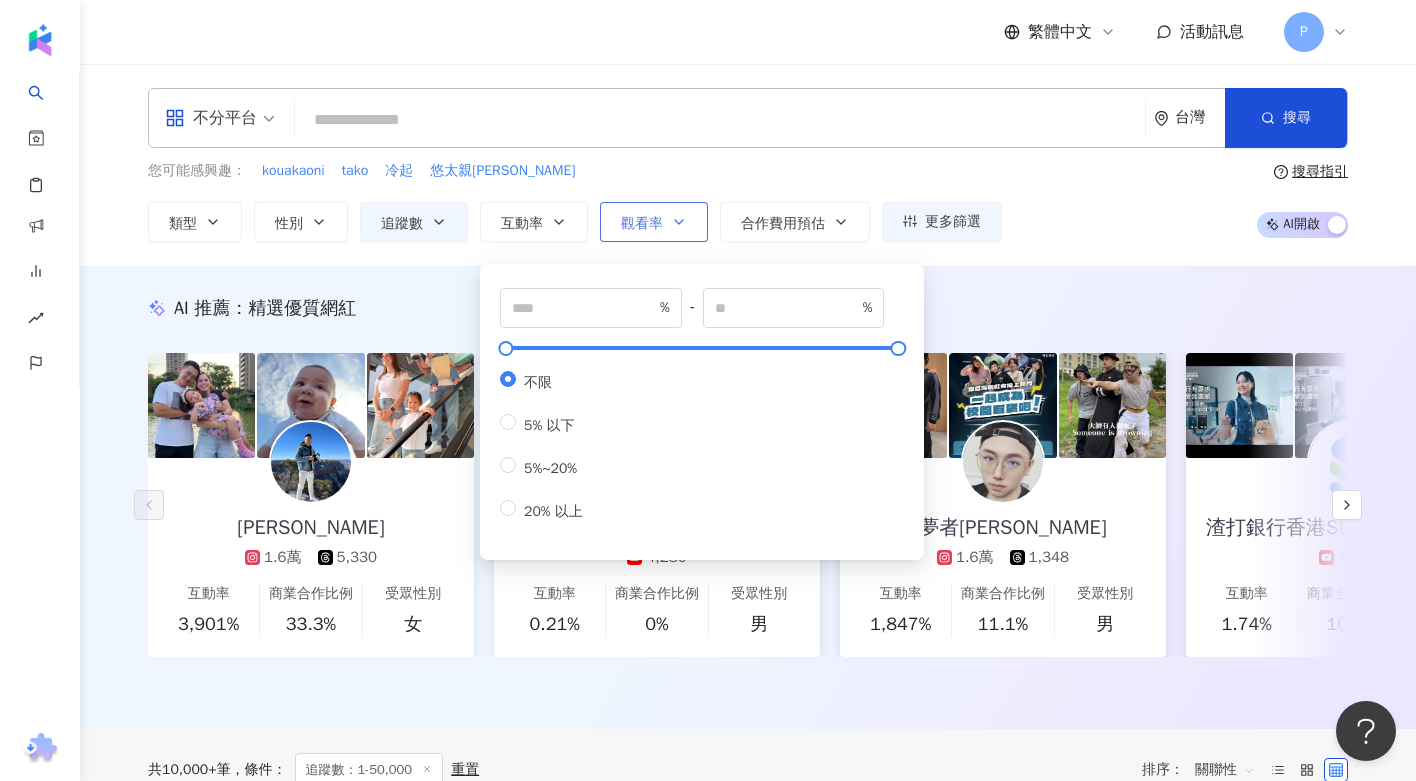 click on "觀看率" at bounding box center (654, 222) 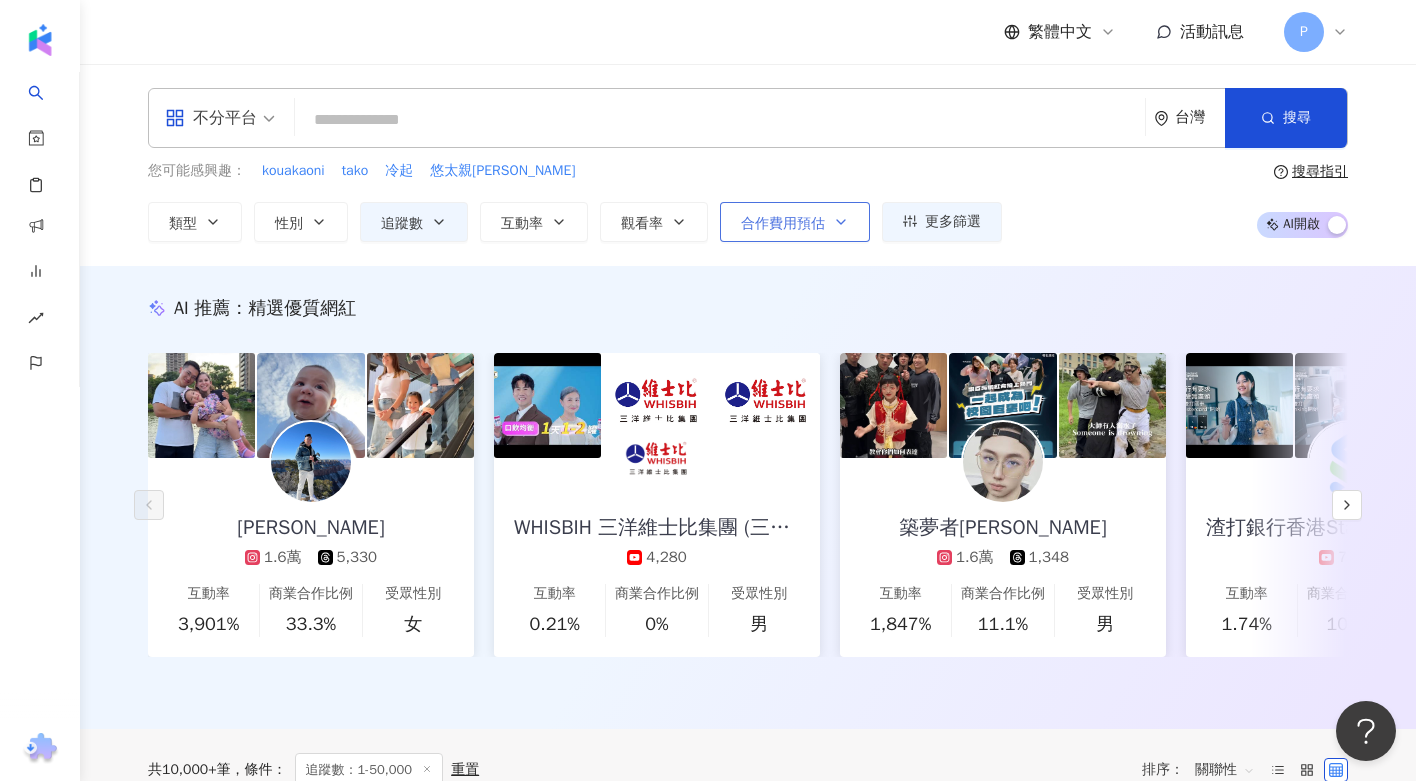 click on "合作費用預估" at bounding box center [795, 222] 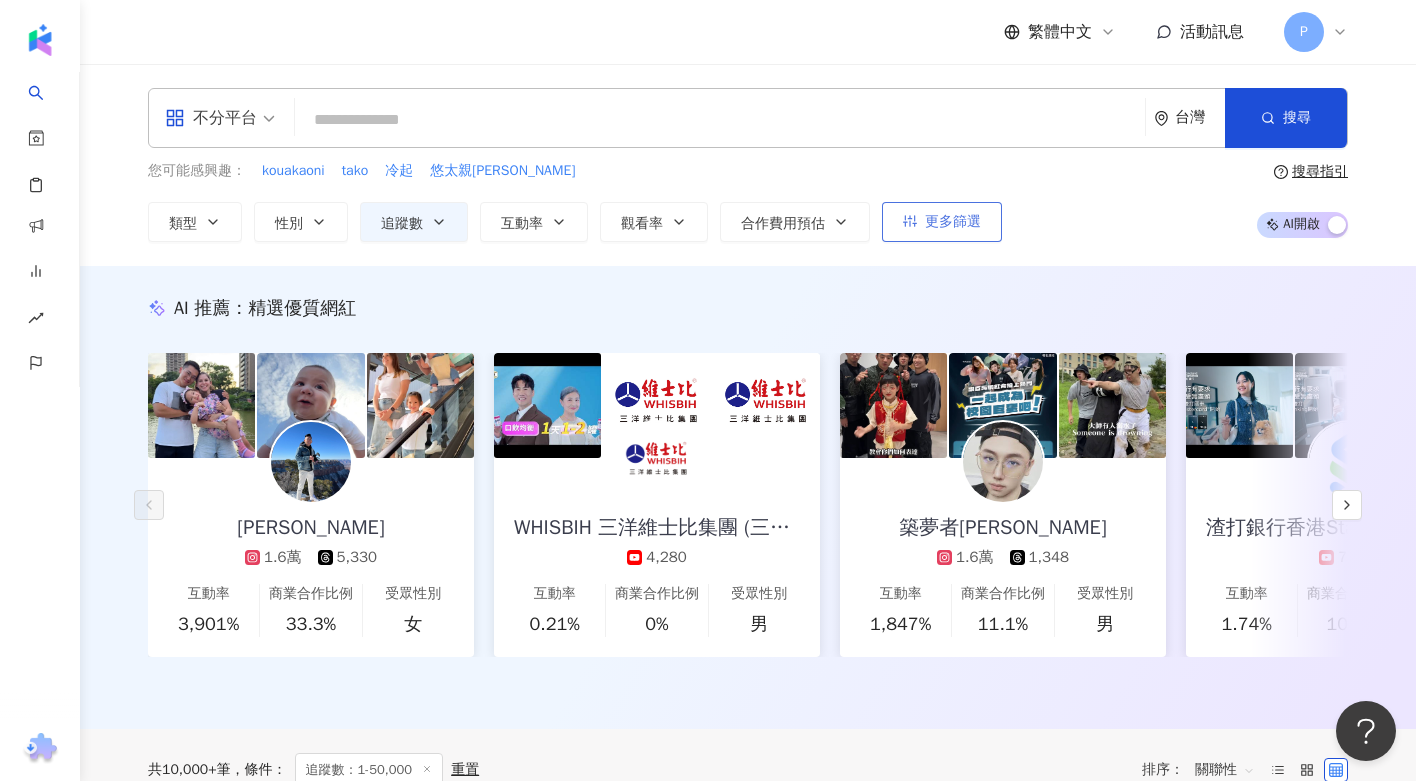 click on "更多篩選" at bounding box center (953, 222) 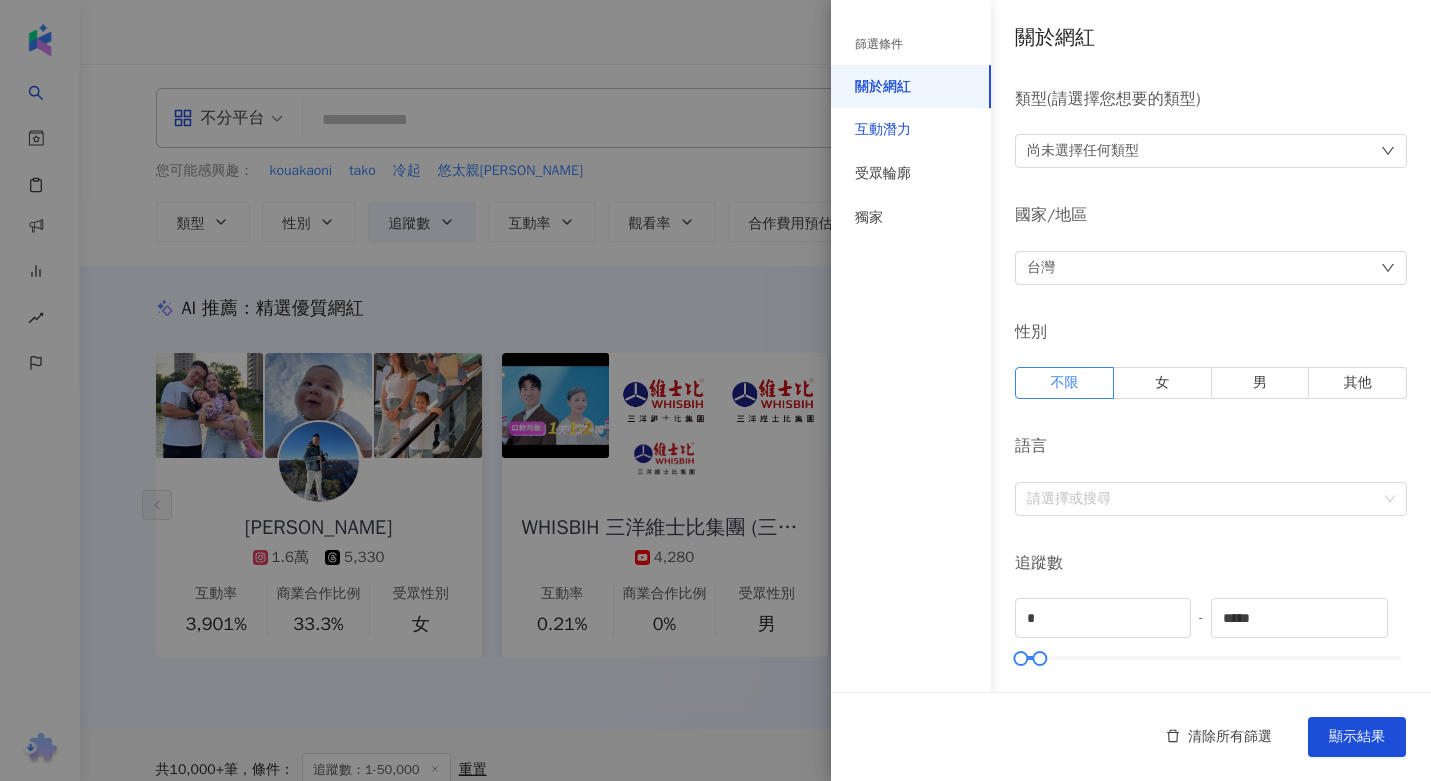 click on "互動潛力" at bounding box center (883, 130) 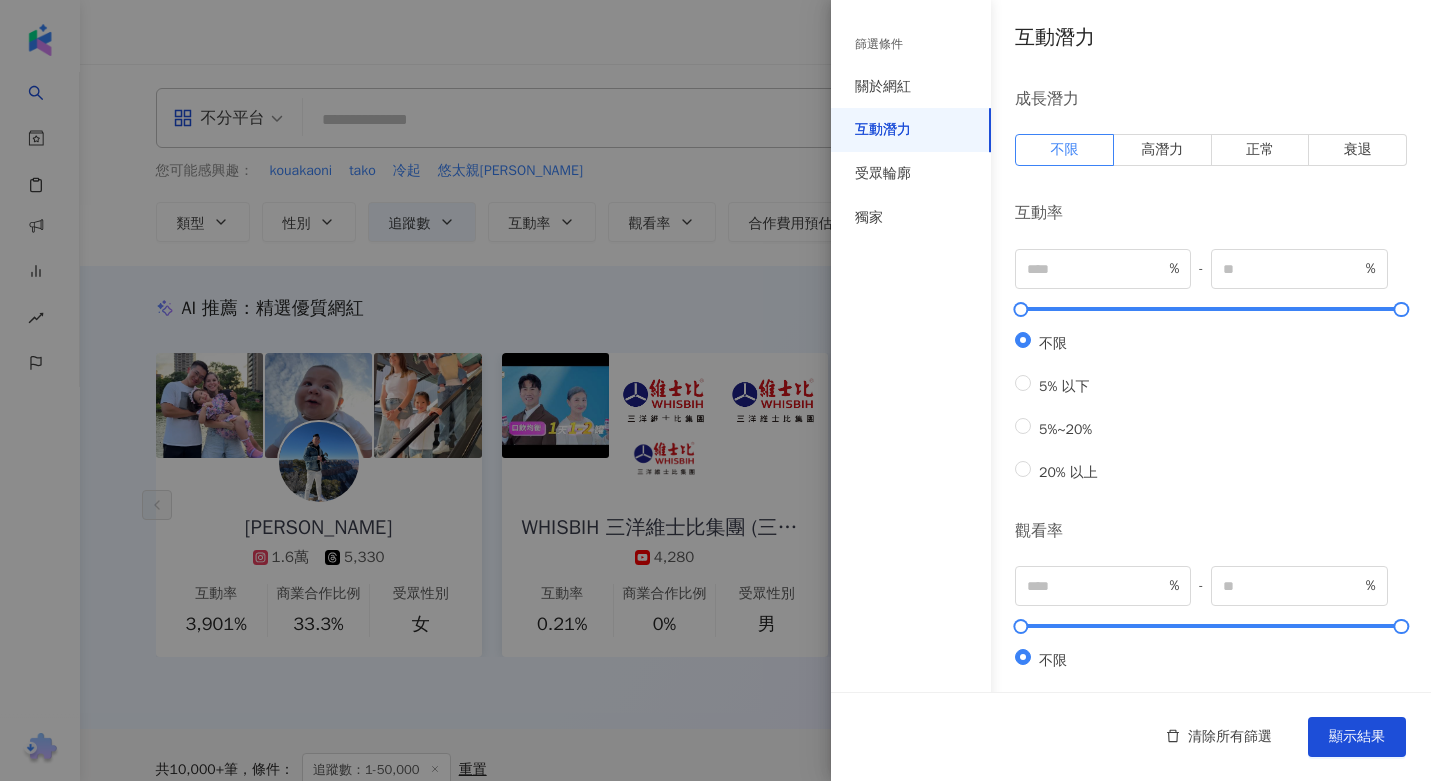 click on "篩選條件" at bounding box center [879, 44] 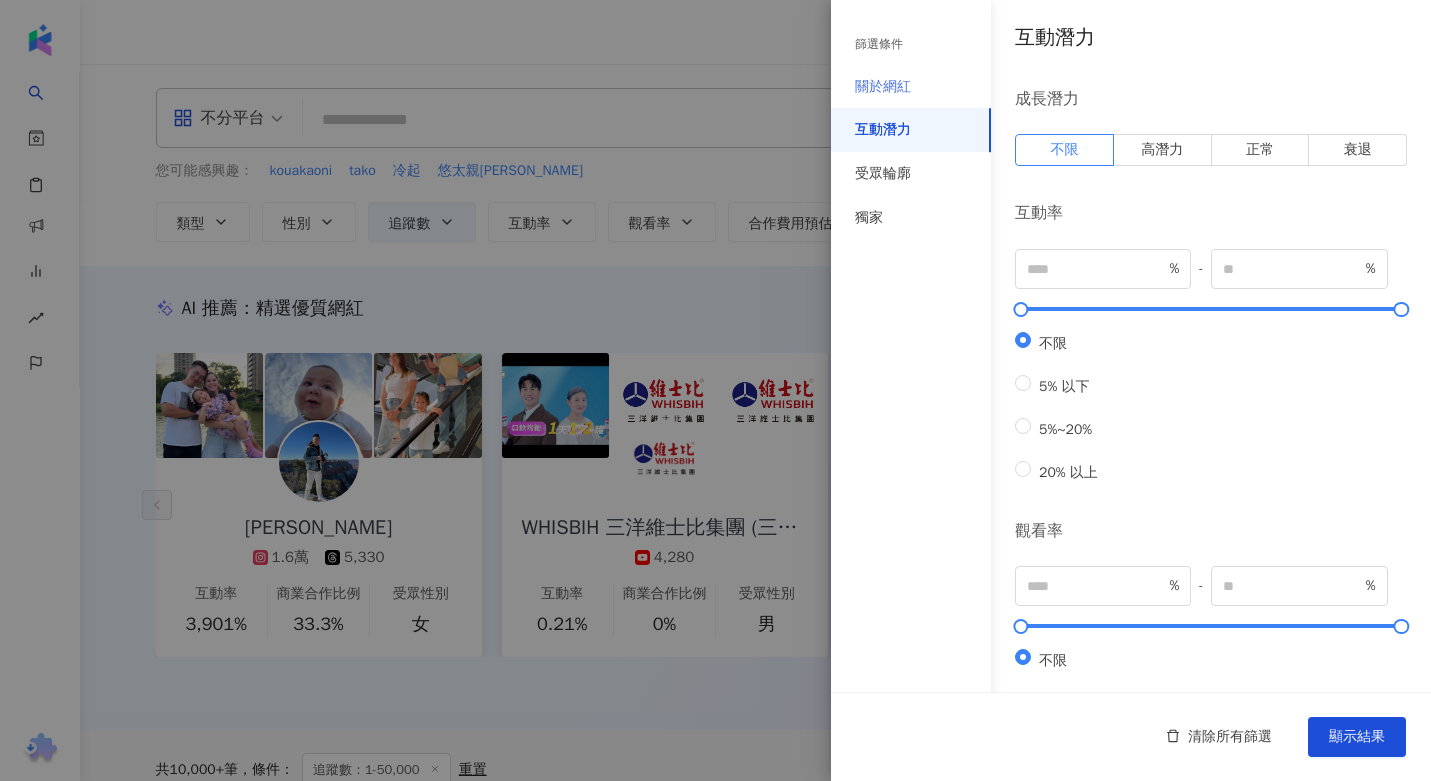 click on "關於網紅" at bounding box center [911, 87] 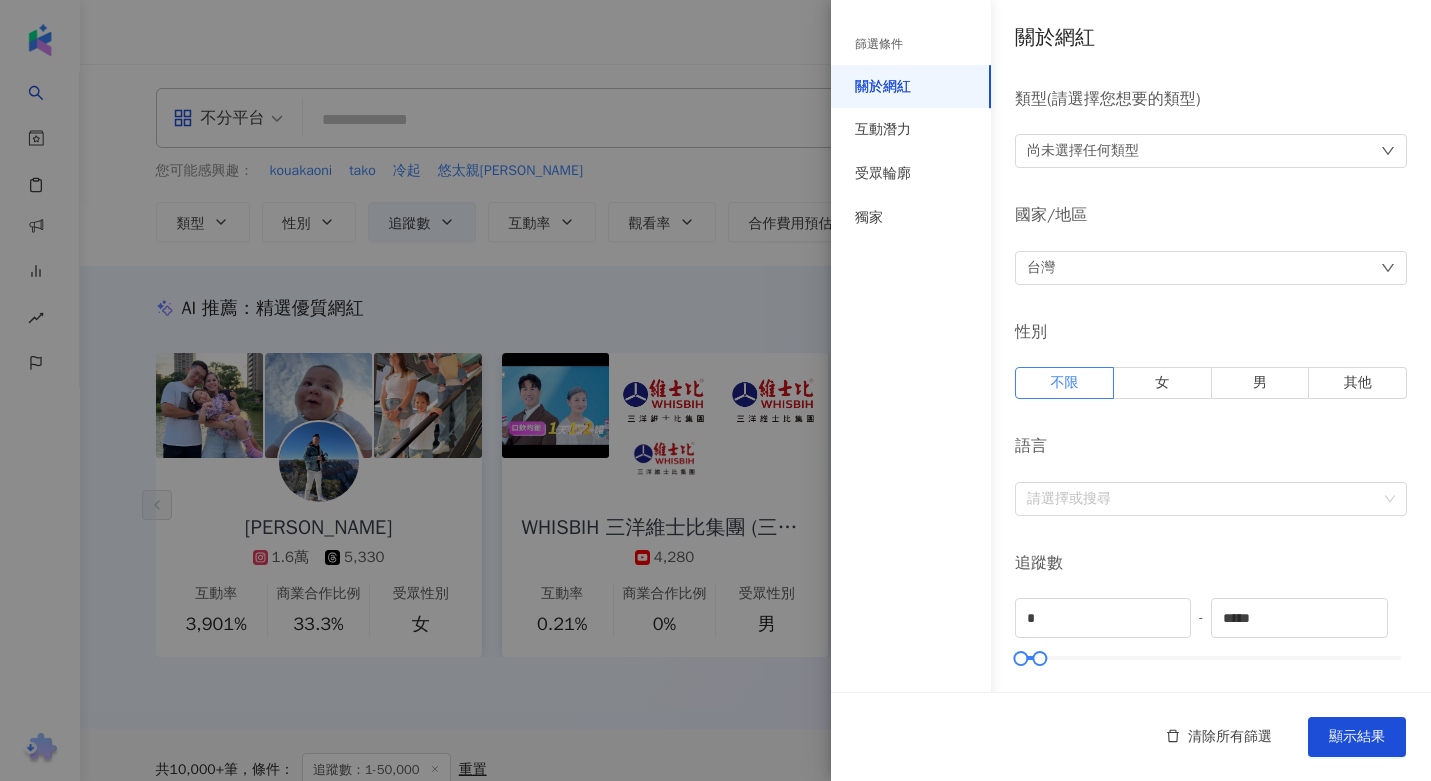 click on "尚未選擇任何類型" at bounding box center [1083, 151] 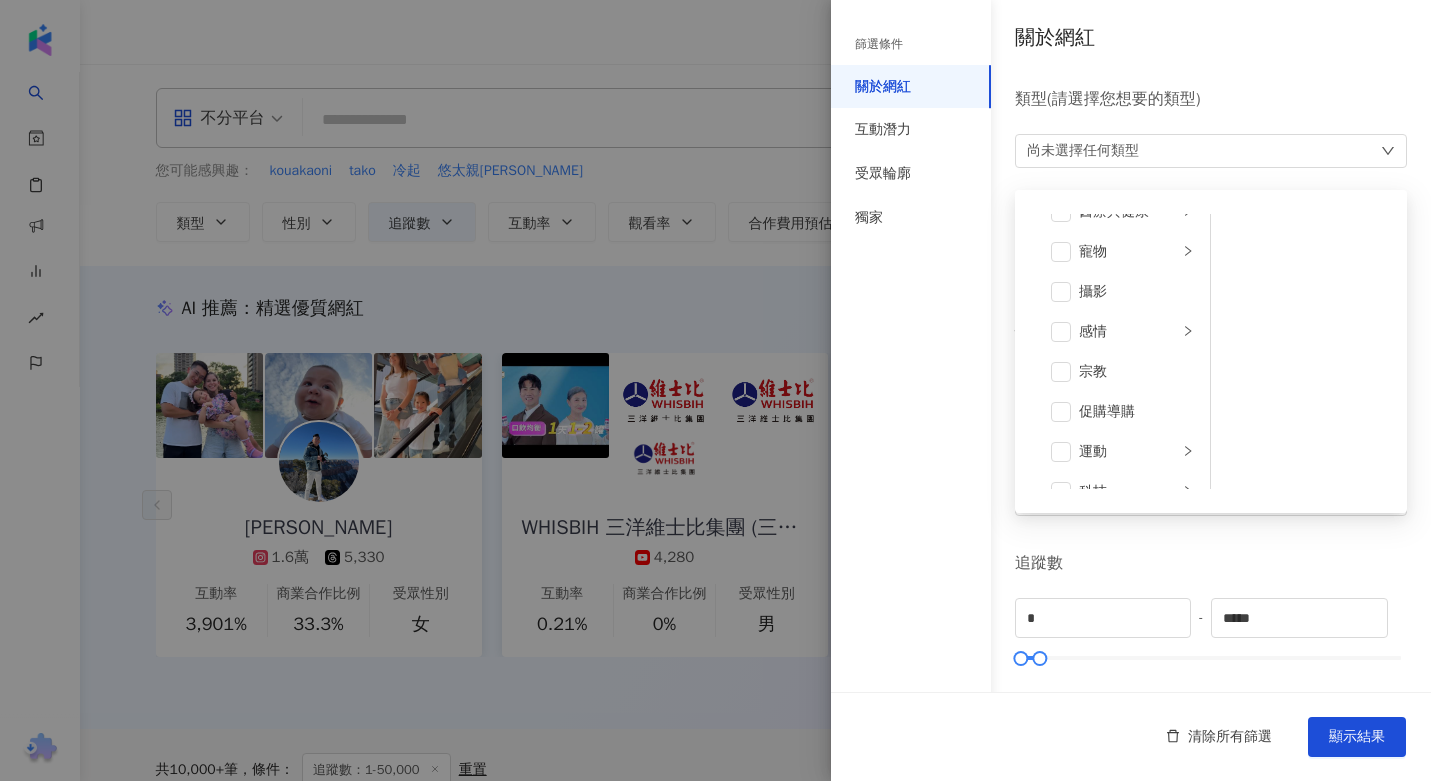 scroll, scrollTop: 693, scrollLeft: 0, axis: vertical 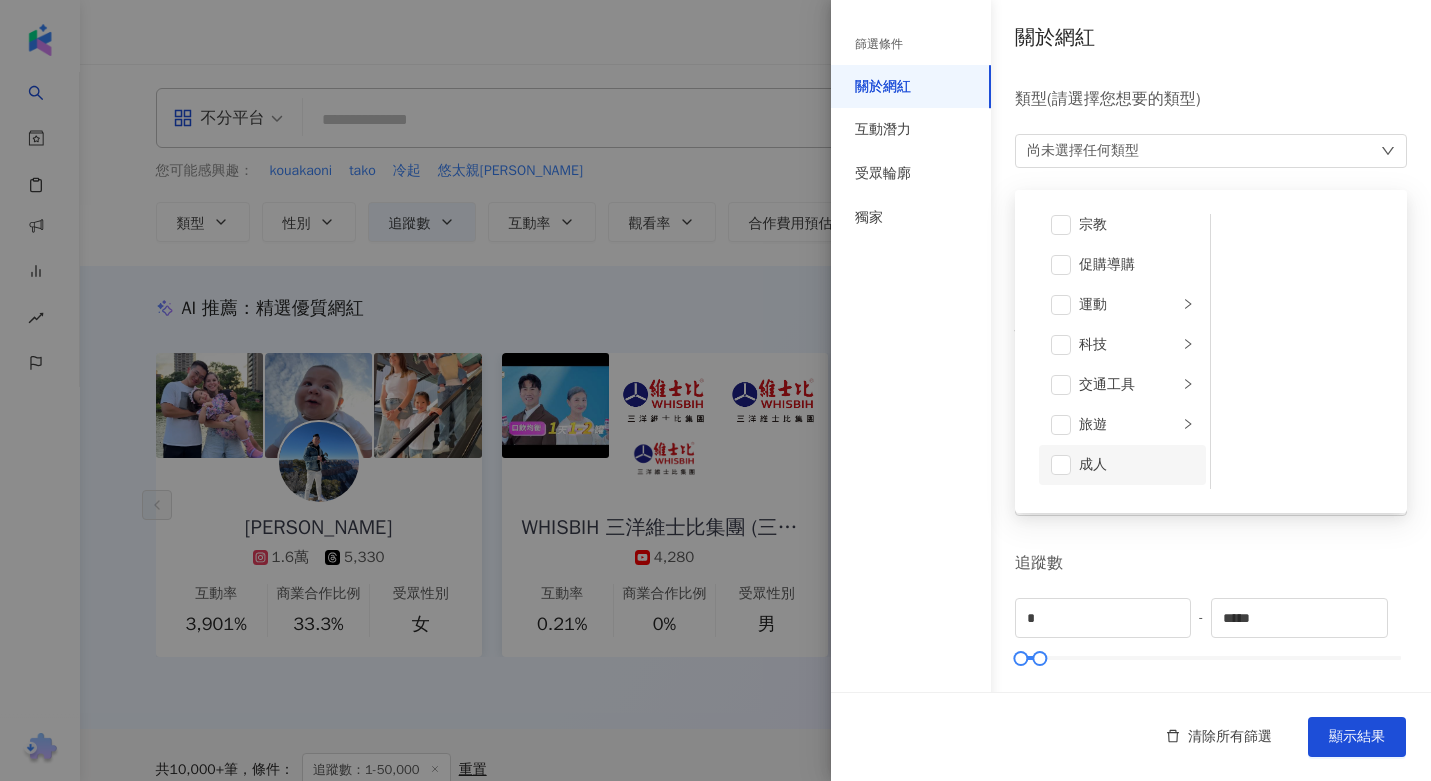 click on "成人" at bounding box center [1136, 465] 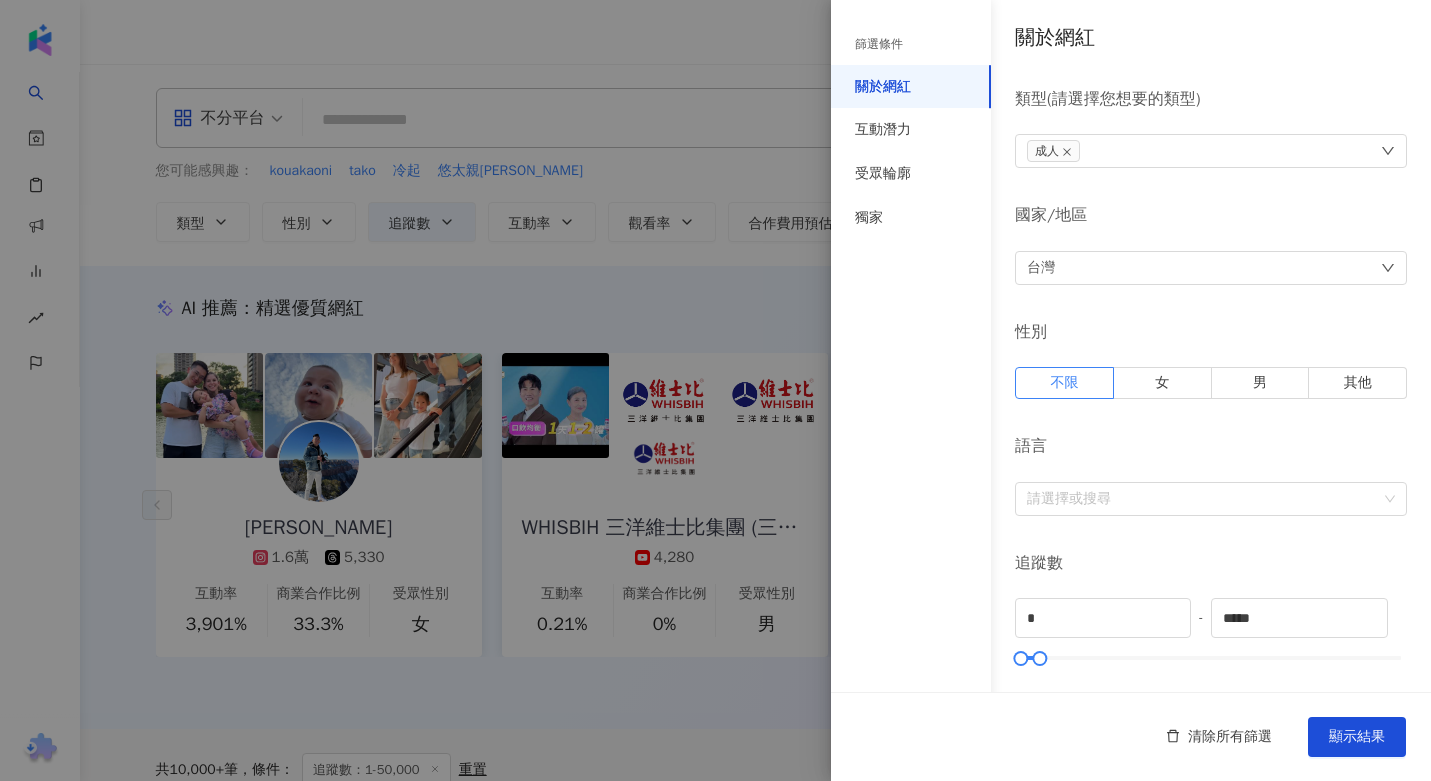 click on "類型  ( 請選擇您想要的類型 )" at bounding box center (1211, 99) 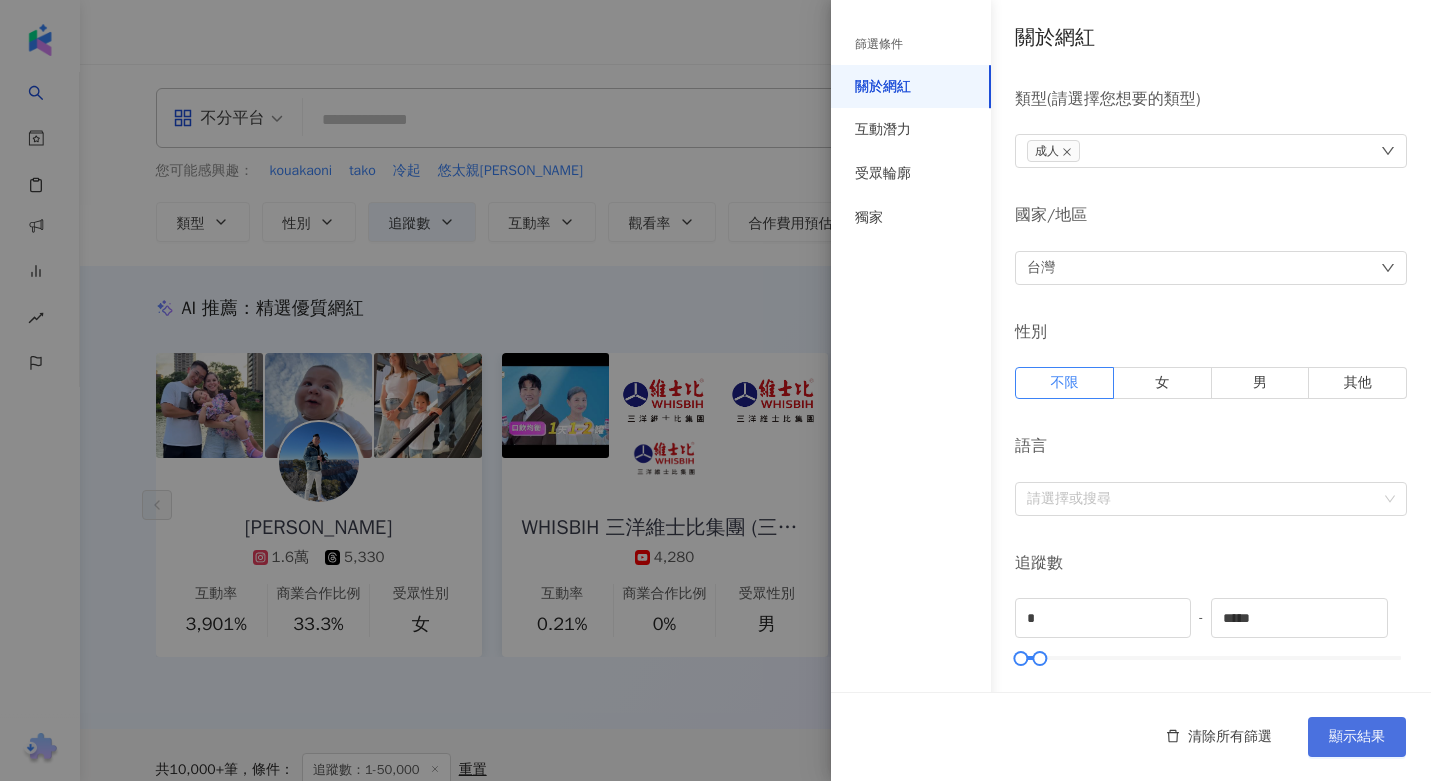 click on "顯示結果" at bounding box center (1357, 737) 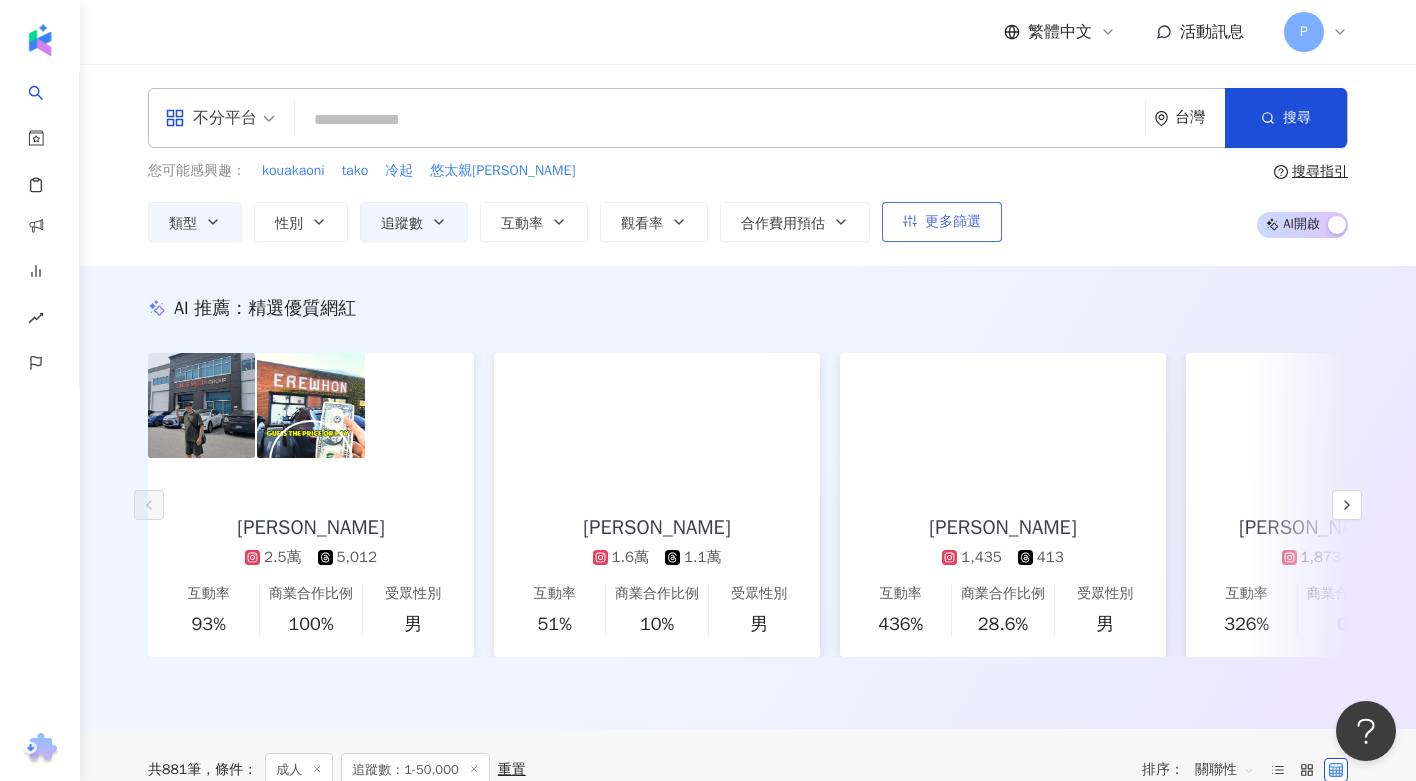 click on "更多篩選" at bounding box center [953, 222] 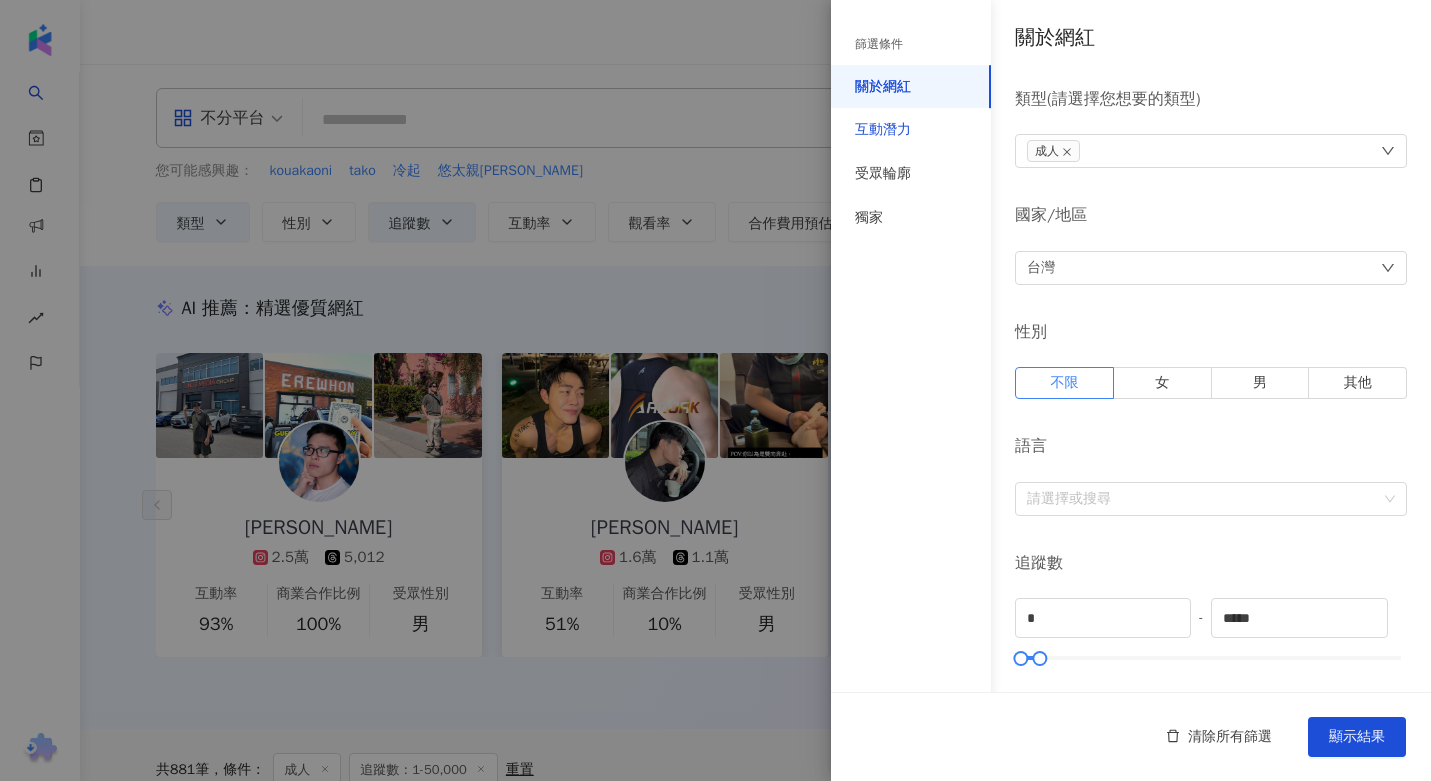 click on "互動潛力" at bounding box center (883, 130) 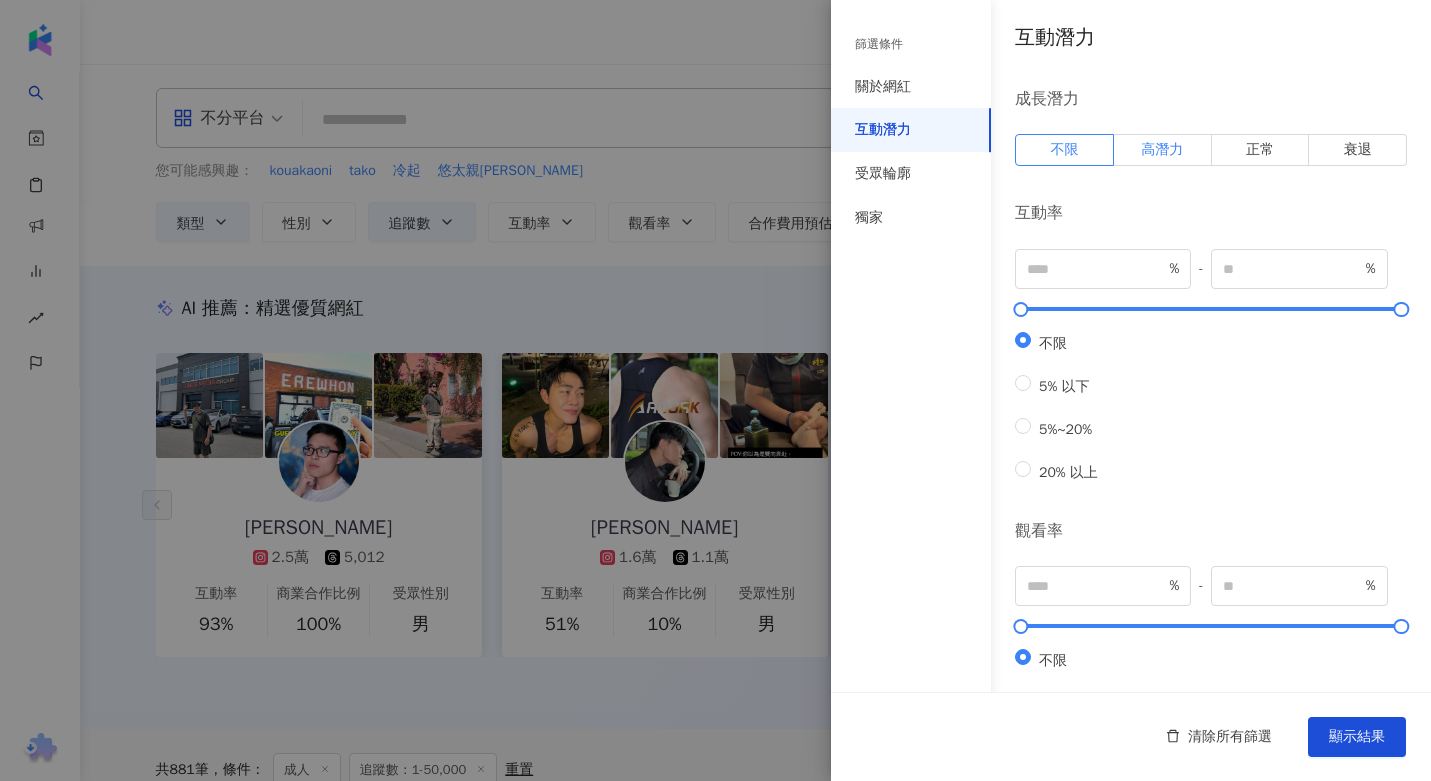 click on "高潛力" at bounding box center (1162, 149) 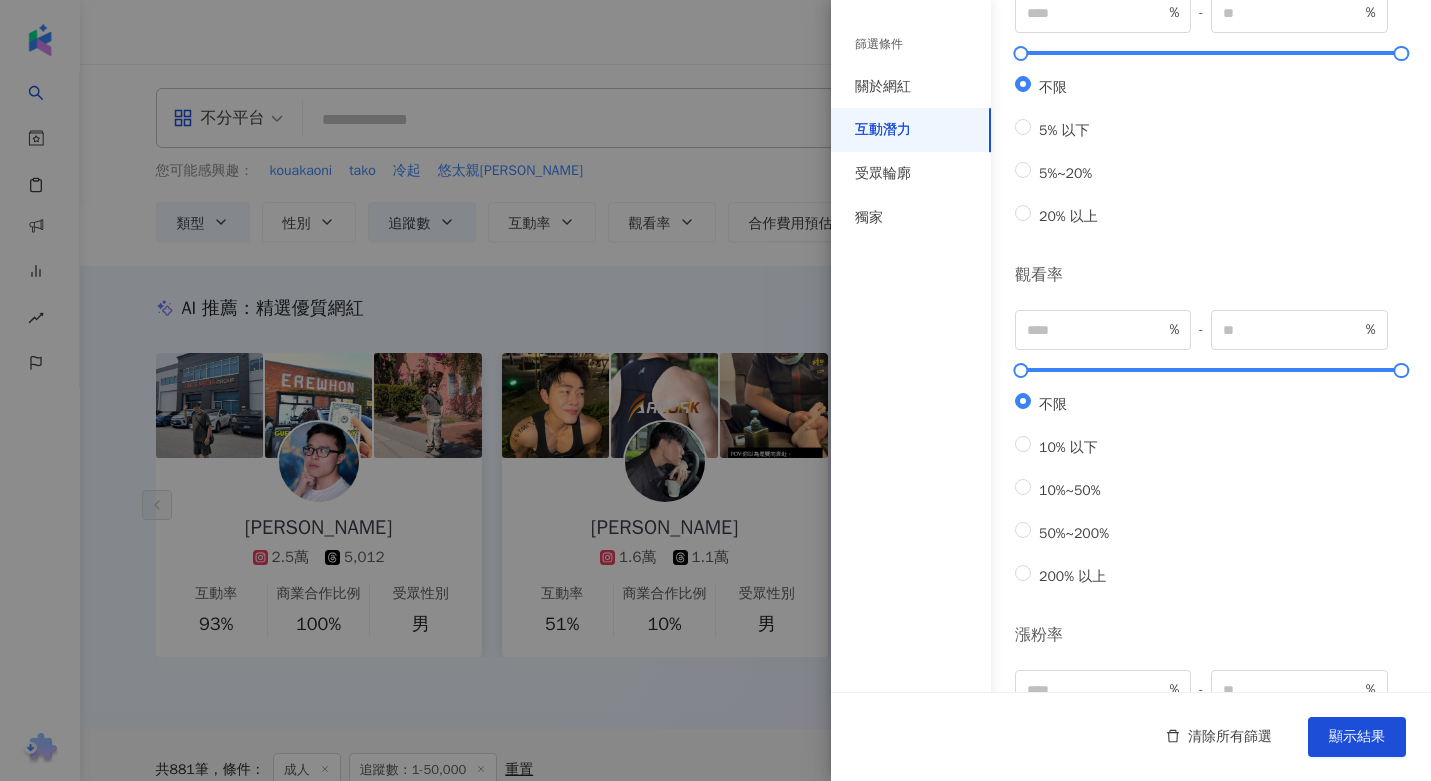 scroll, scrollTop: 599, scrollLeft: 0, axis: vertical 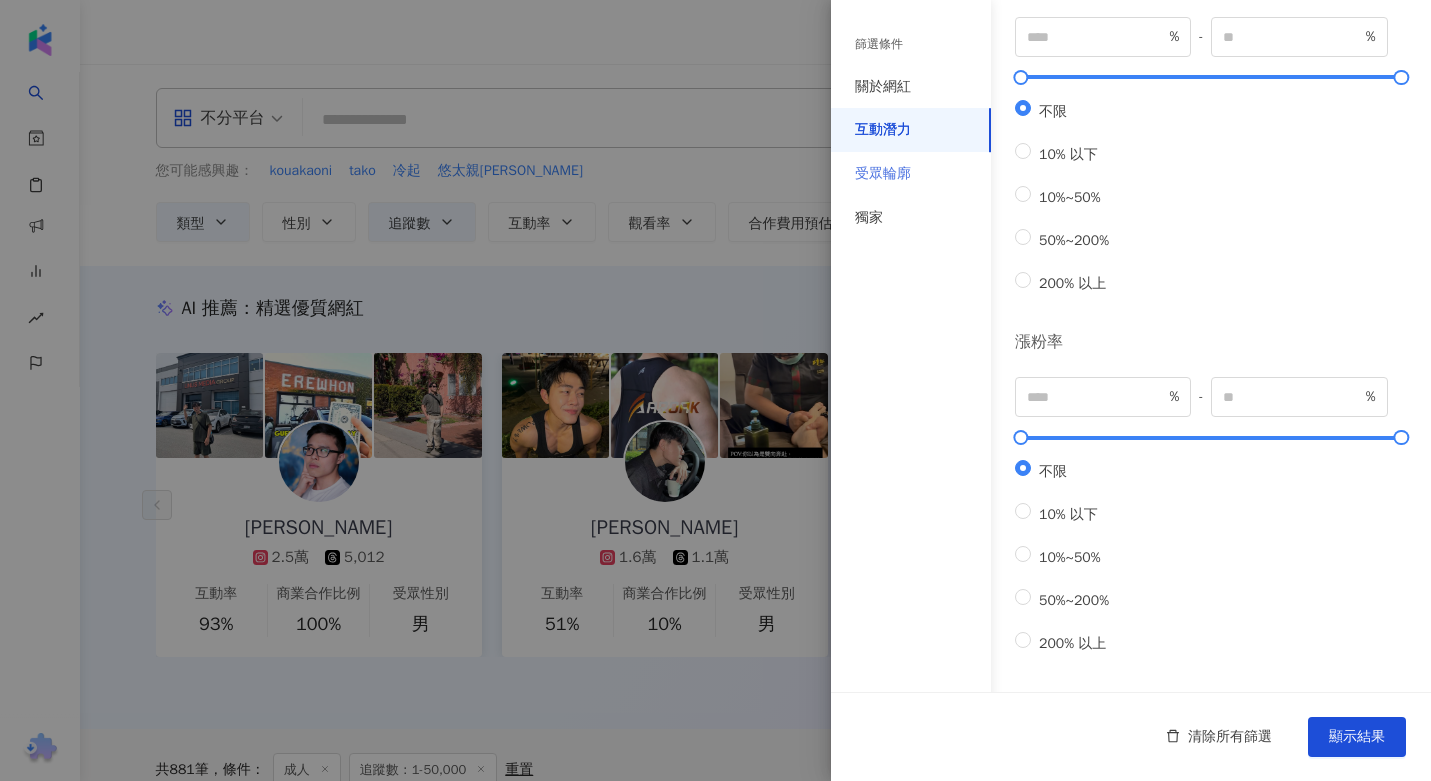 click on "受眾輪廓" at bounding box center (911, 174) 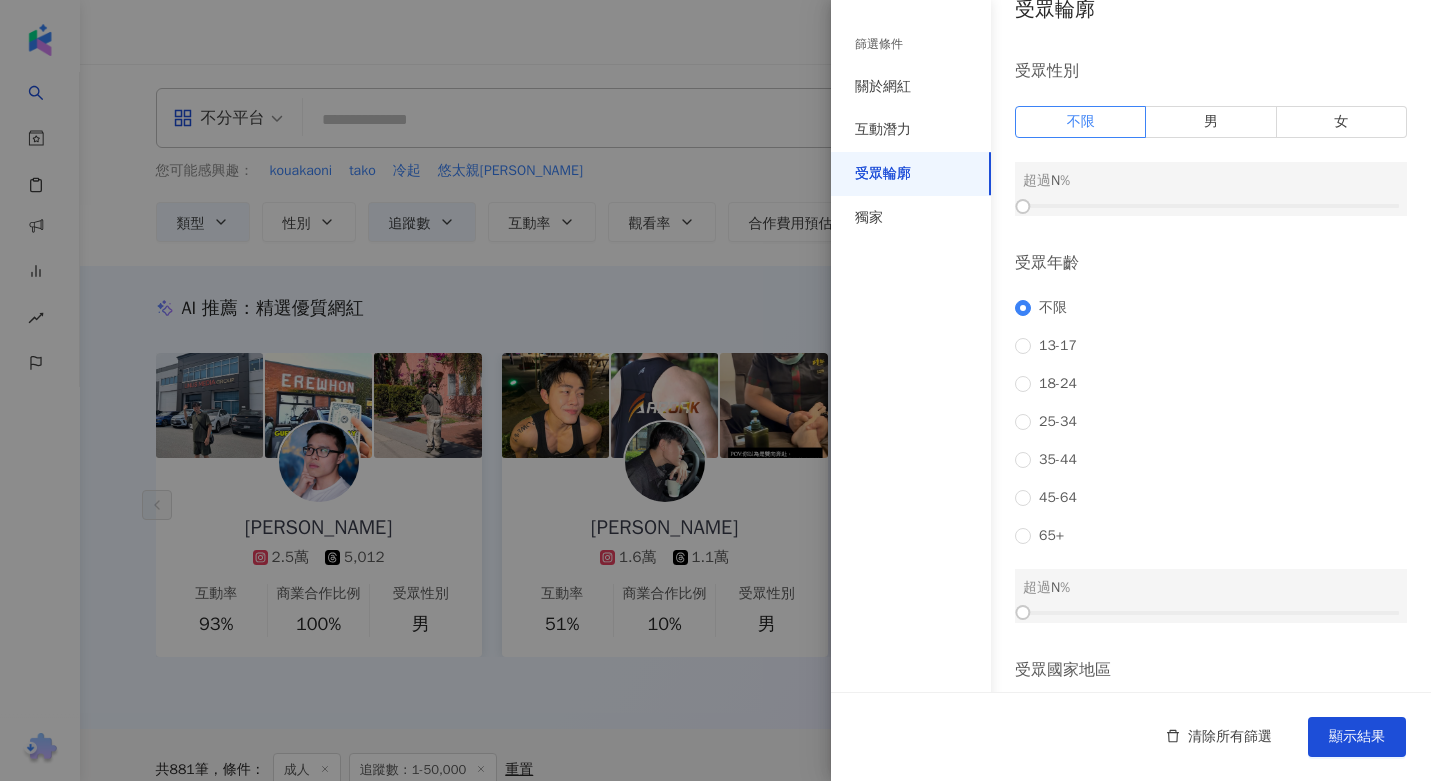 scroll, scrollTop: 0, scrollLeft: 0, axis: both 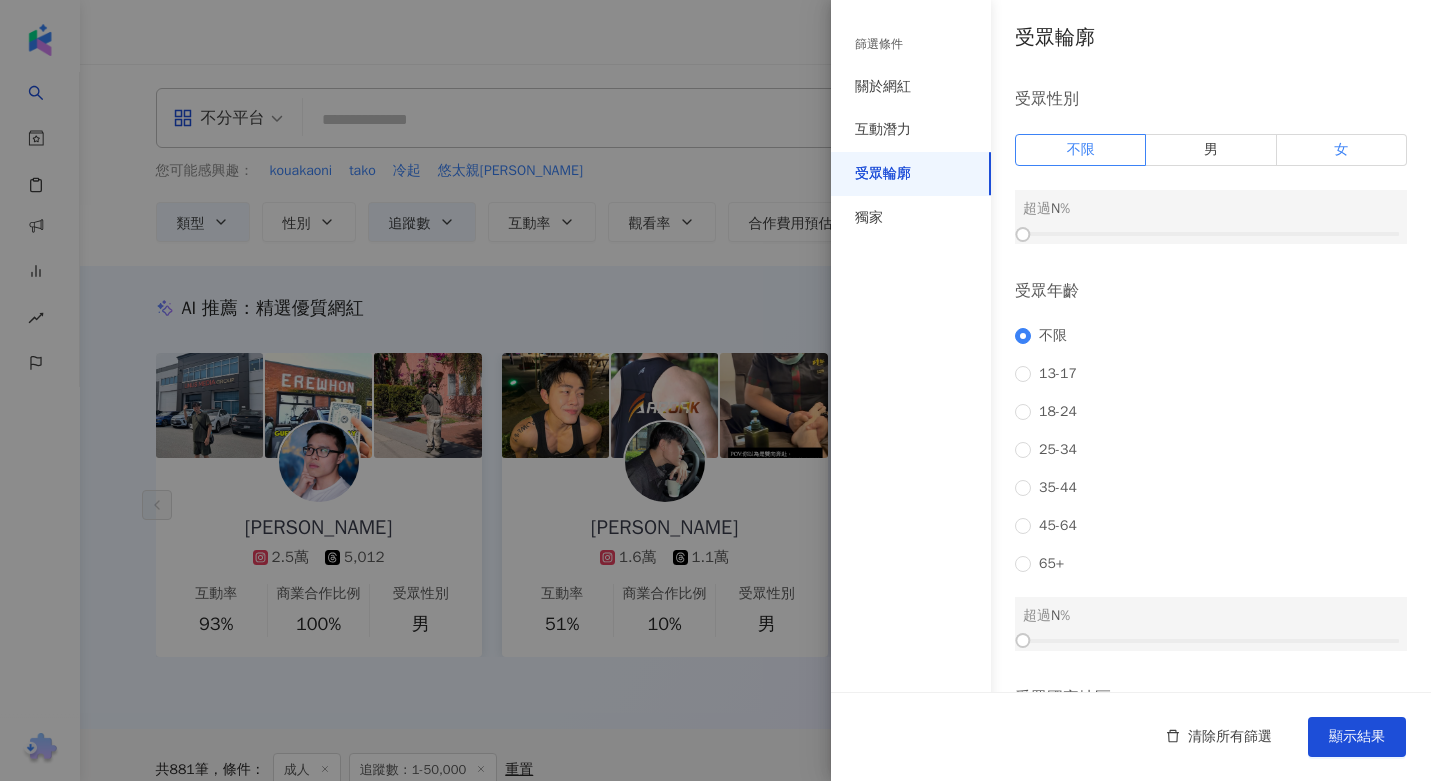 click on "女" at bounding box center (1342, 150) 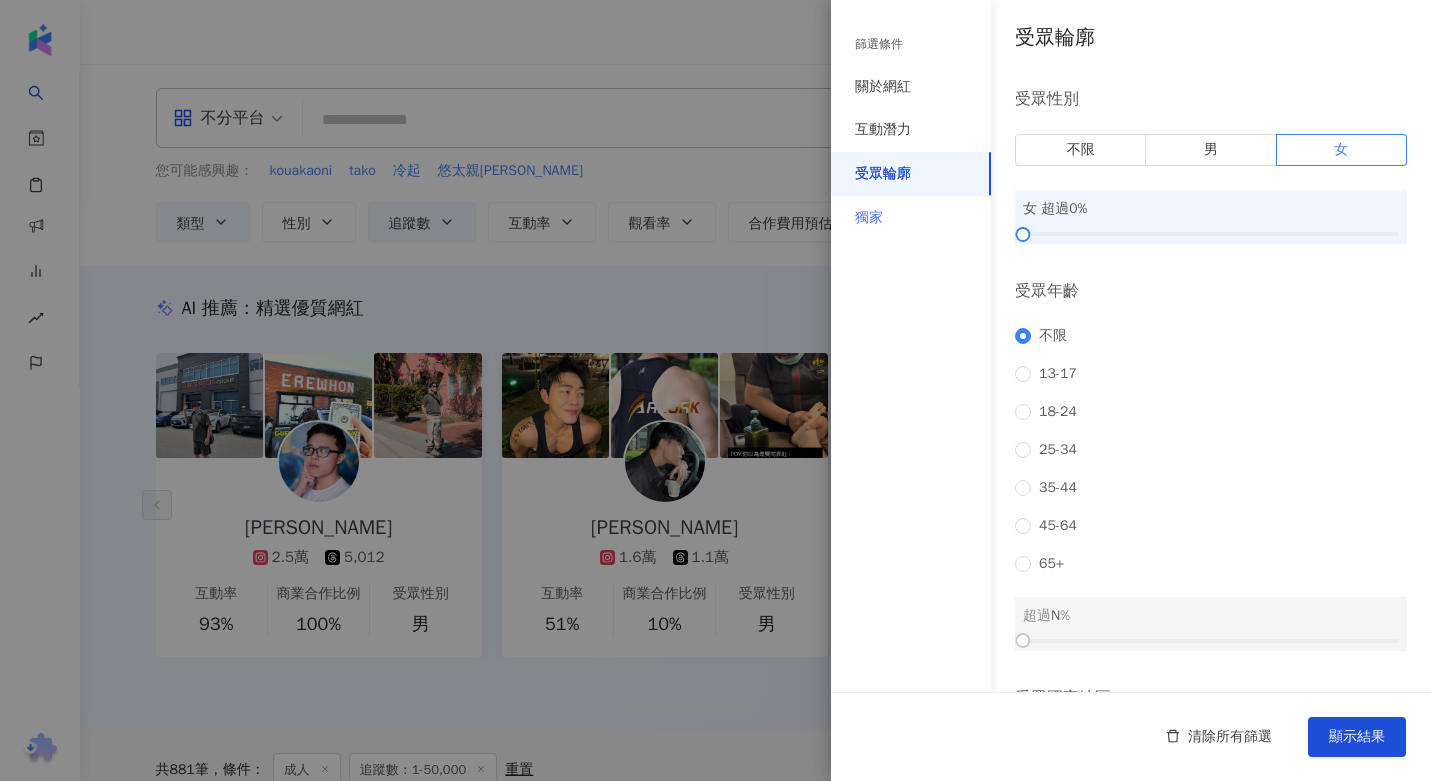 click on "獨家" at bounding box center (911, 218) 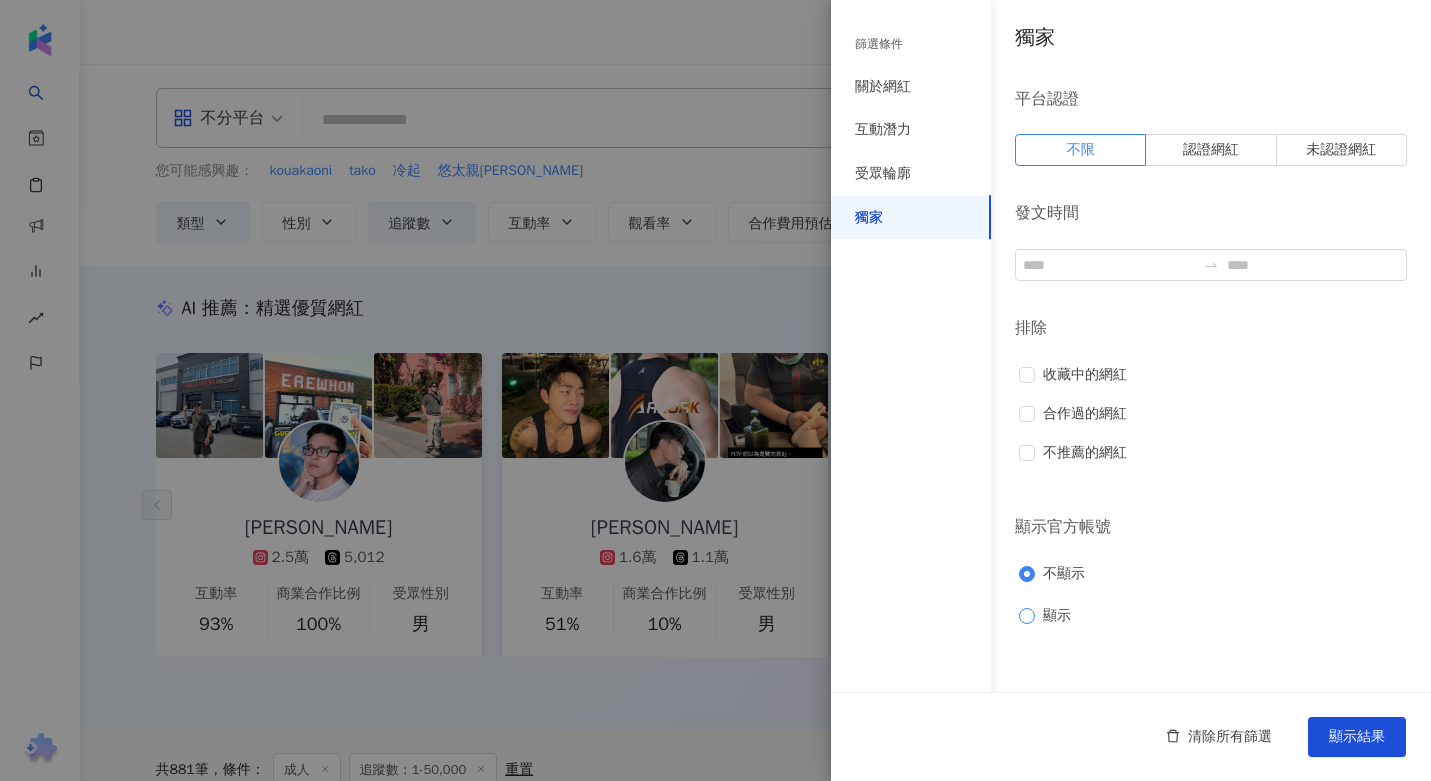 click on "顯示" at bounding box center [1057, 616] 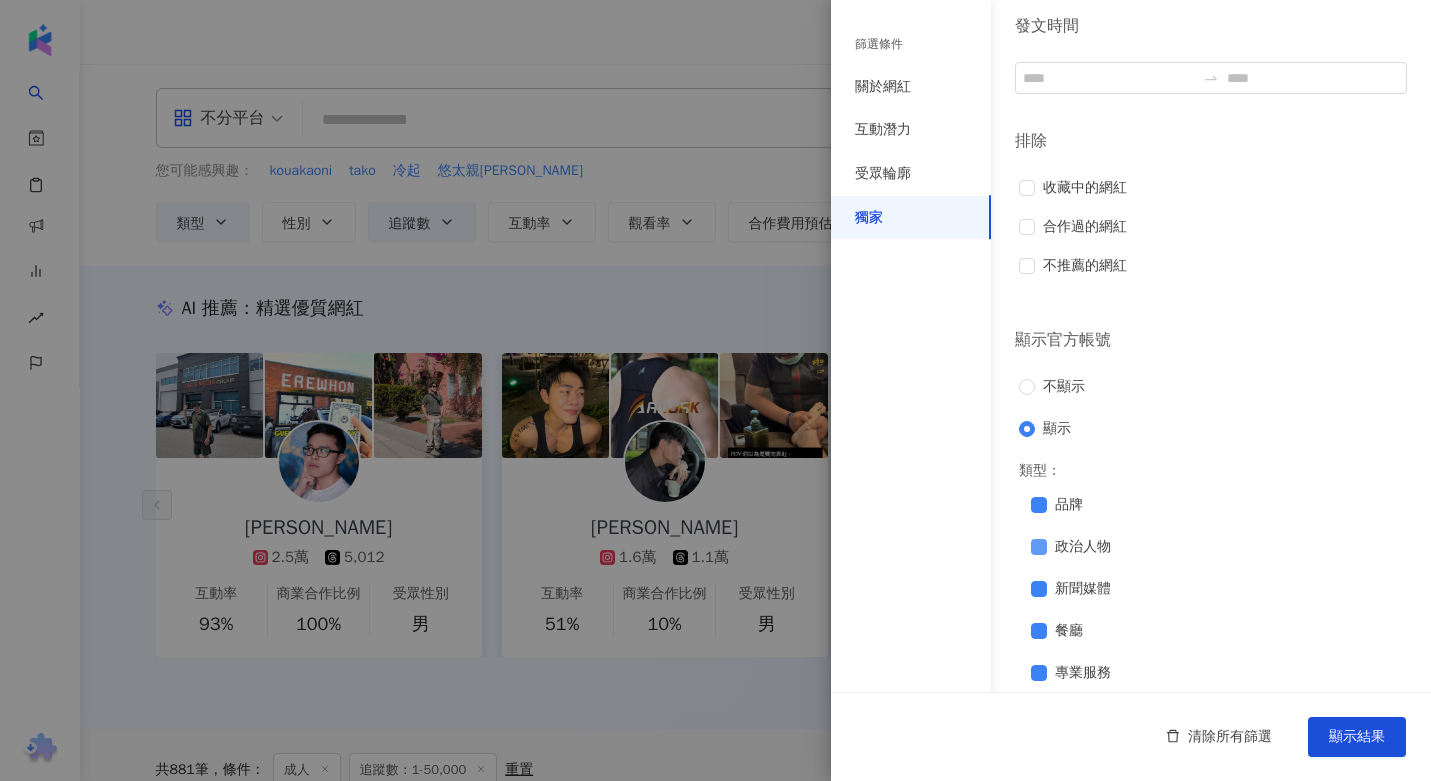 scroll, scrollTop: 183, scrollLeft: 0, axis: vertical 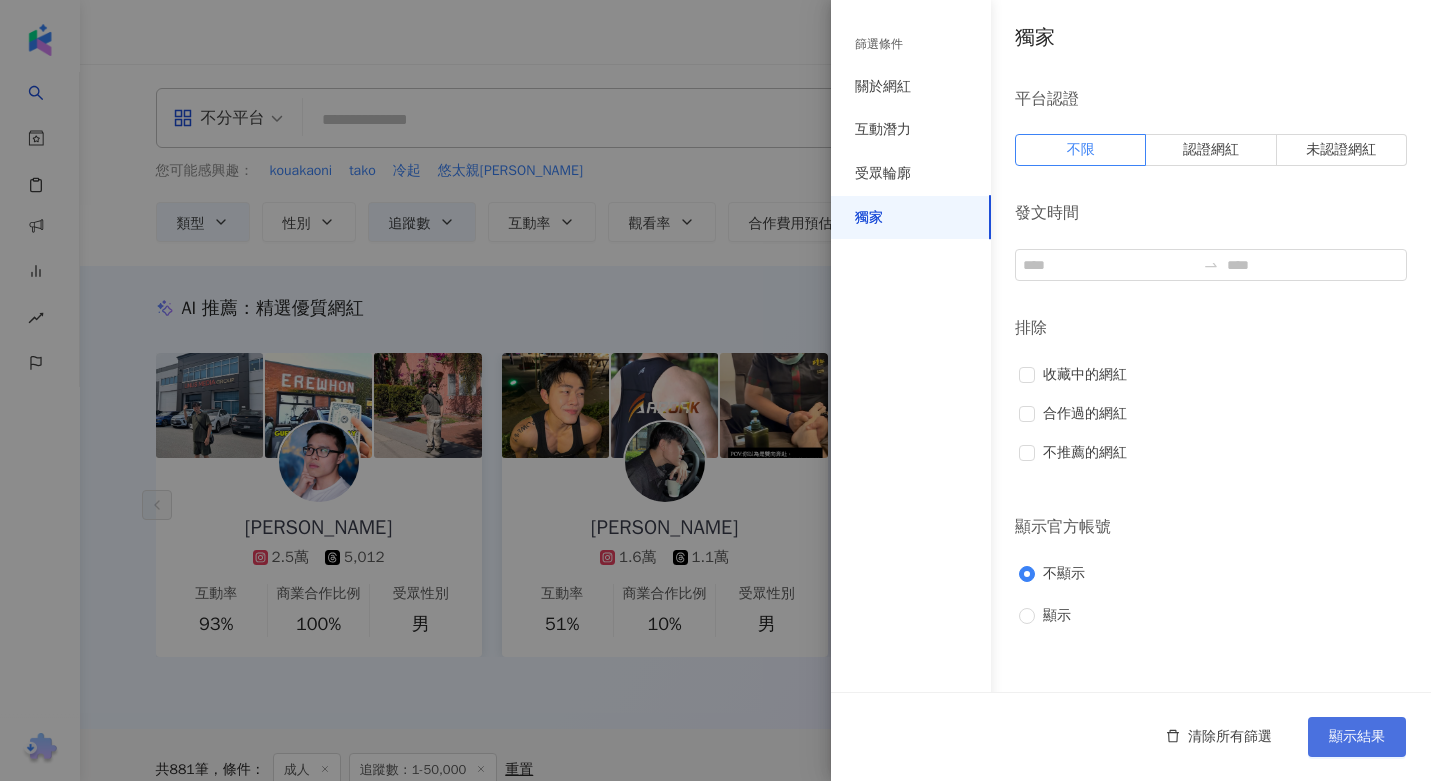 click on "顯示結果" at bounding box center (1357, 737) 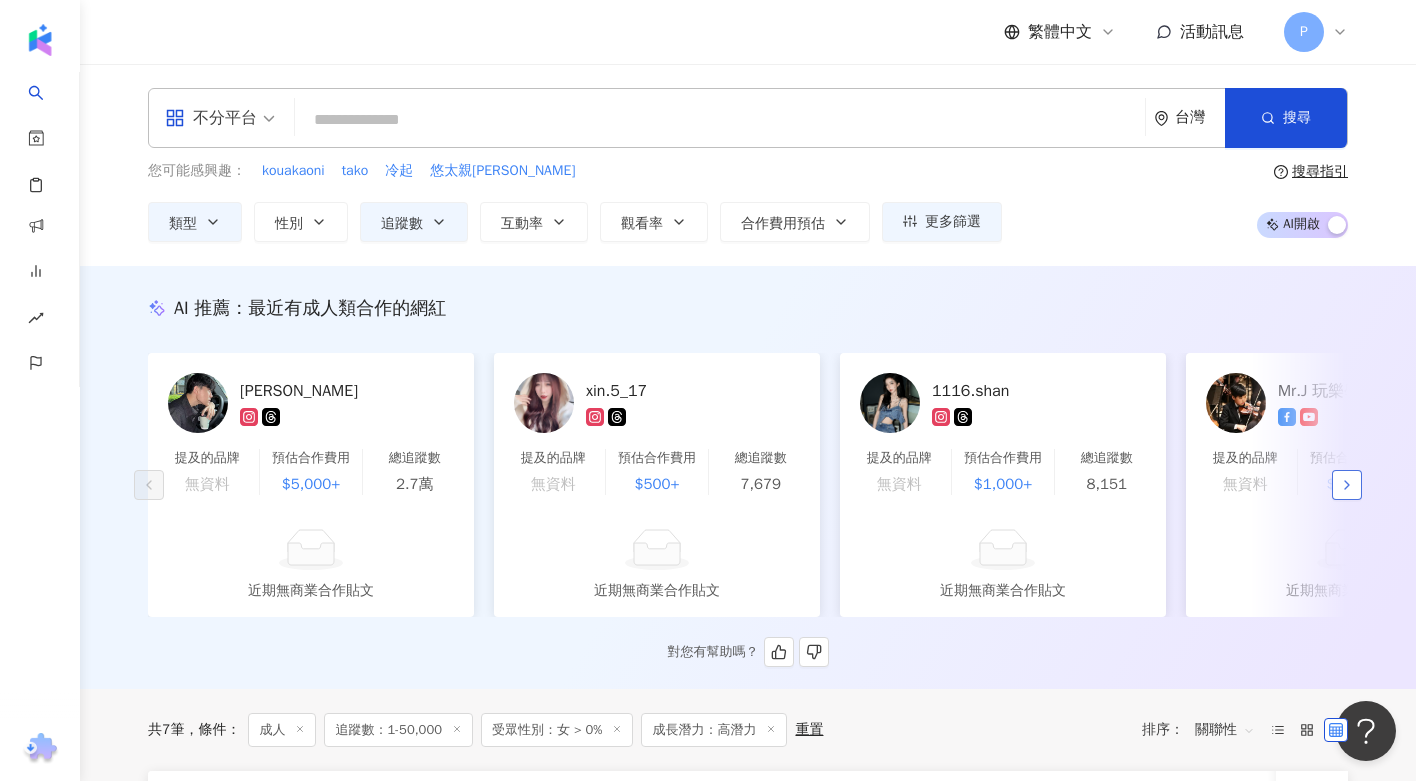 click 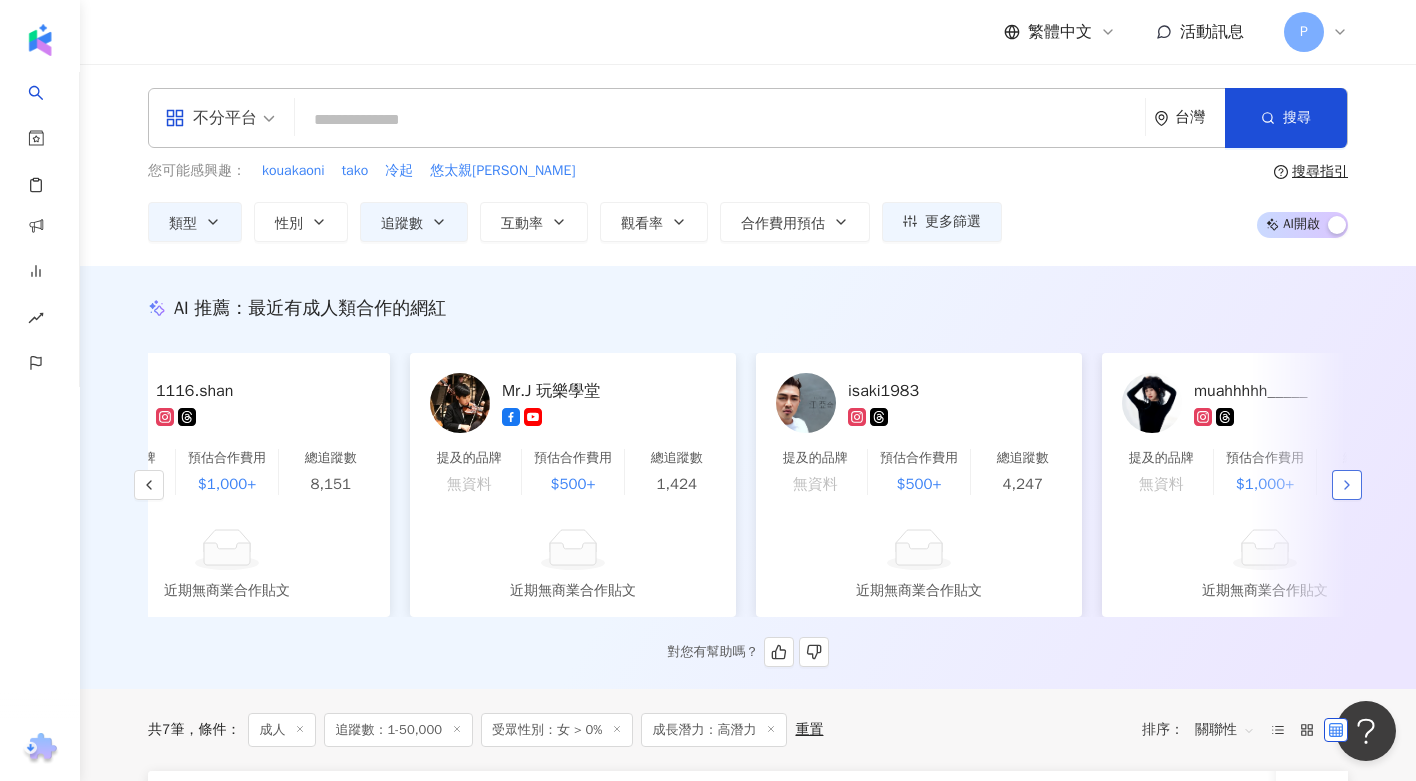 scroll, scrollTop: 0, scrollLeft: 1038, axis: horizontal 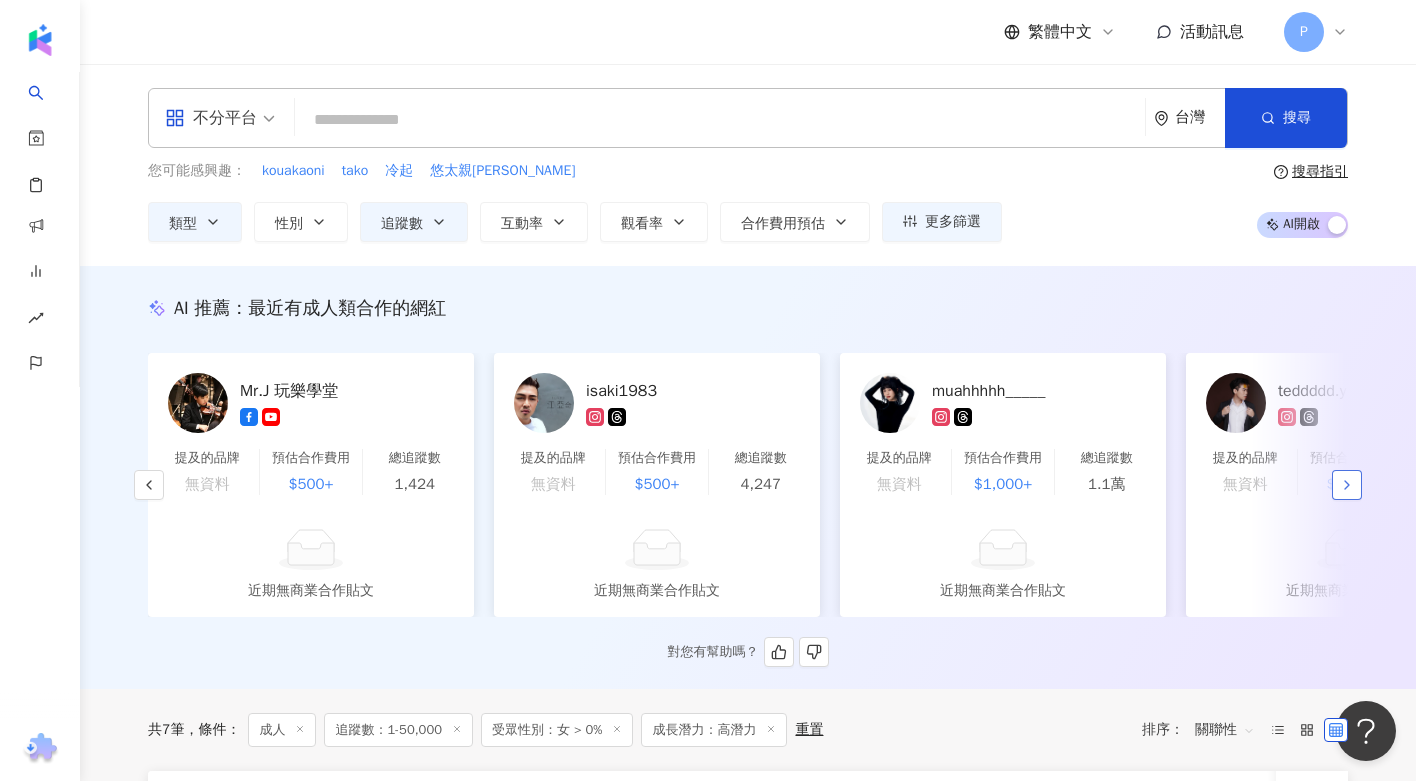 click 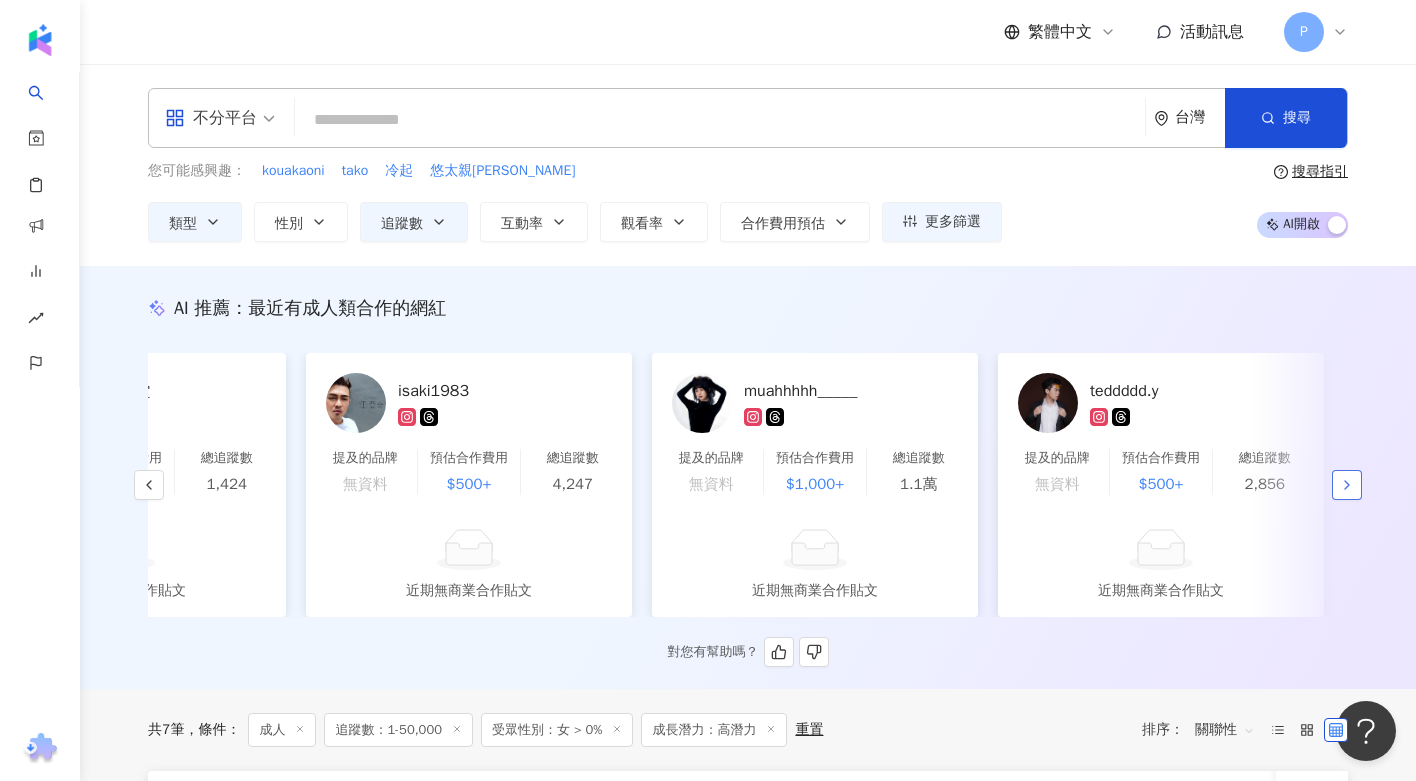 scroll, scrollTop: 0, scrollLeft: 1262, axis: horizontal 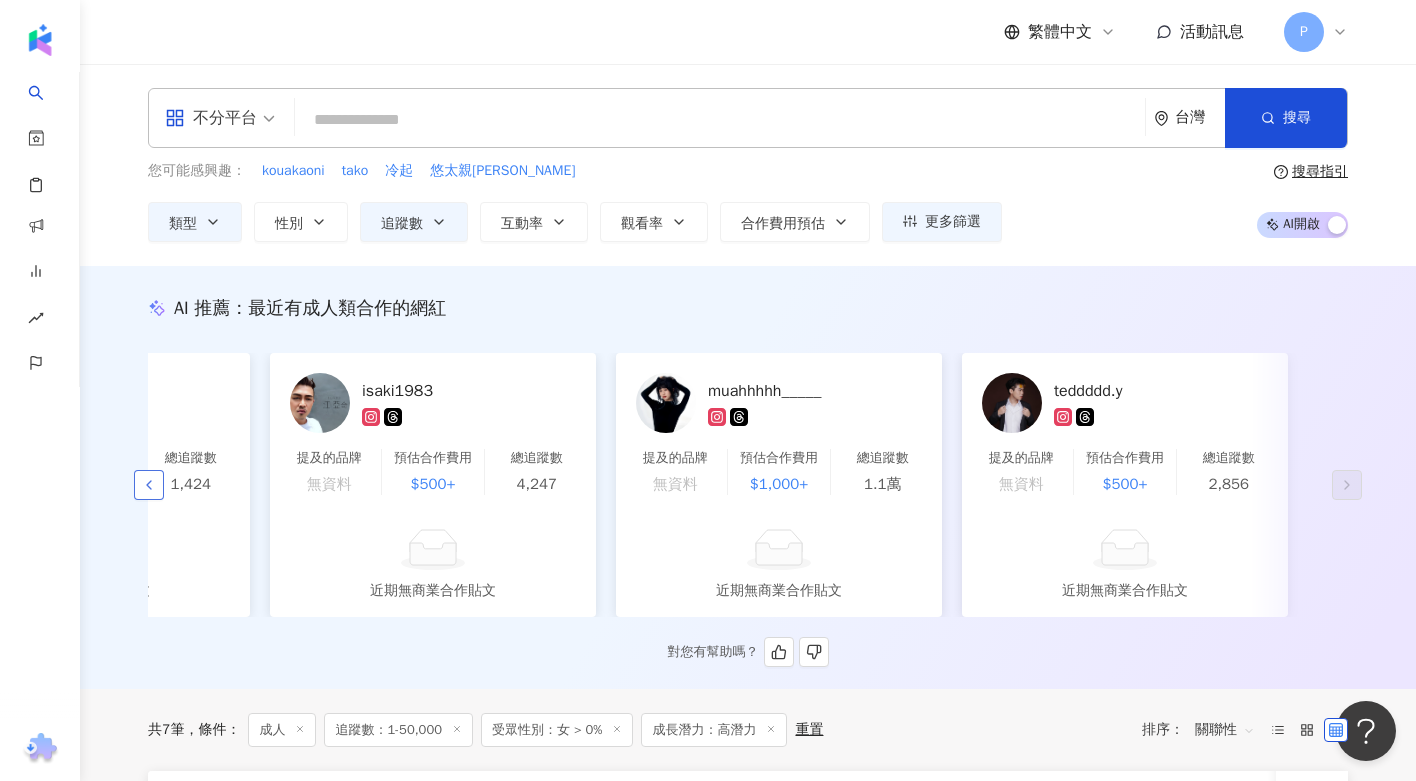 click 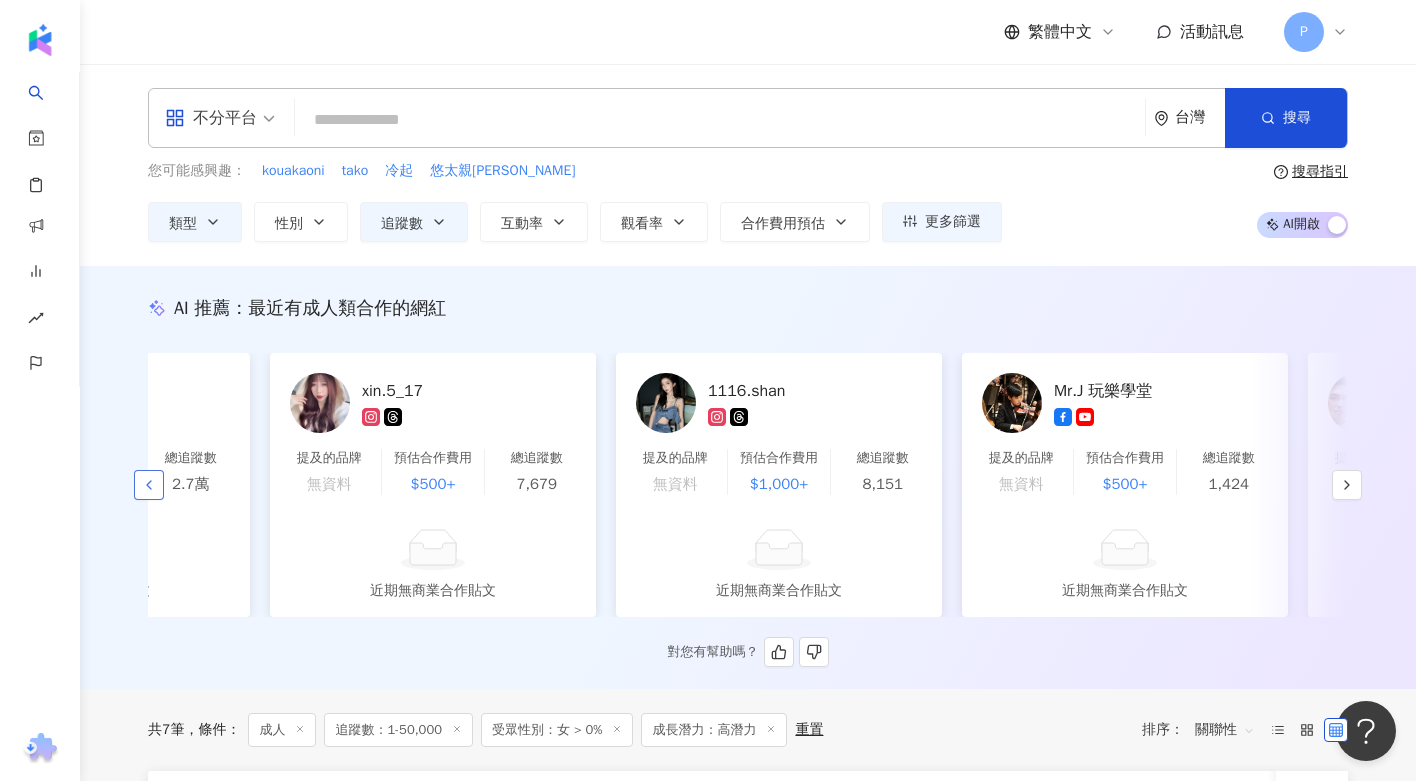 click 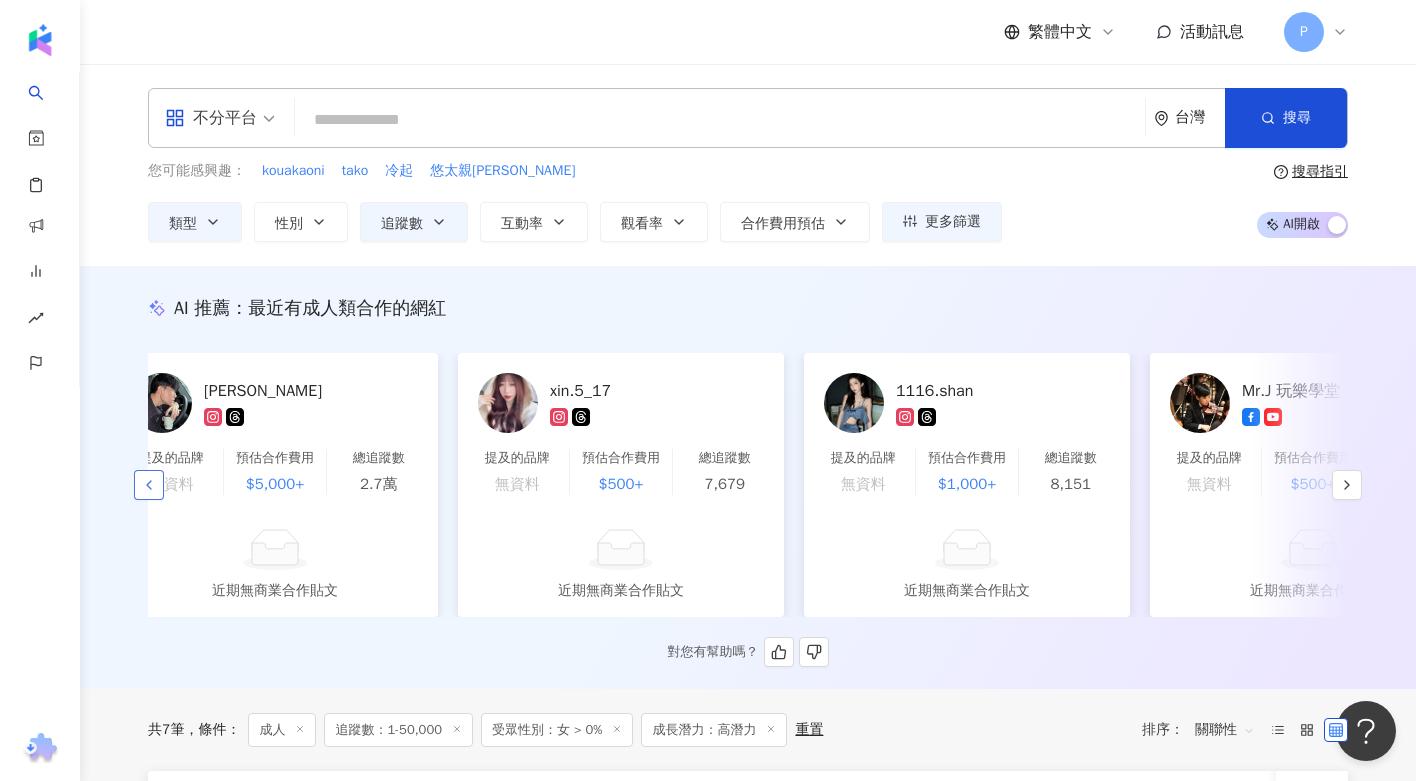 scroll, scrollTop: 0, scrollLeft: 0, axis: both 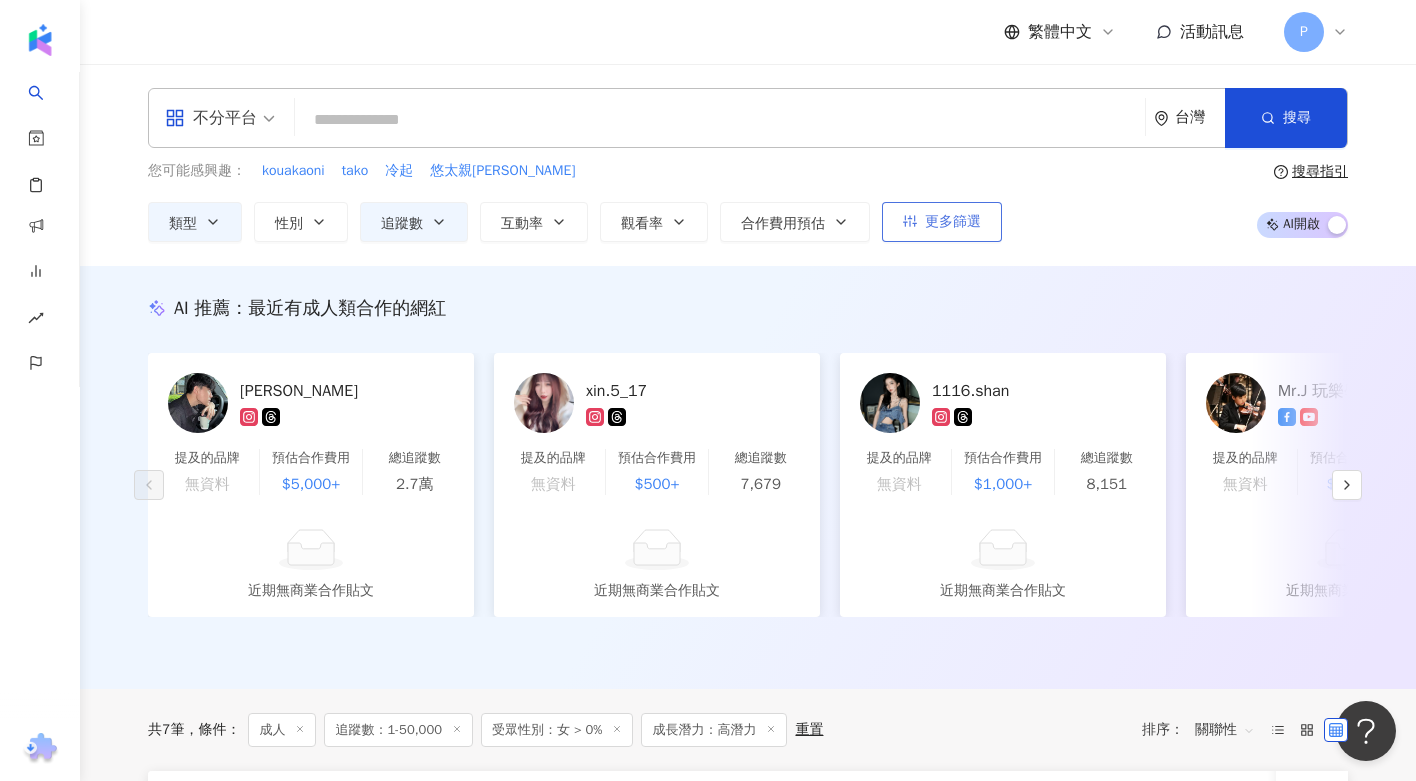 click on "更多篩選" at bounding box center (942, 222) 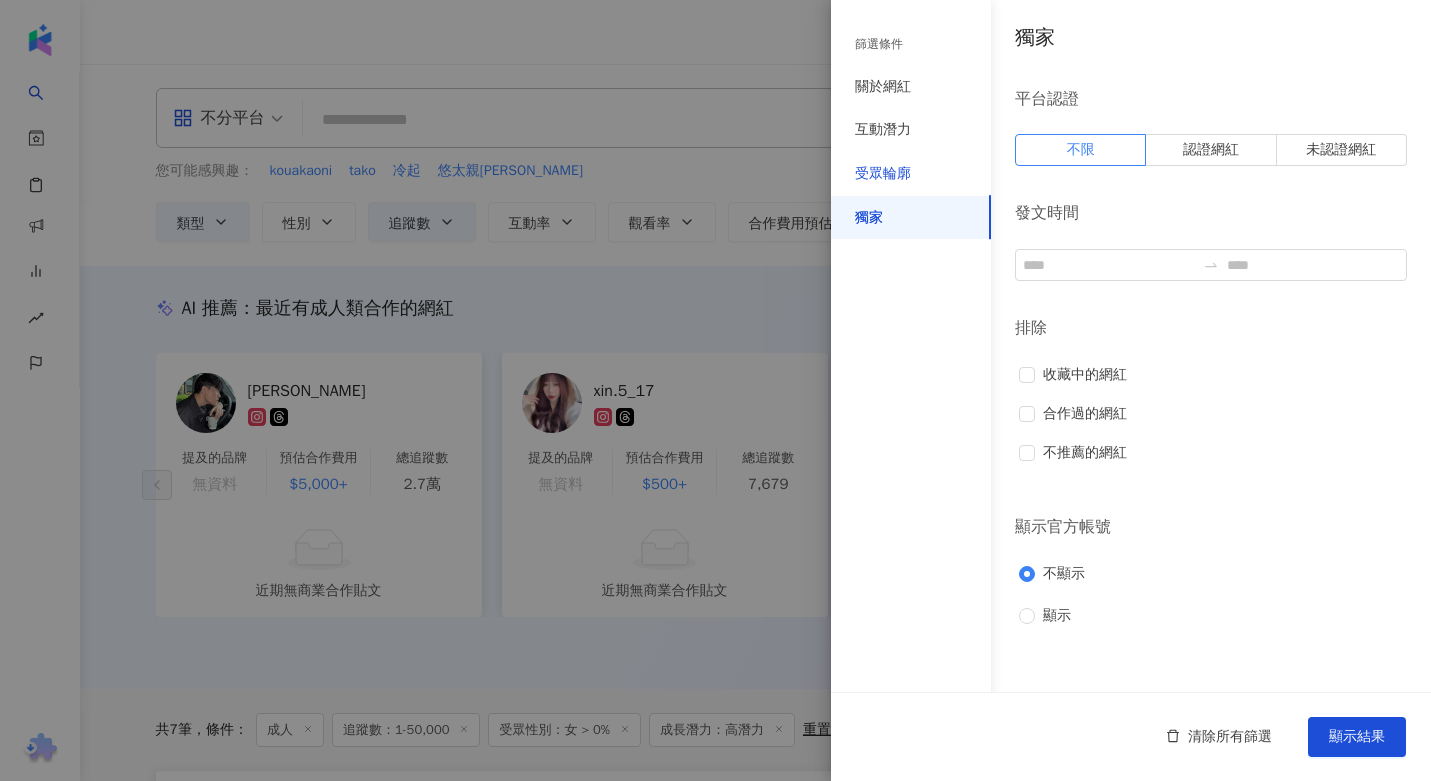 click on "受眾輪廓" at bounding box center (883, 174) 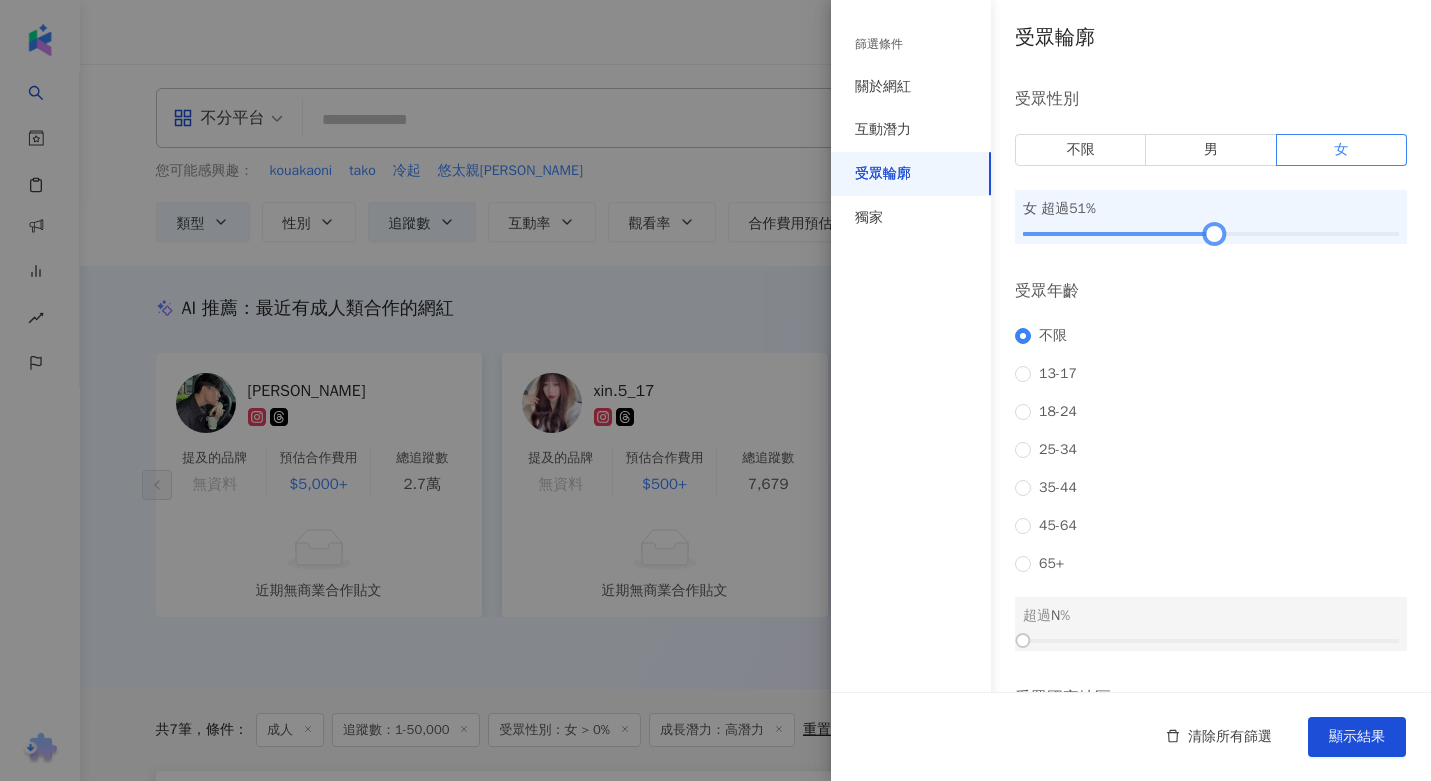 drag, startPoint x: 1025, startPoint y: 235, endPoint x: 1209, endPoint y: 240, distance: 184.06792 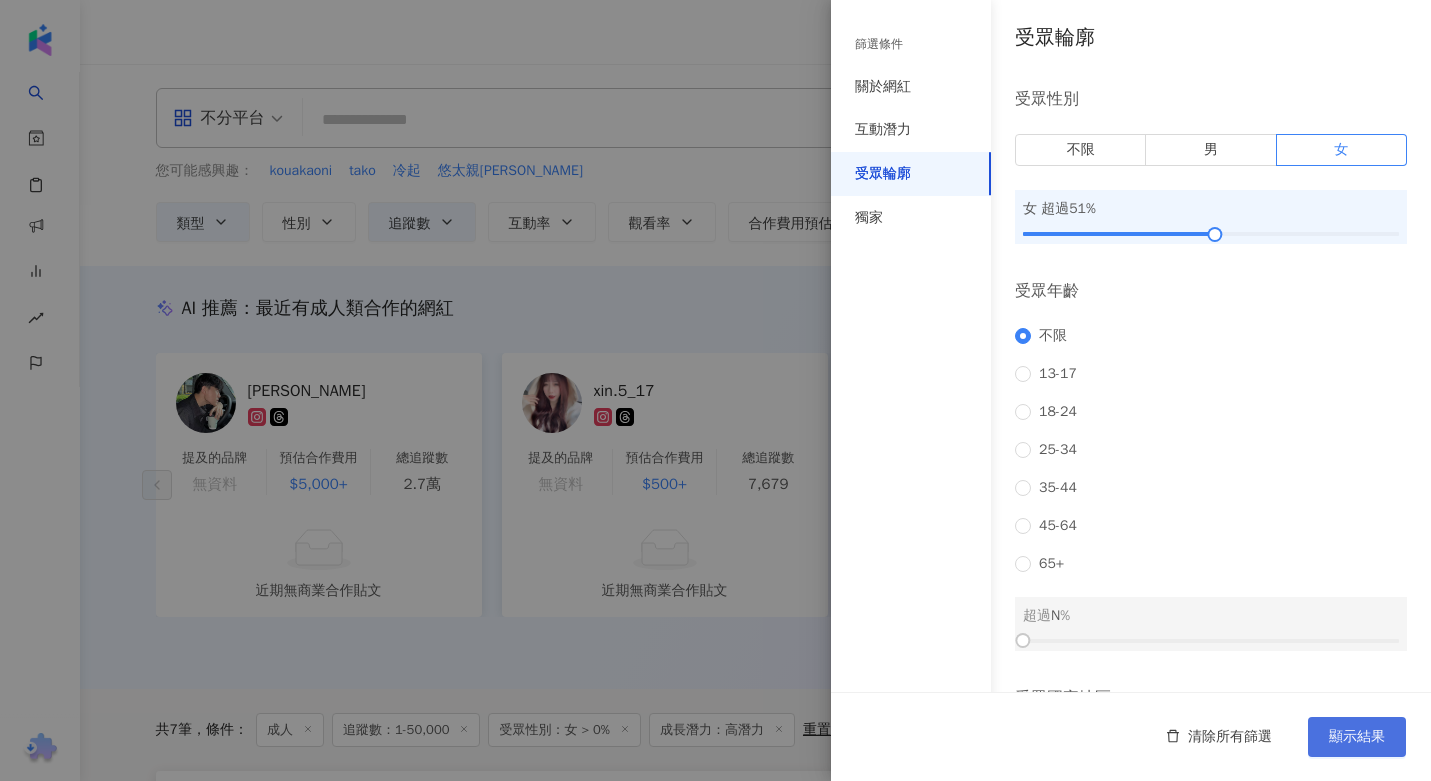 click on "顯示結果" at bounding box center (1357, 737) 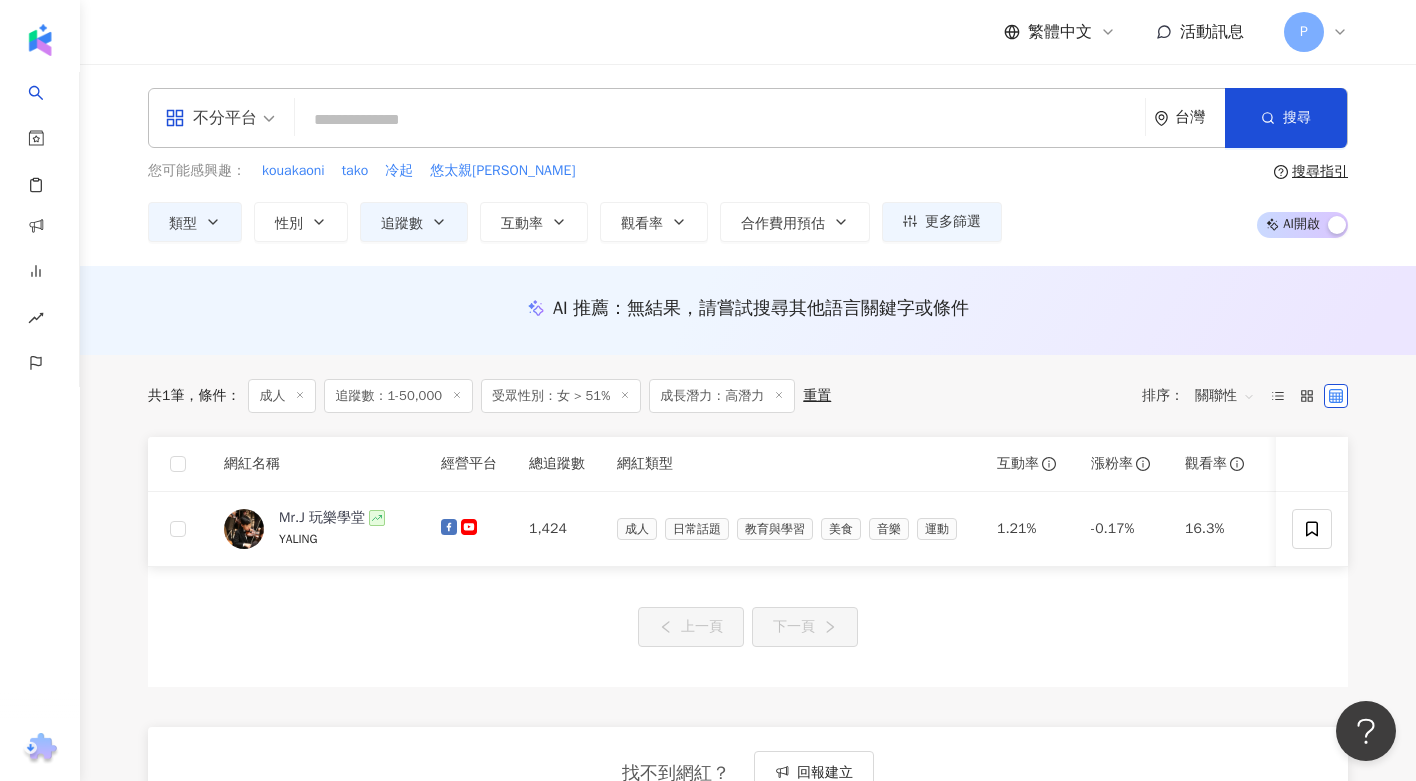 click 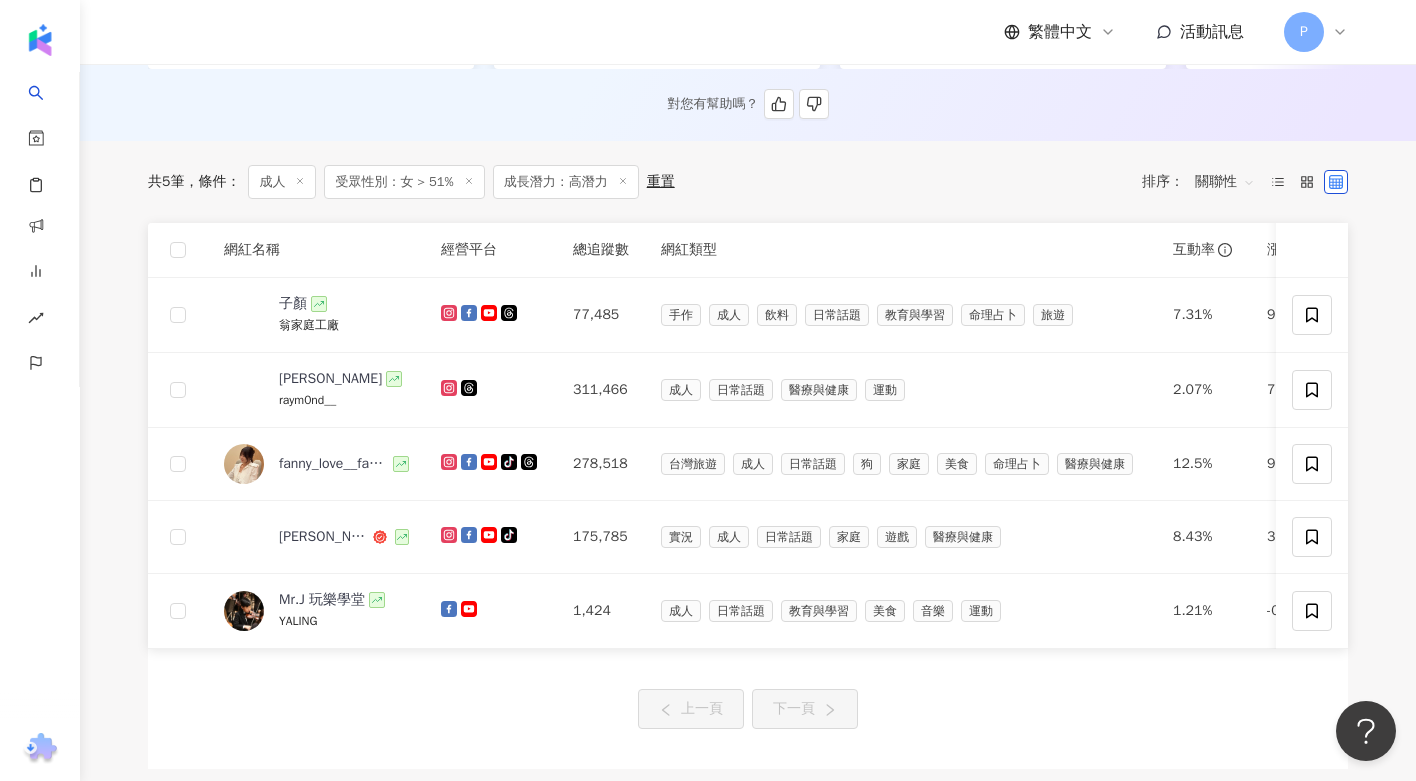 scroll, scrollTop: 562, scrollLeft: 0, axis: vertical 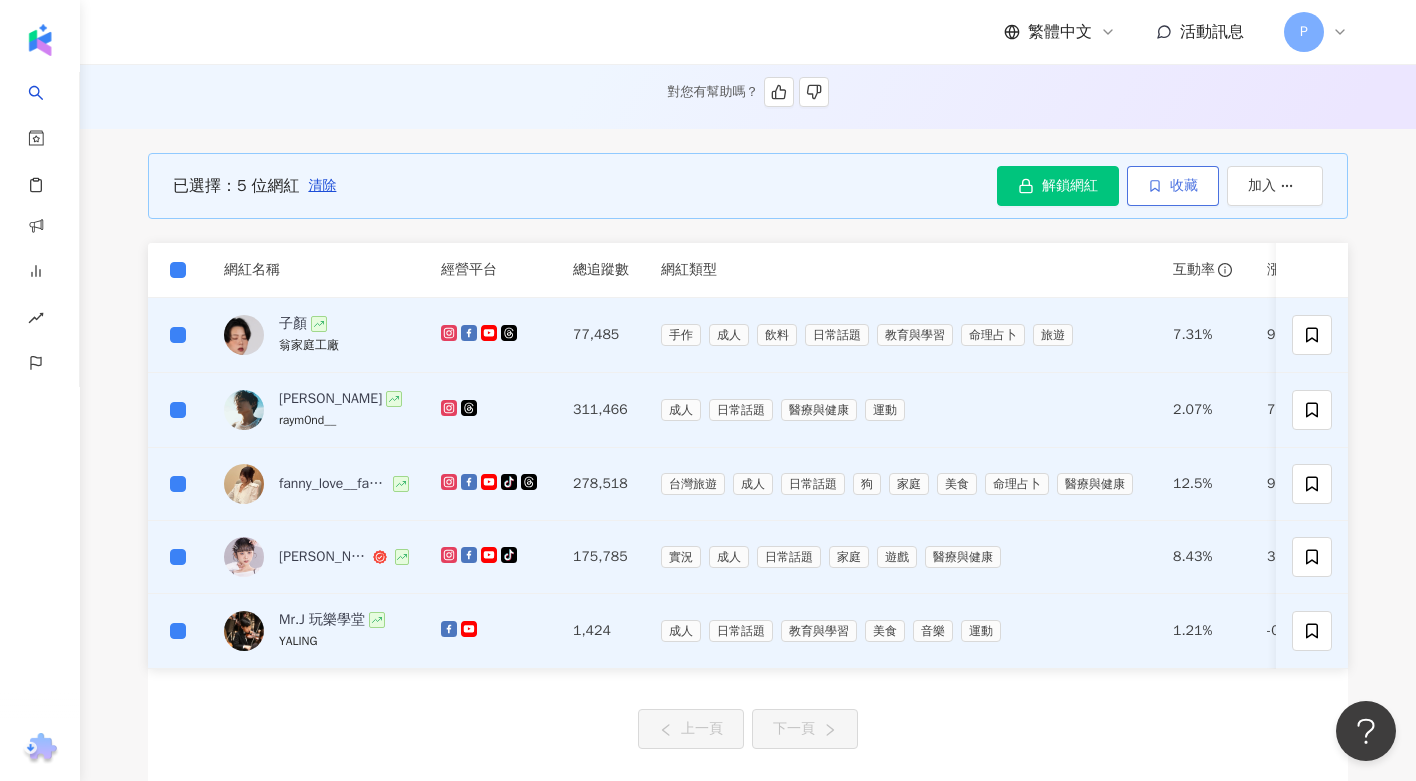 click on "收藏" at bounding box center (1184, 186) 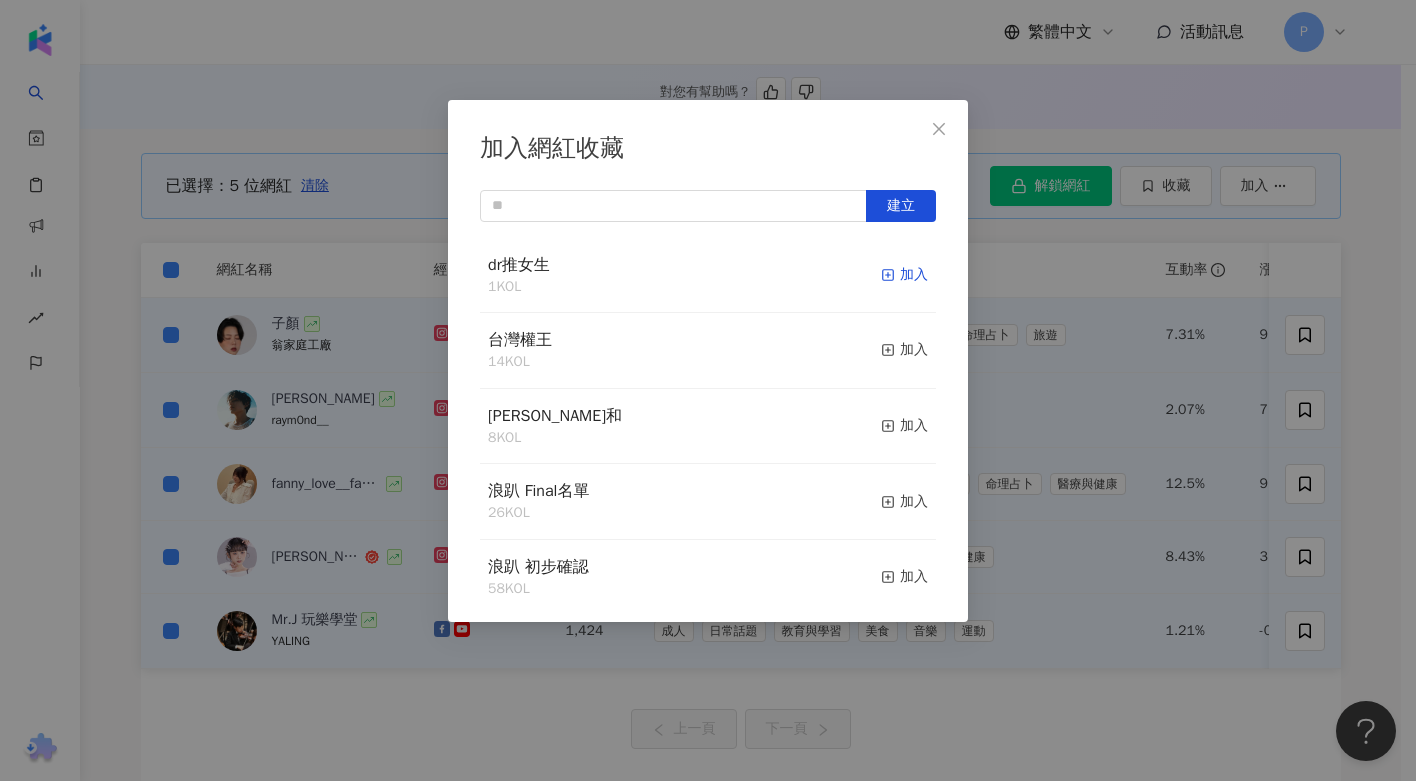 click 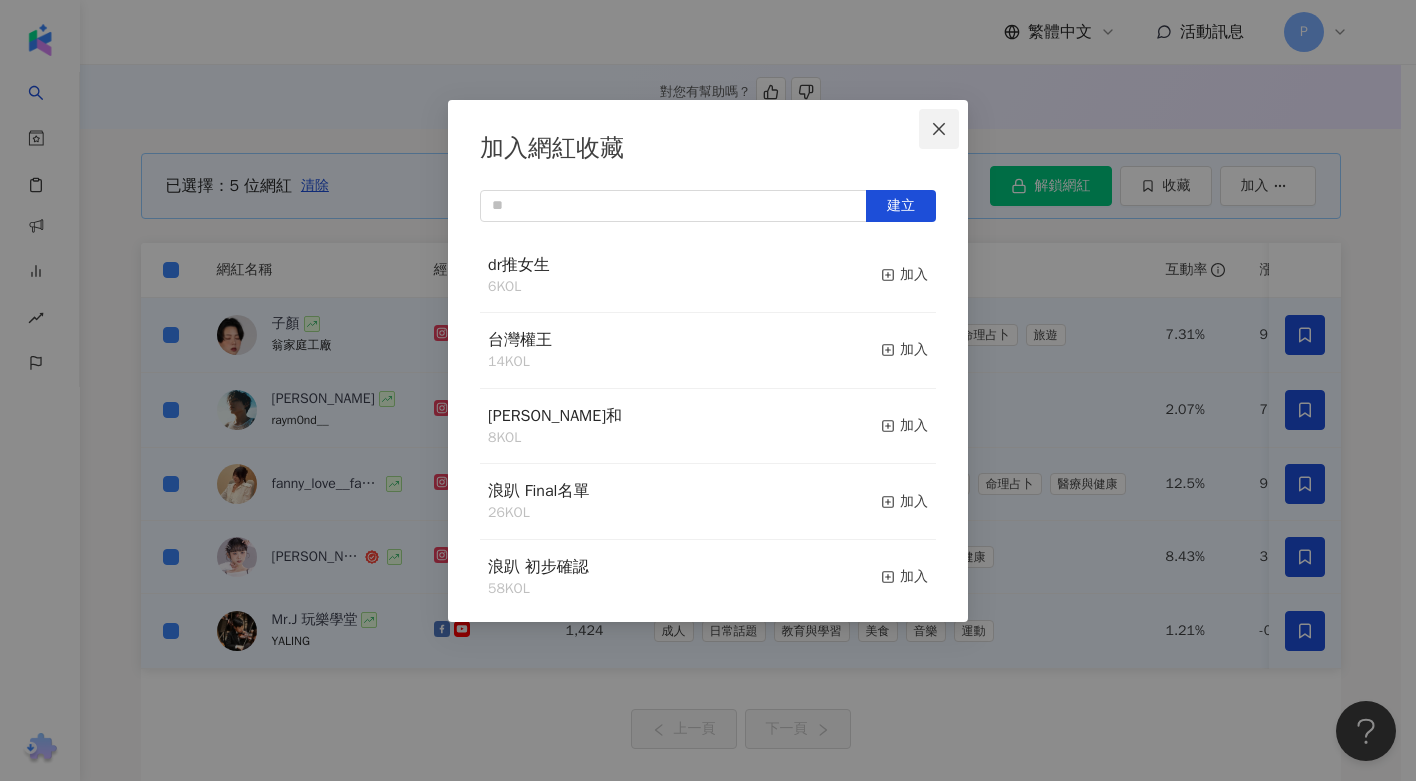 click 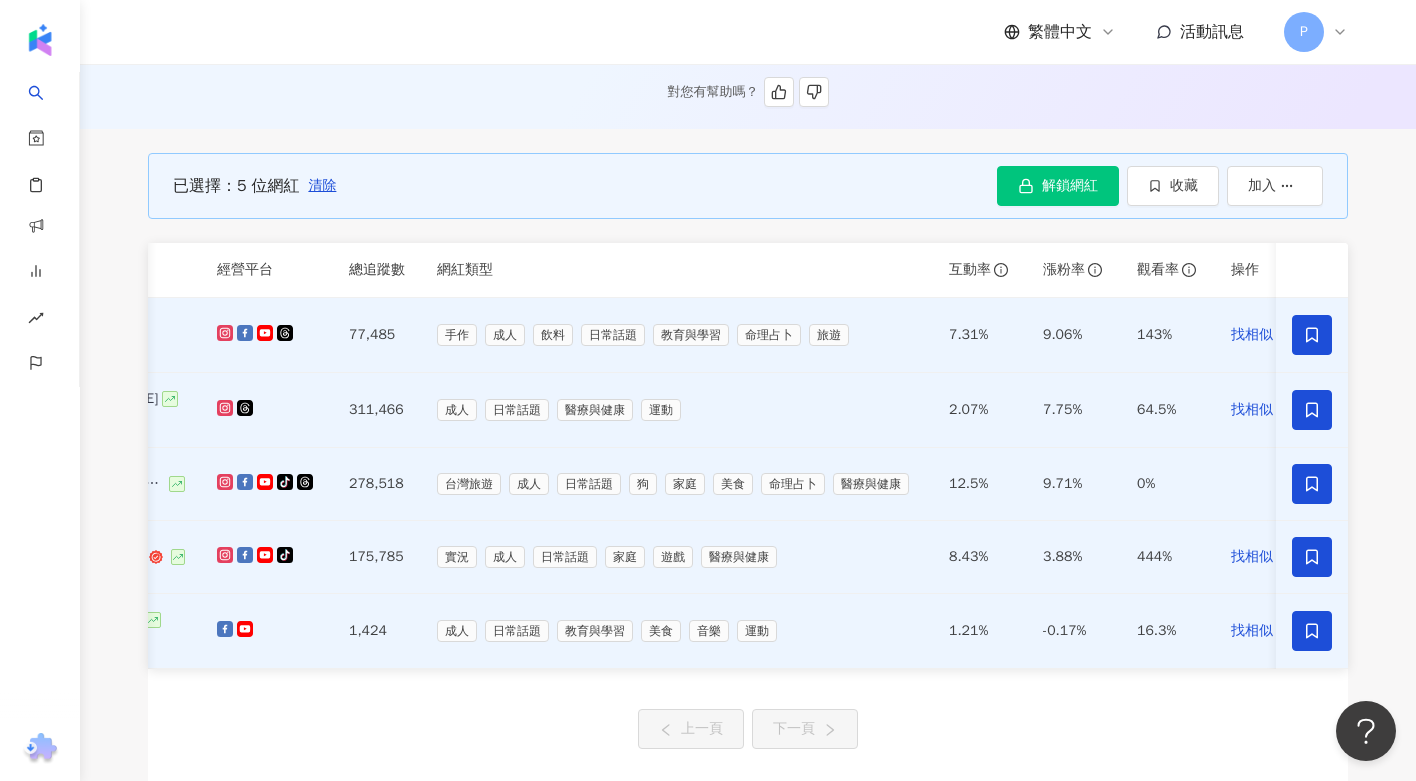 scroll, scrollTop: 0, scrollLeft: 257, axis: horizontal 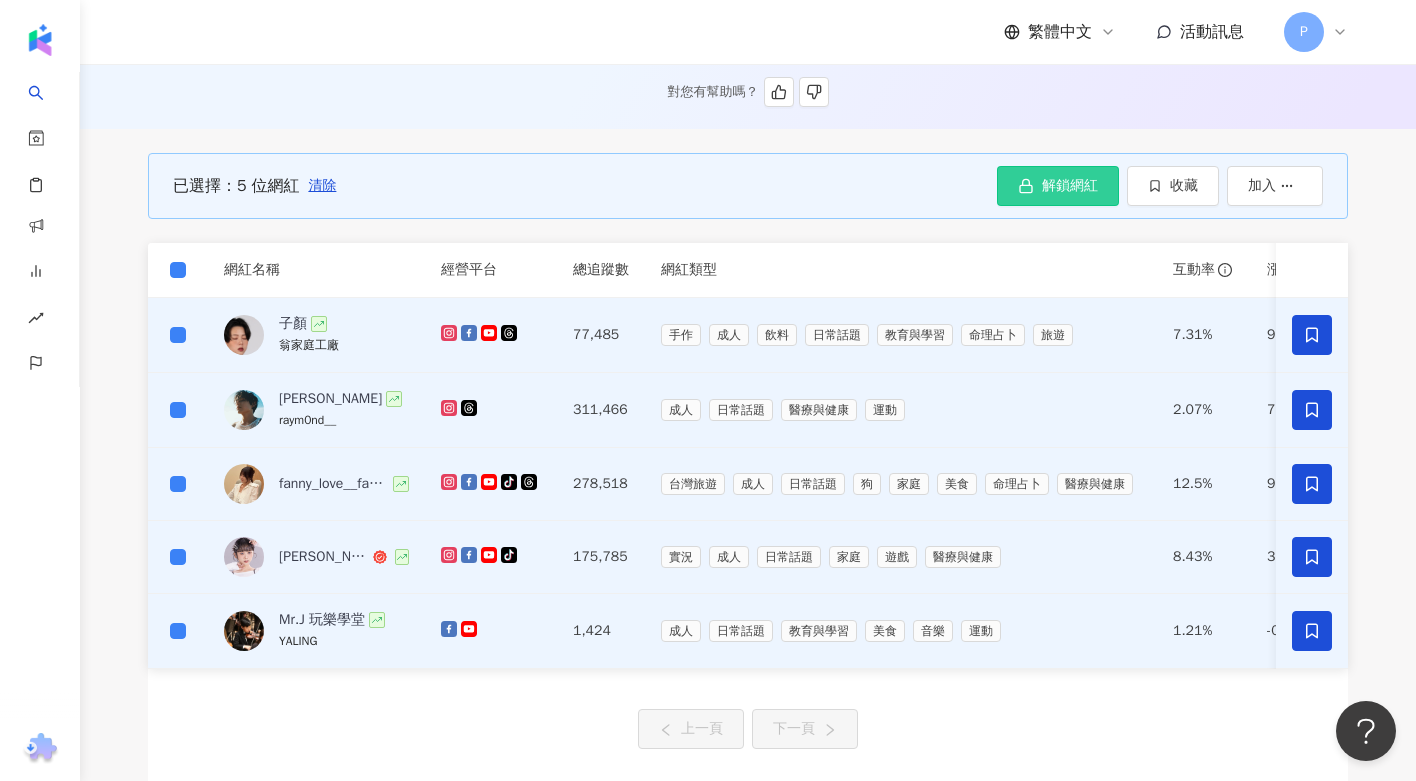 click on "解鎖網紅" at bounding box center [1070, 186] 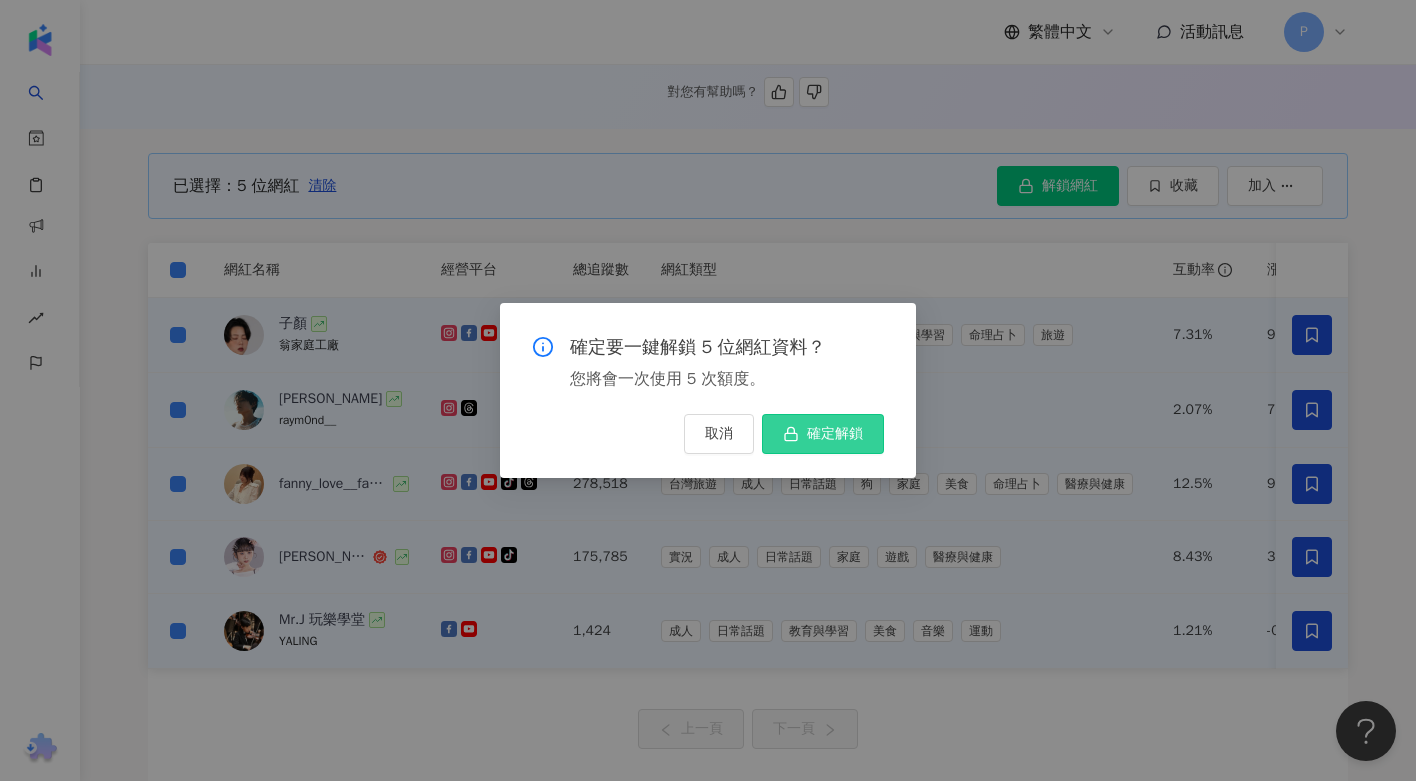 click on "確定解鎖" at bounding box center (835, 434) 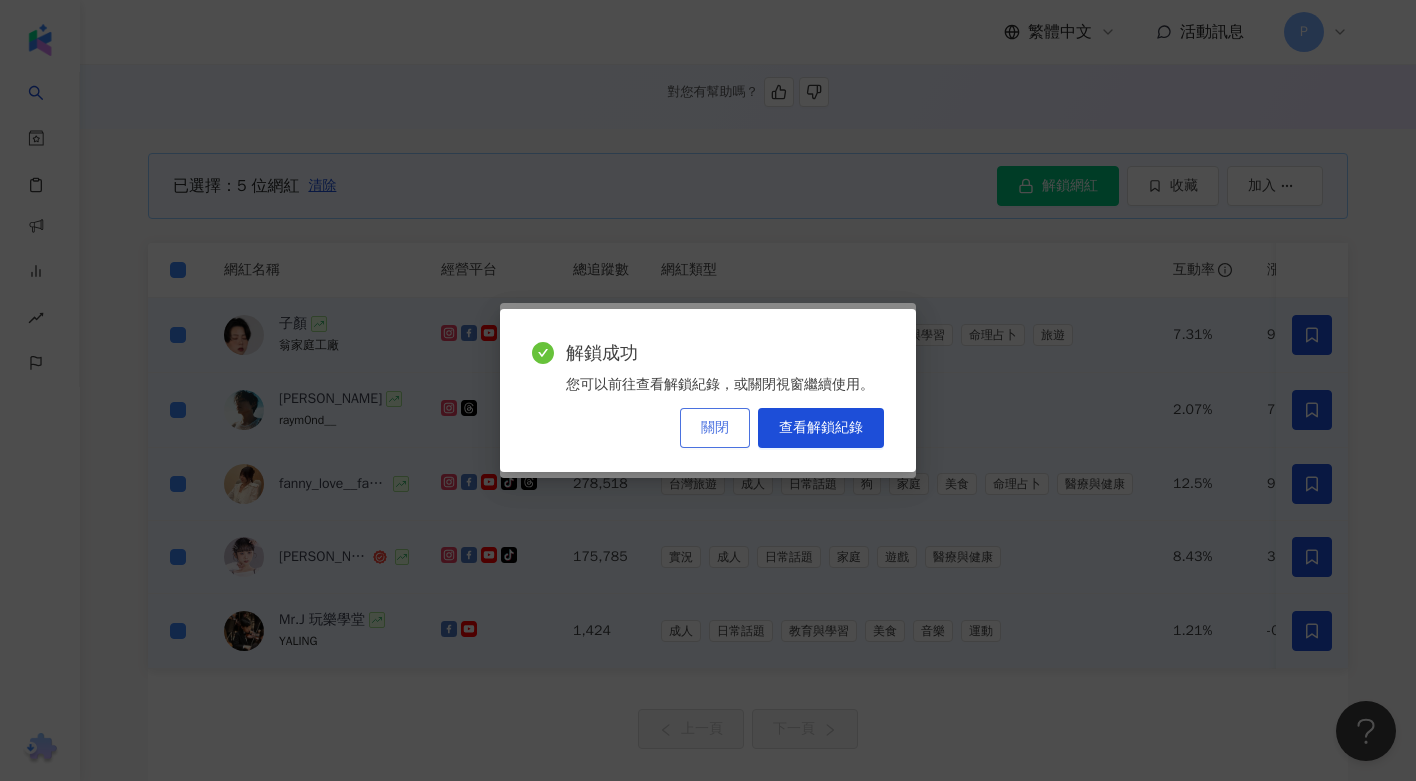 click on "關閉" at bounding box center (715, 428) 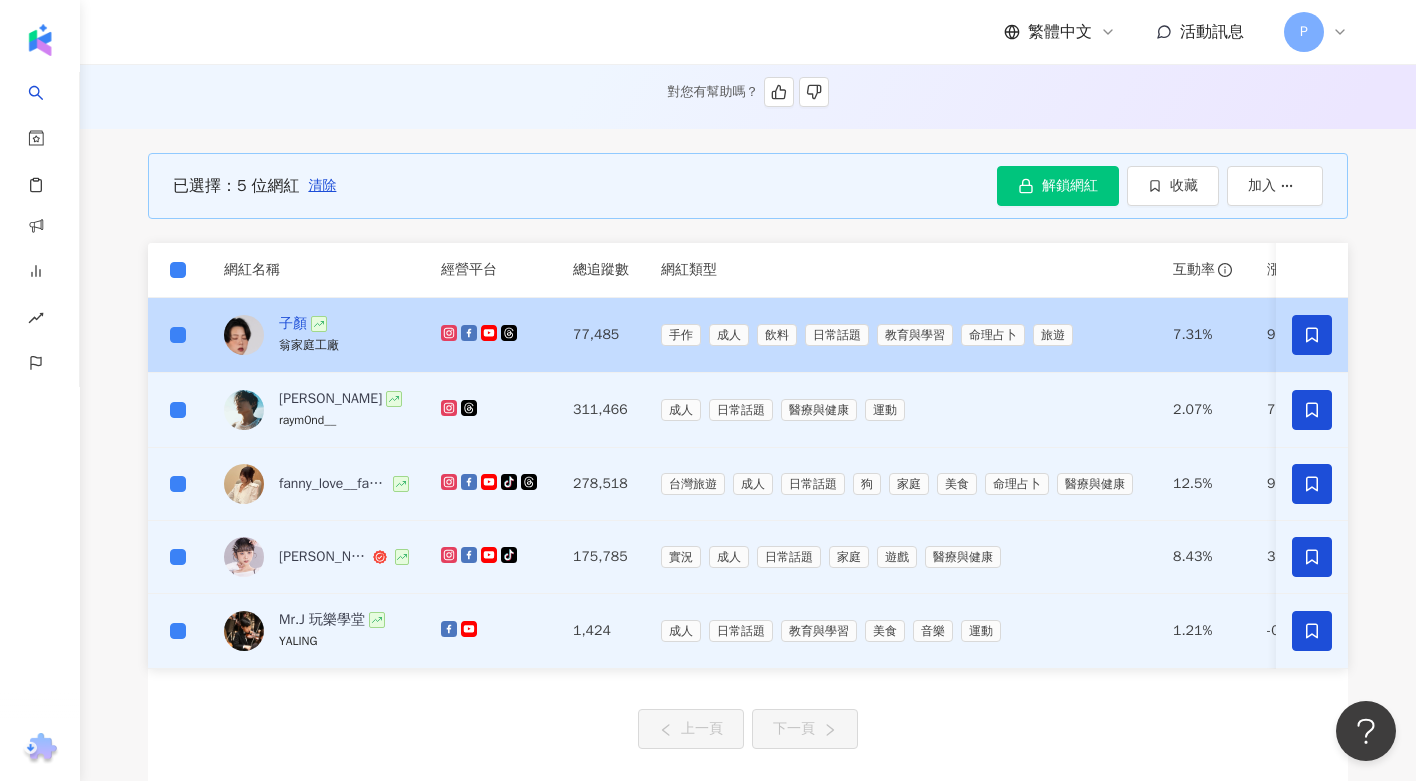 click on "子顏" at bounding box center (293, 324) 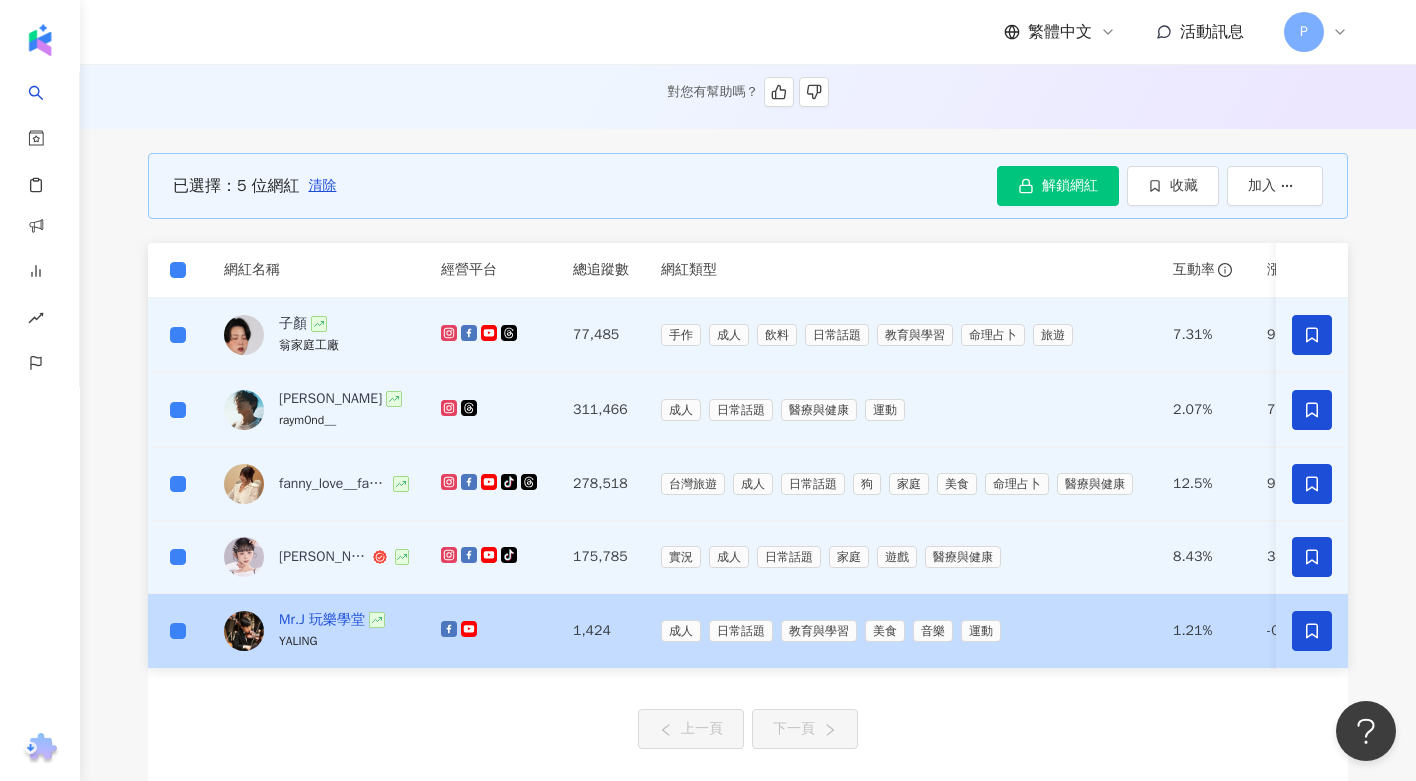 click on "Mr.J 玩樂學堂" at bounding box center [322, 620] 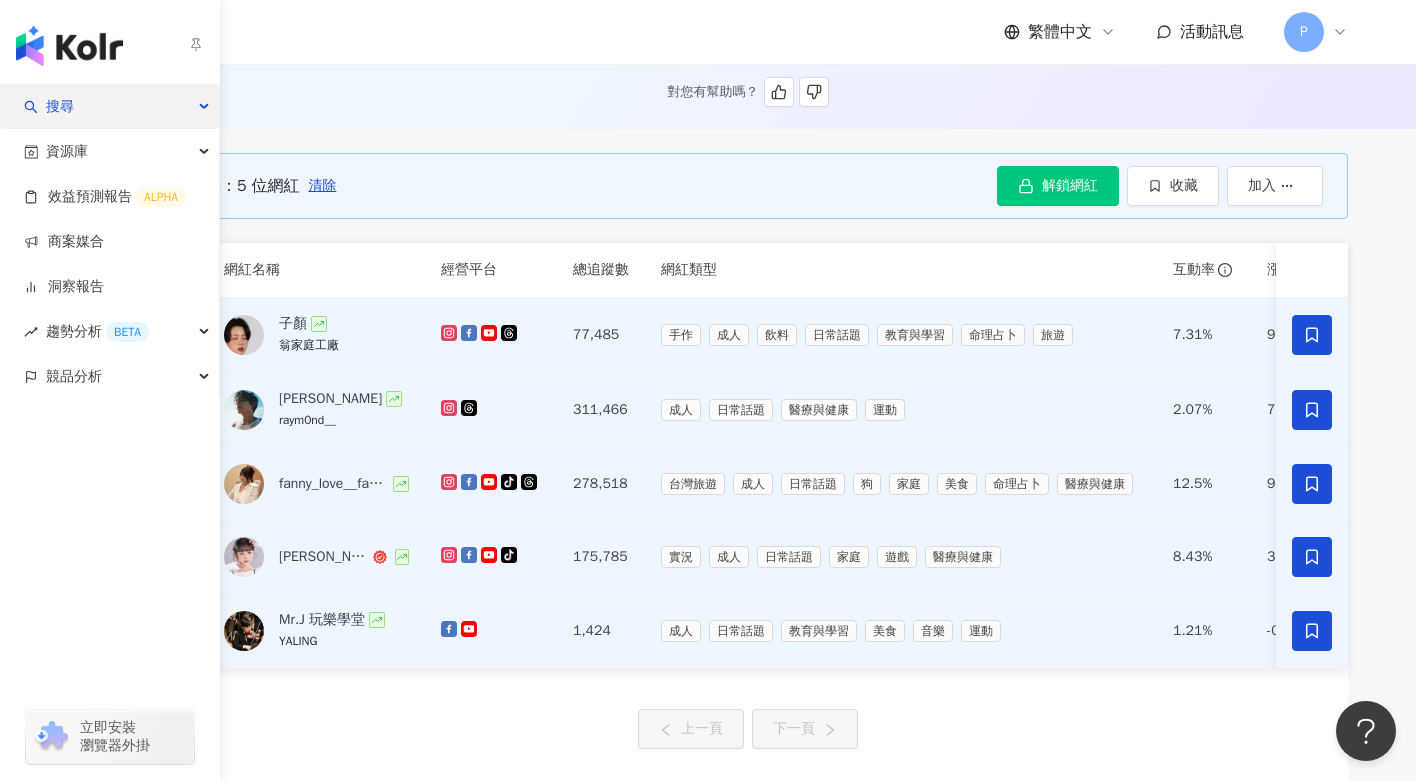 click on "搜尋" at bounding box center (109, 106) 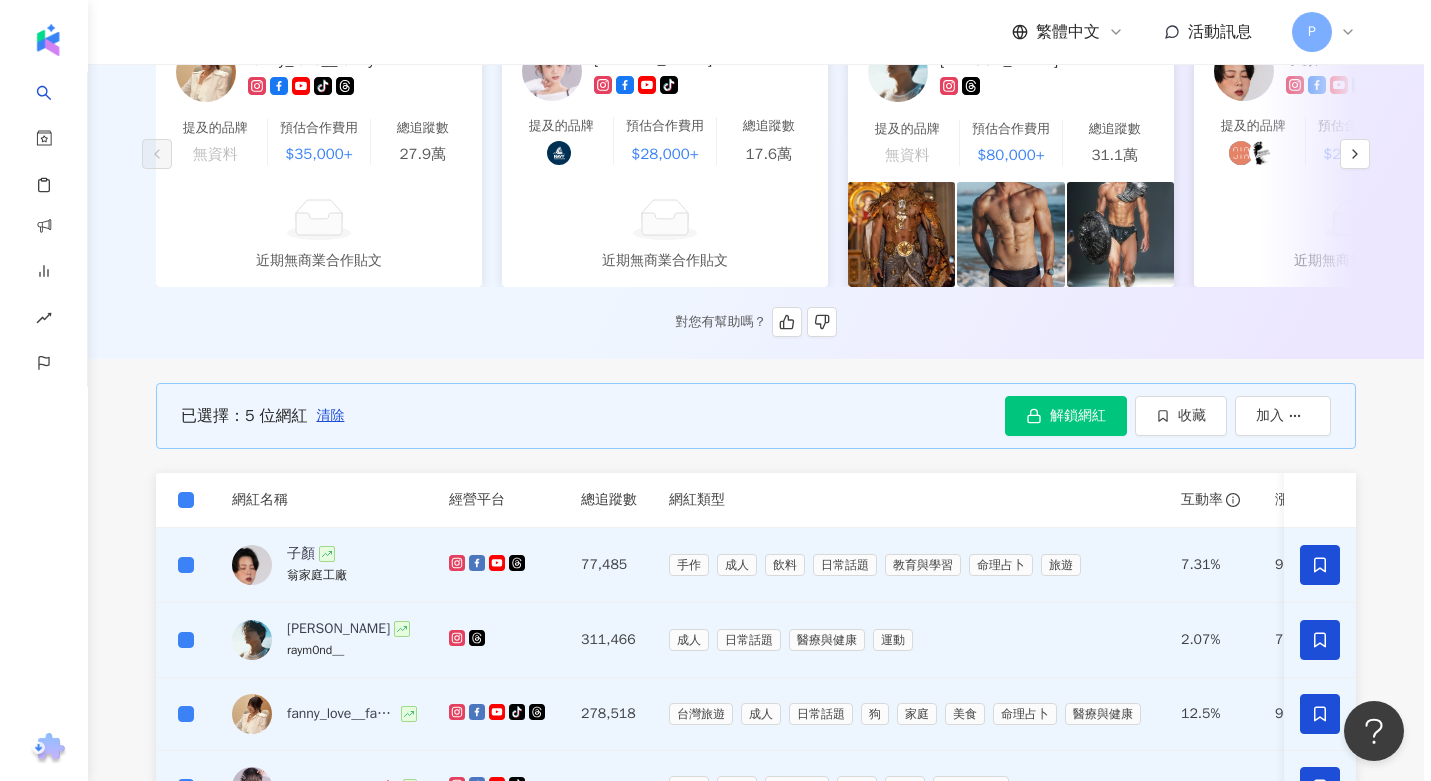 scroll, scrollTop: 0, scrollLeft: 0, axis: both 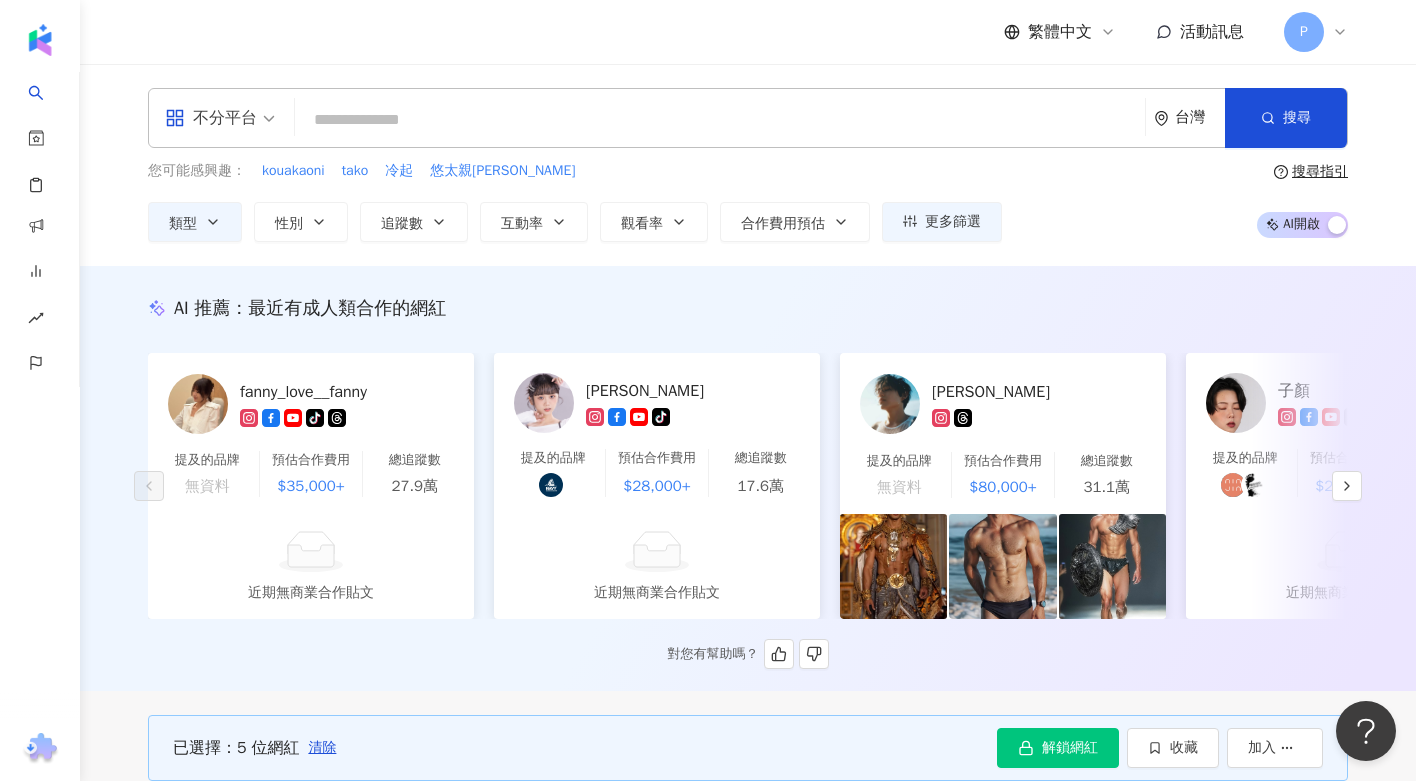 click at bounding box center (720, 120) 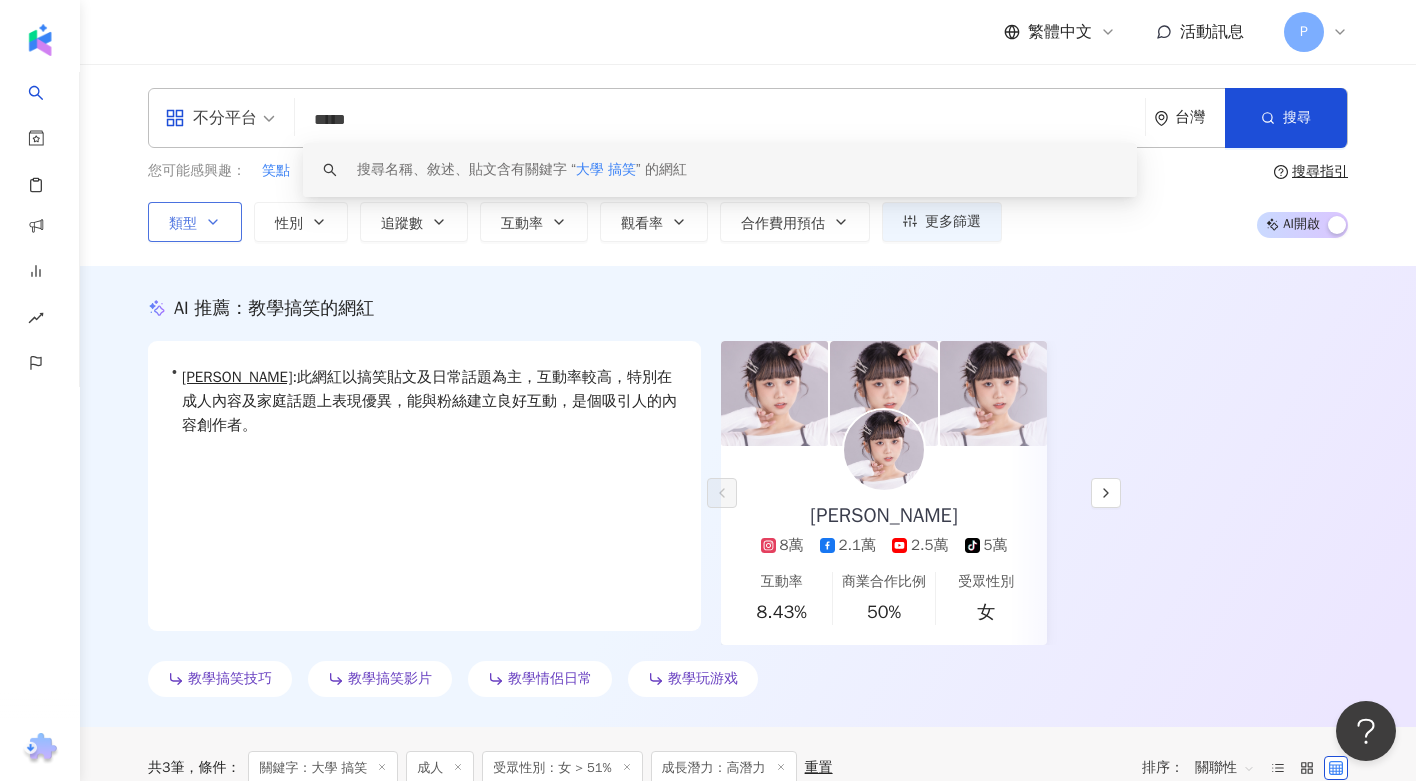 type on "*****" 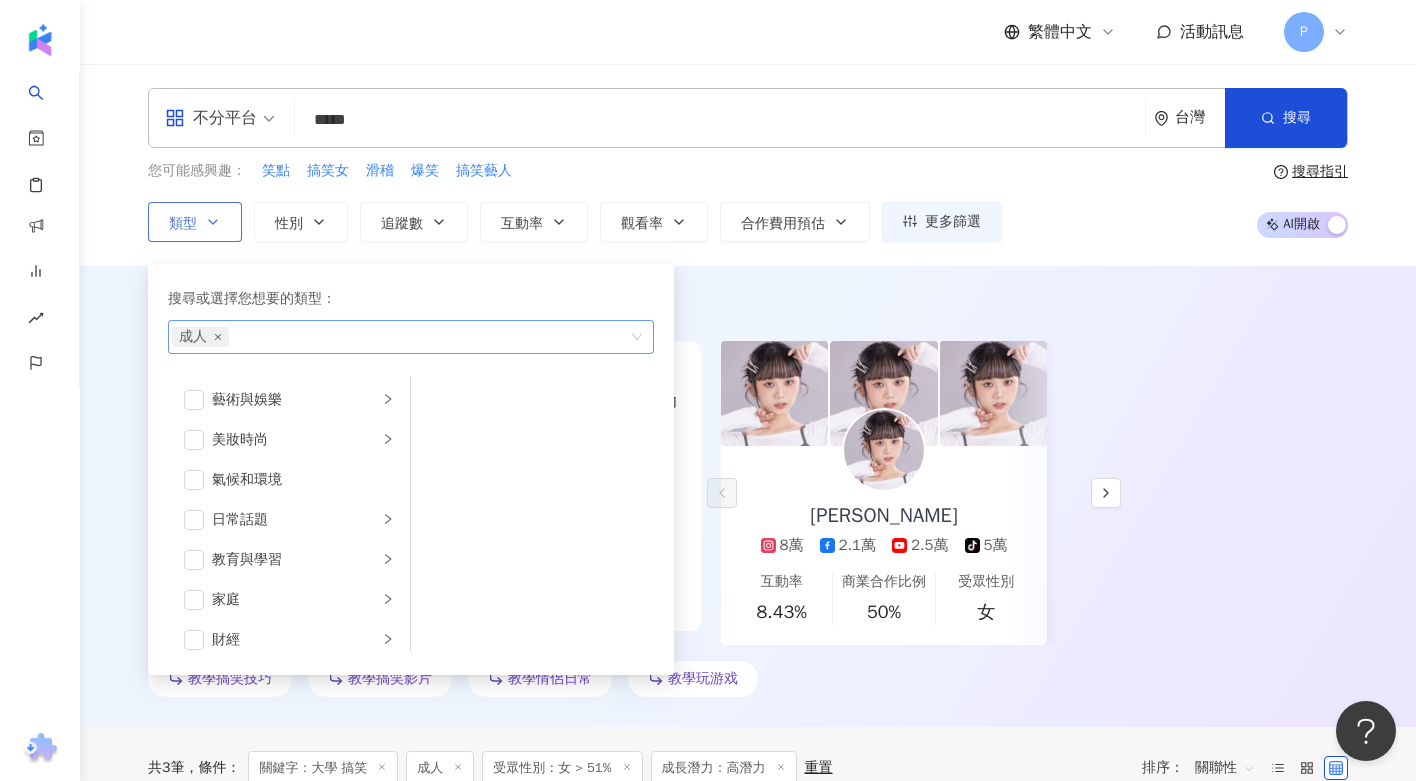 click 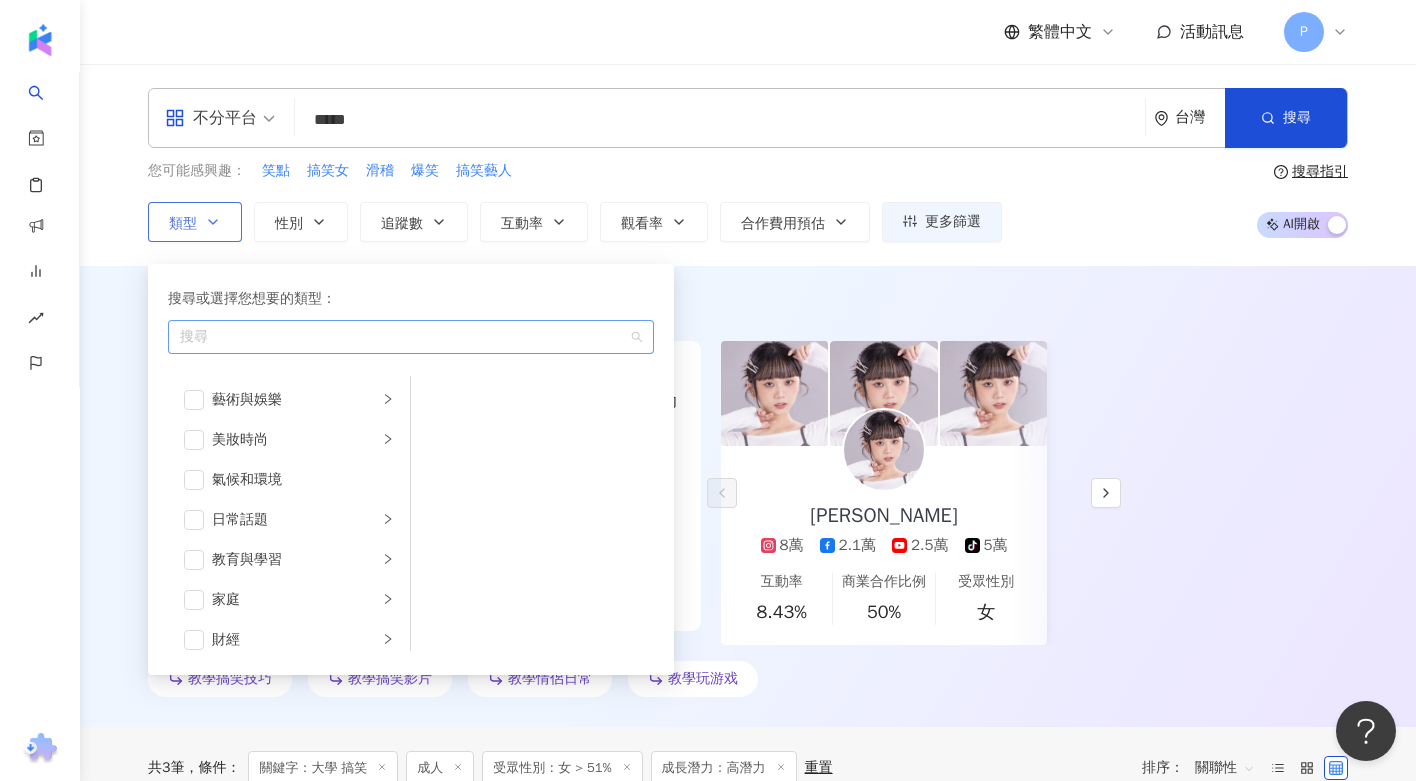 click on "不分平台 ***** 台灣 搜尋 keyword 搜尋名稱、敘述、貼文含有關鍵字 “ 大學 搞笑 ” 的網紅 您可能感興趣： 笑點  搞笑女  滑稽  爆笑  搞笑藝人  類型 搜尋或選擇您想要的類型：   搜尋 藝術與娛樂 美妝時尚 氣候和環境 日常話題 教育與學習 家庭 財經 美食 命理占卜 遊戲 法政社會 生活風格 影視娛樂 醫療與健康 寵物 攝影 感情 宗教 促購導購 運動 科技 交通工具 旅遊 成人 性別 追蹤數 互動率 觀看率 合作費用預估  更多篩選 篩選條件 關於網紅 互動潛力 受眾輪廓 獨家 關於網紅 類型  ( 請選擇您想要的類型 ) 成人 國家/地區 台灣 性別 不限 女 男 其他 語言     請選擇或搜尋 追蹤數 *  -  ******* 不限 小型 奈米網紅 (<1萬) 微型網紅 (1萬-3萬) 小型網紅 (3萬-5萬) 中型 中小型網紅 (5萬-10萬) 中型網紅 (10萬-30萬) 中大型網紅 (30萬-50萬) 大型 大型網紅 (50萬-100萬) 合作費用預估 $" at bounding box center [748, 165] 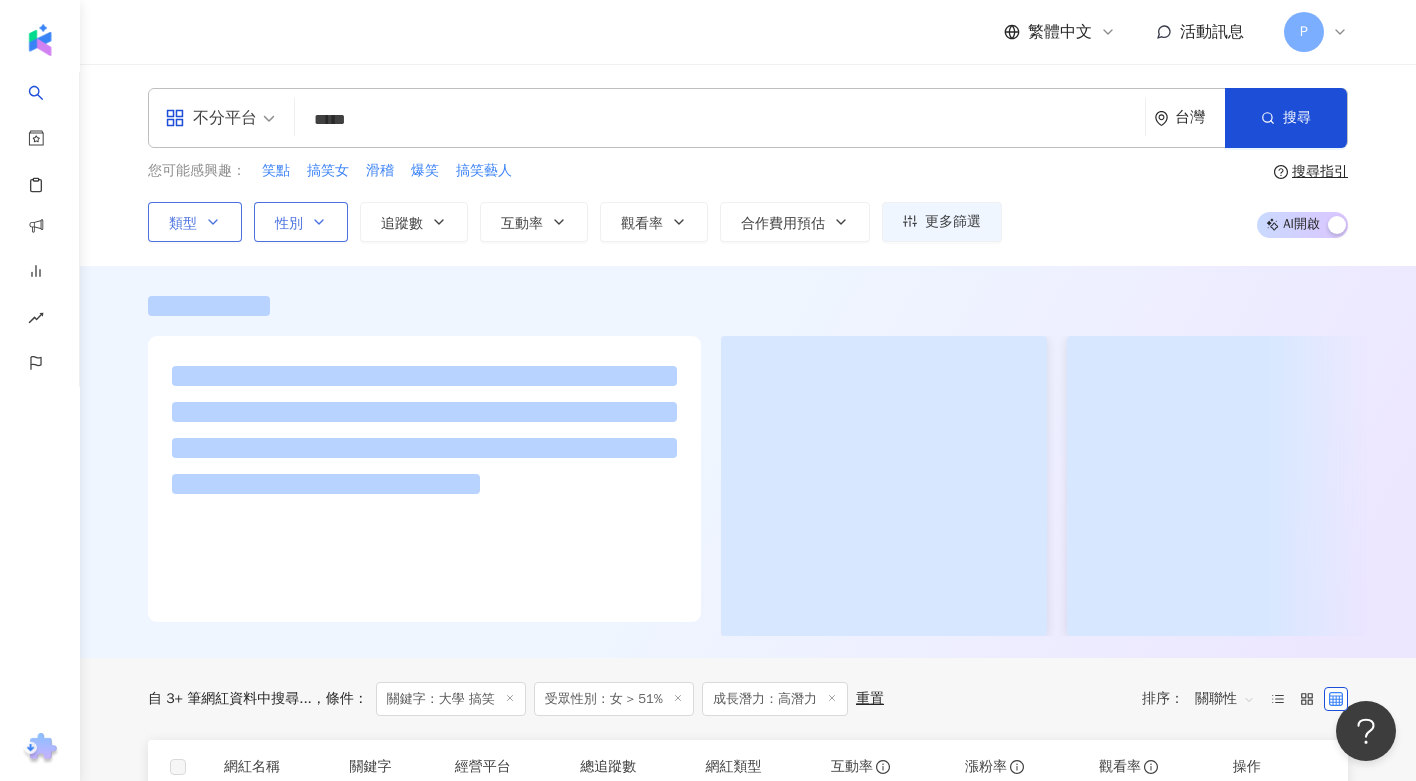click on "性別" at bounding box center (289, 224) 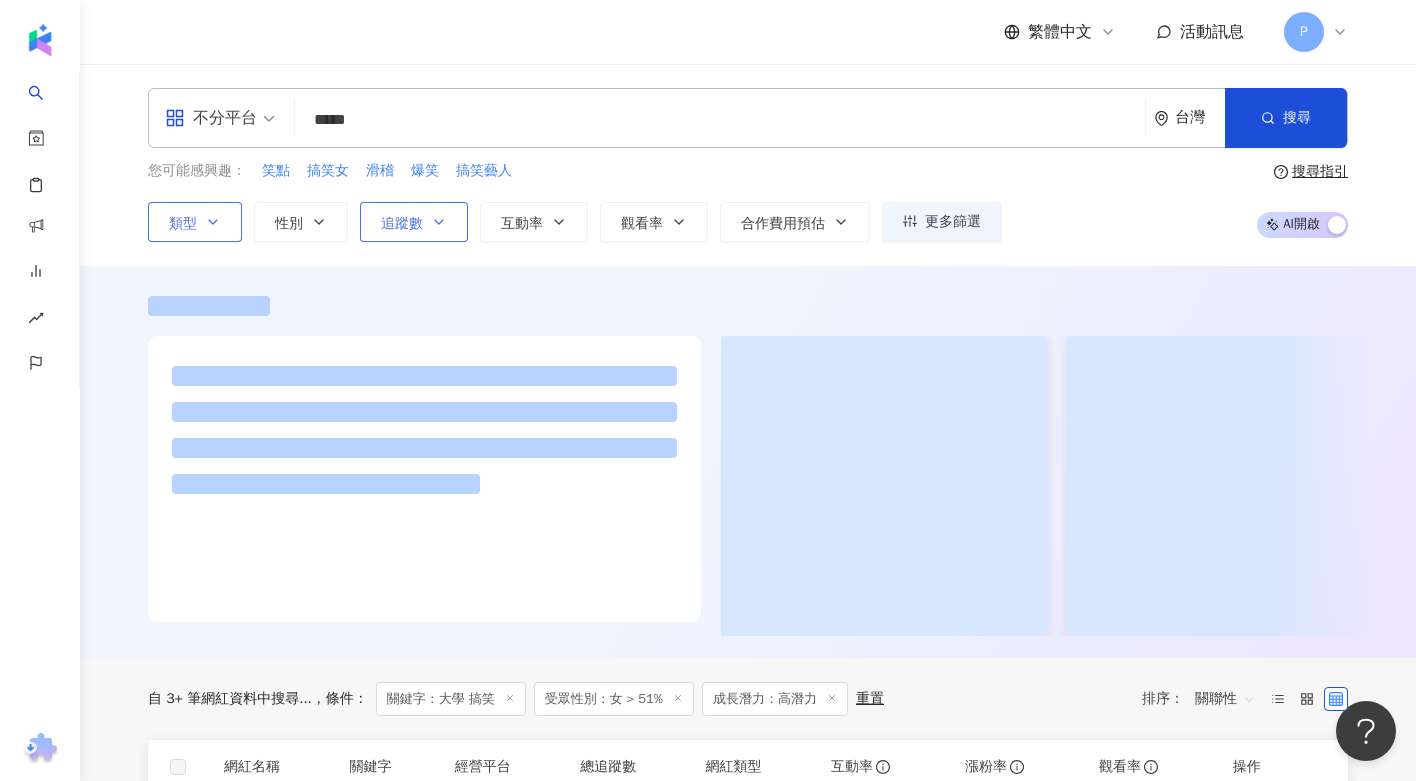 click on "追蹤數" at bounding box center (414, 222) 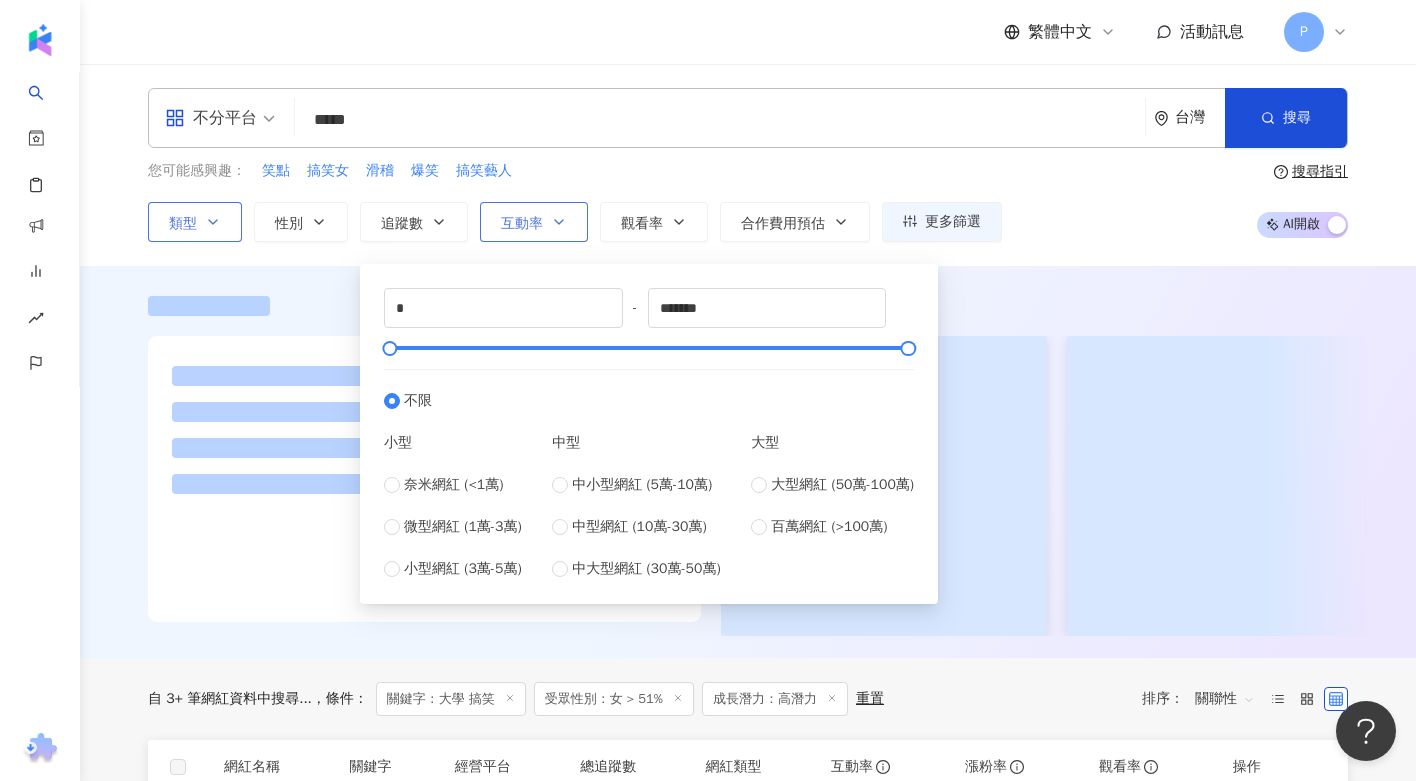 click on "互動率" at bounding box center (522, 224) 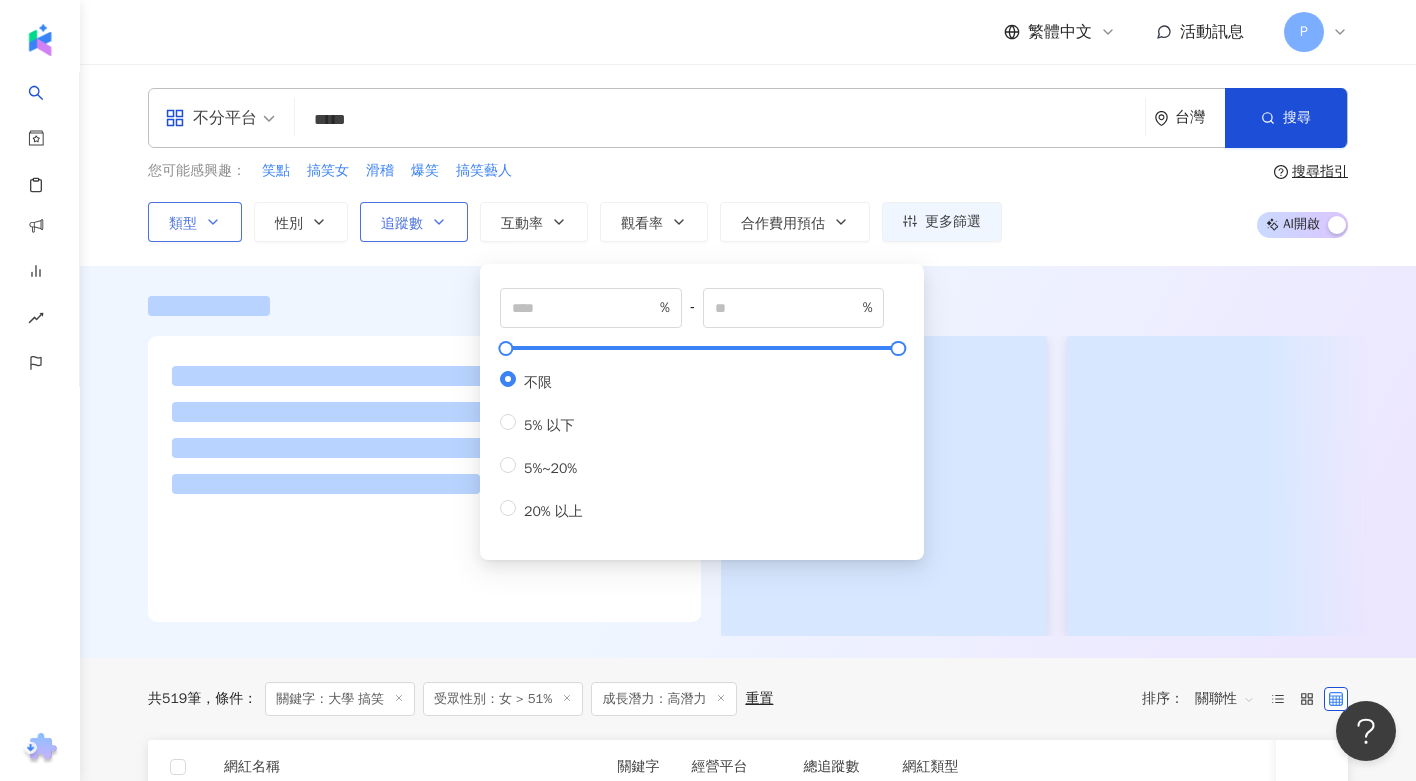 click on "追蹤數" at bounding box center (402, 224) 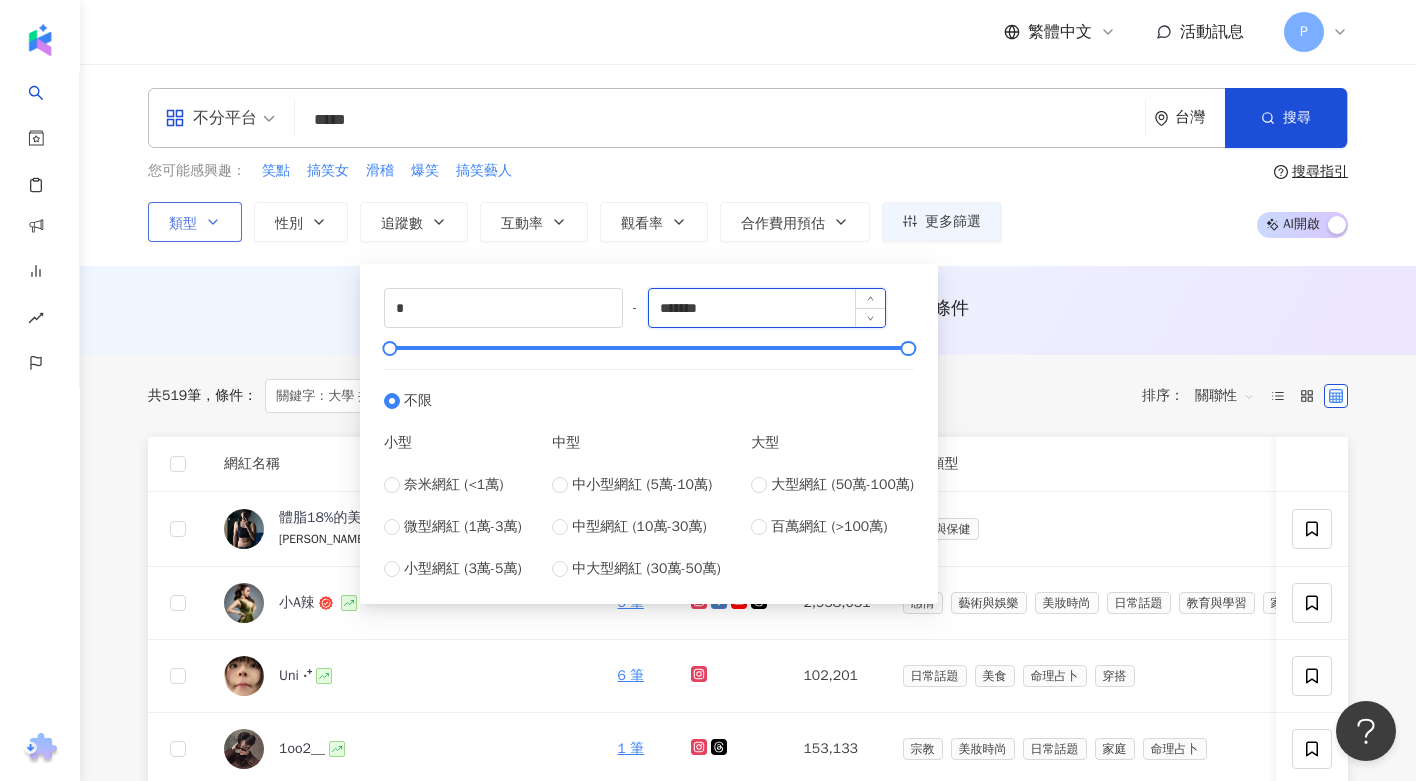 click on "*******" at bounding box center (767, 308) 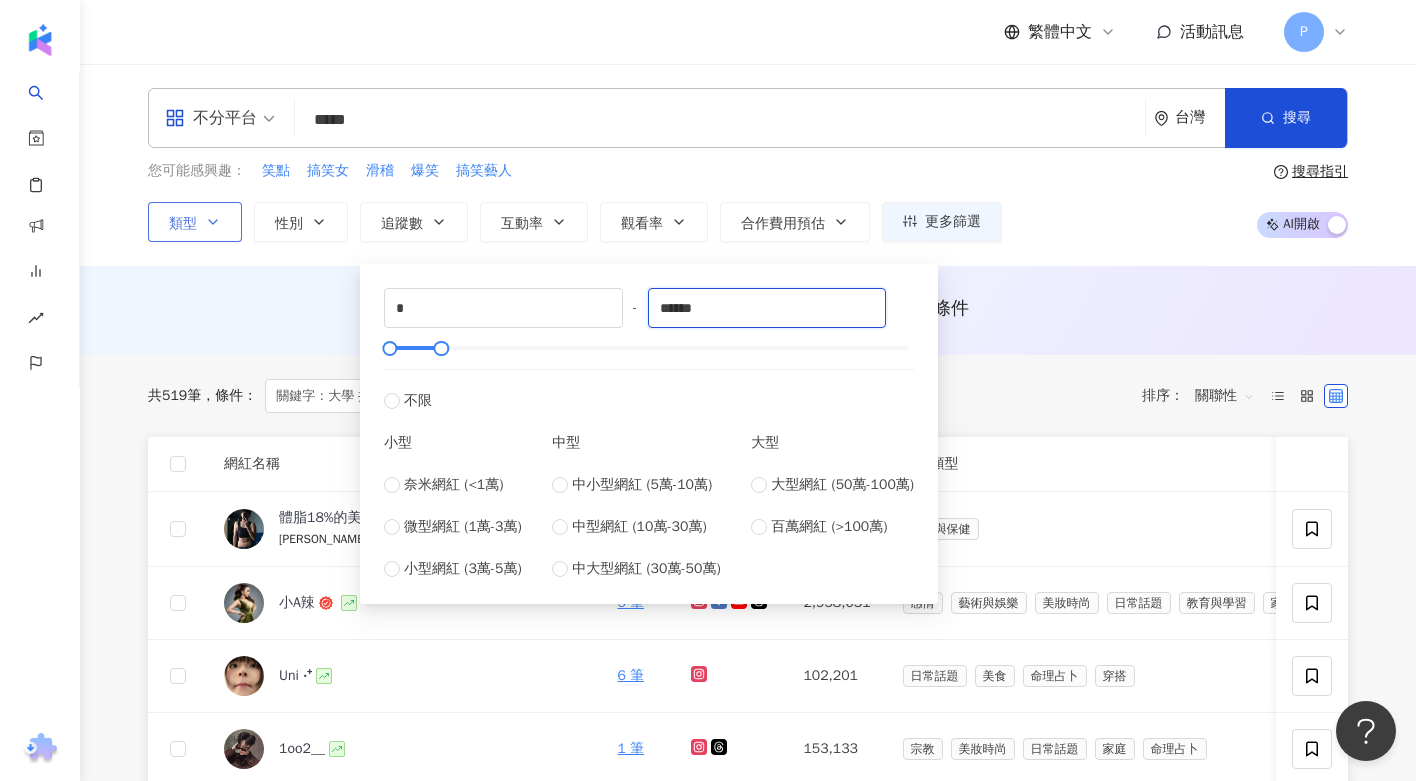 type on "******" 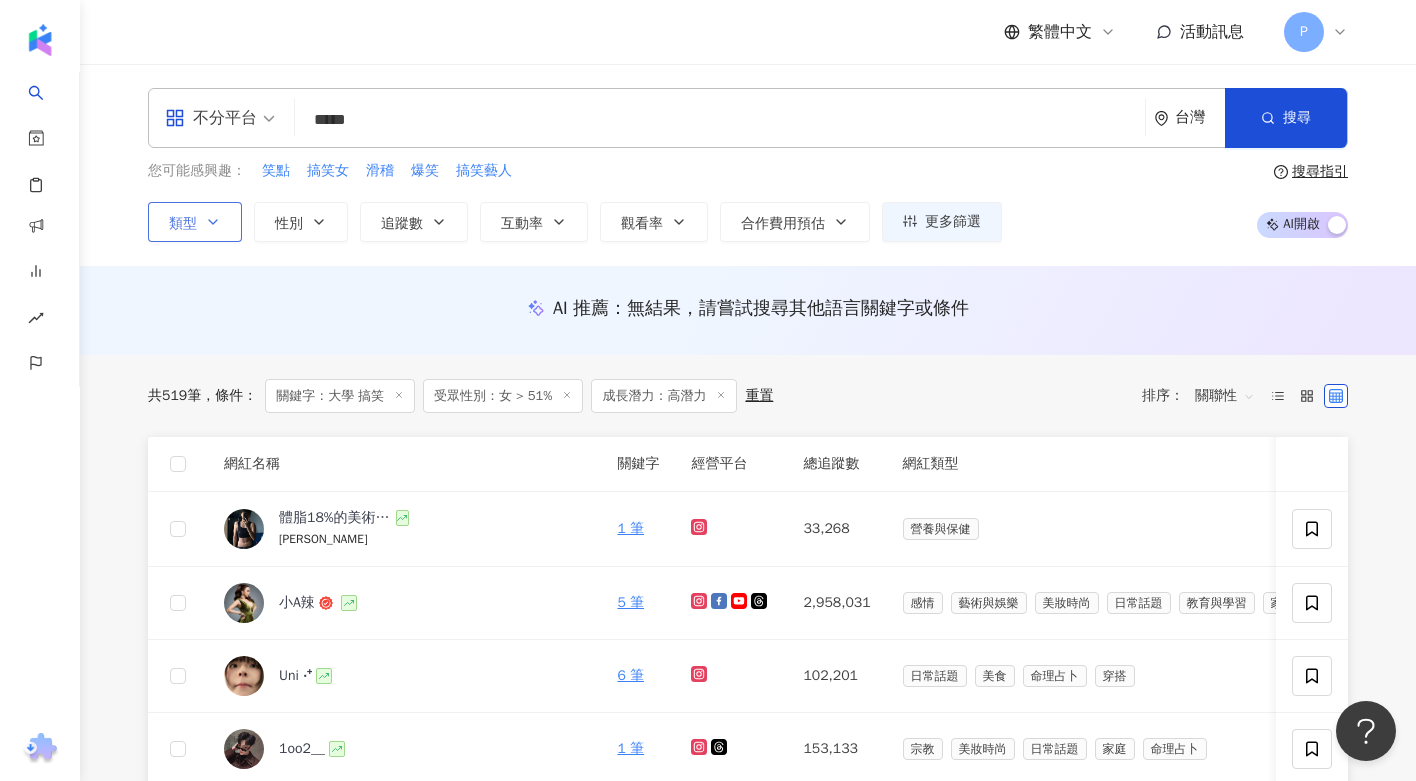 click on "共  519  筆 條件 ： 關鍵字：大學 搞笑 受眾性別：女 > 51% 成長潛力：高潛力 重置 排序： 關聯性" at bounding box center (748, 396) 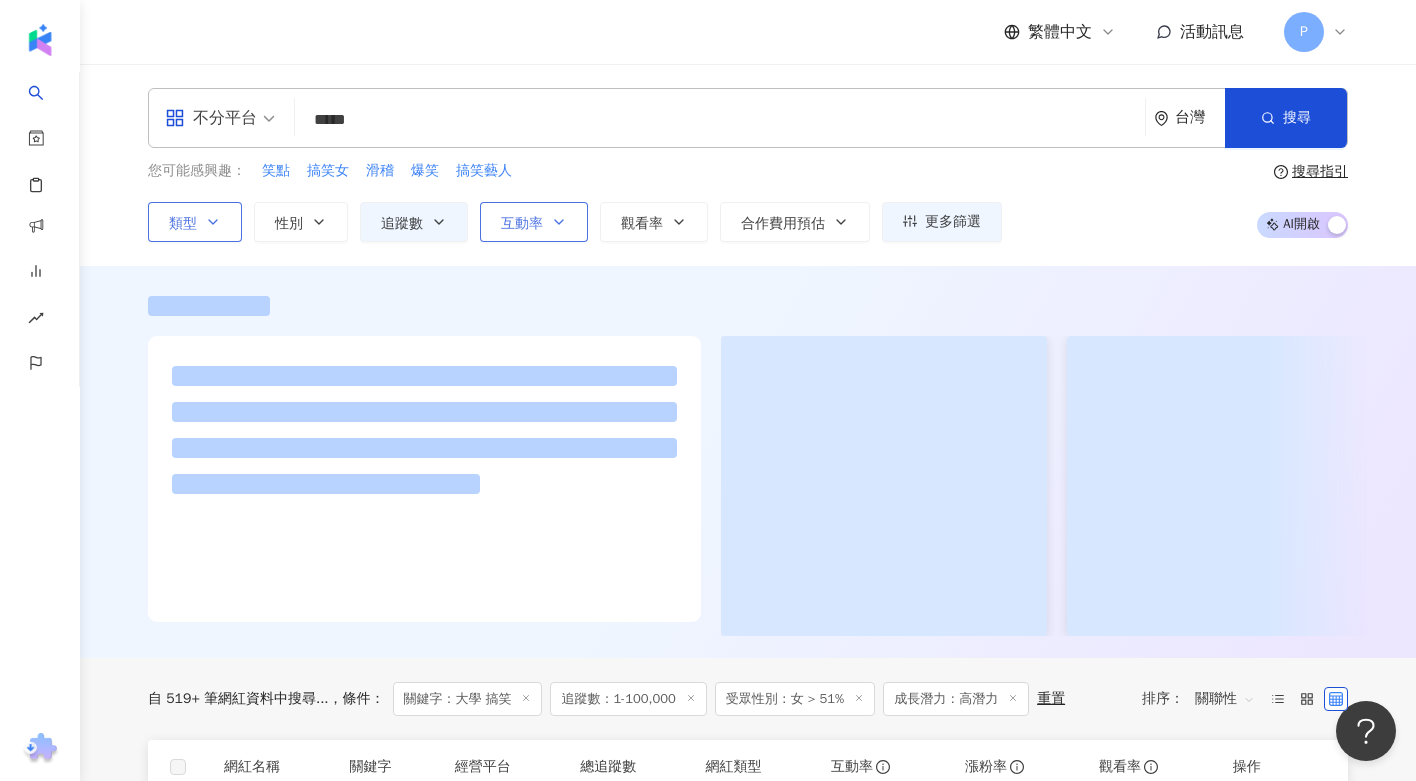 click on "互動率" at bounding box center [522, 224] 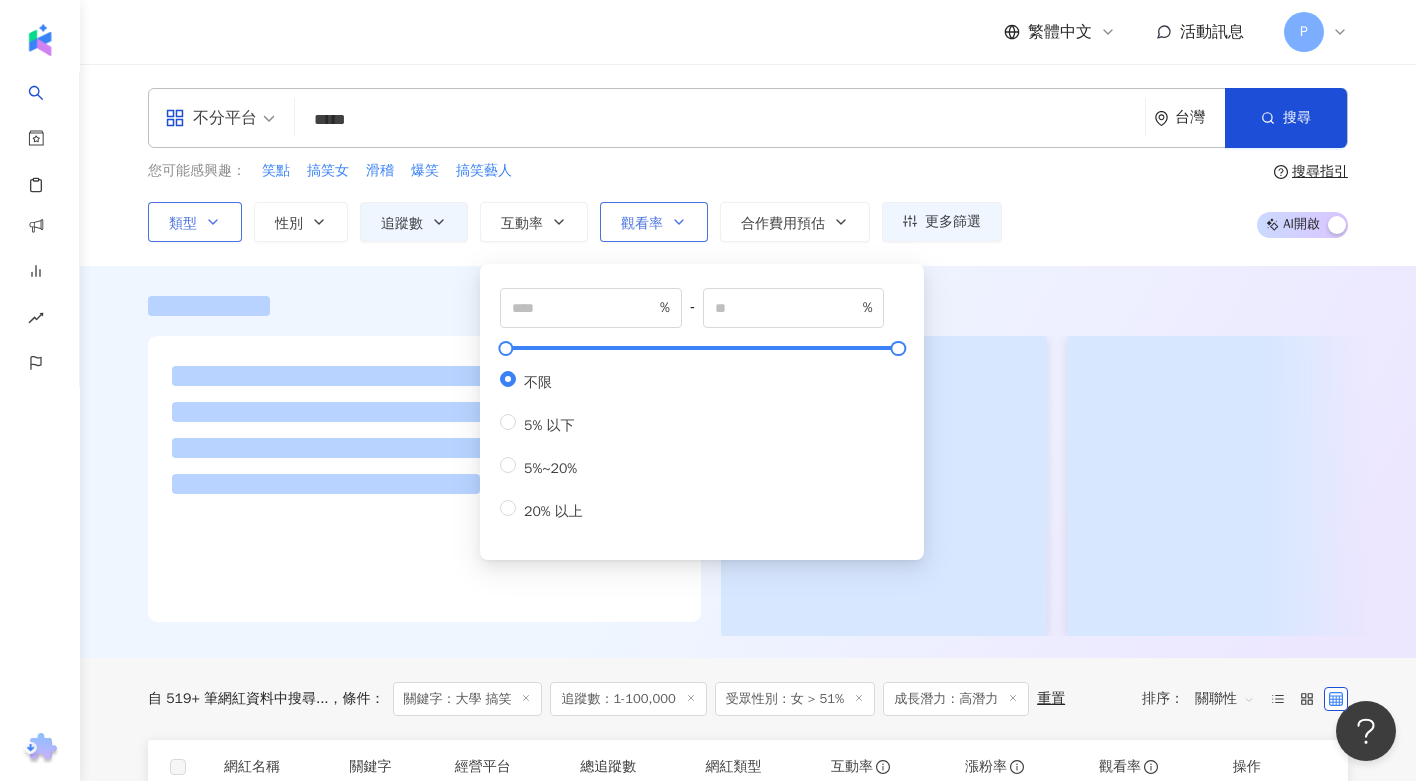 click on "觀看率" at bounding box center [654, 222] 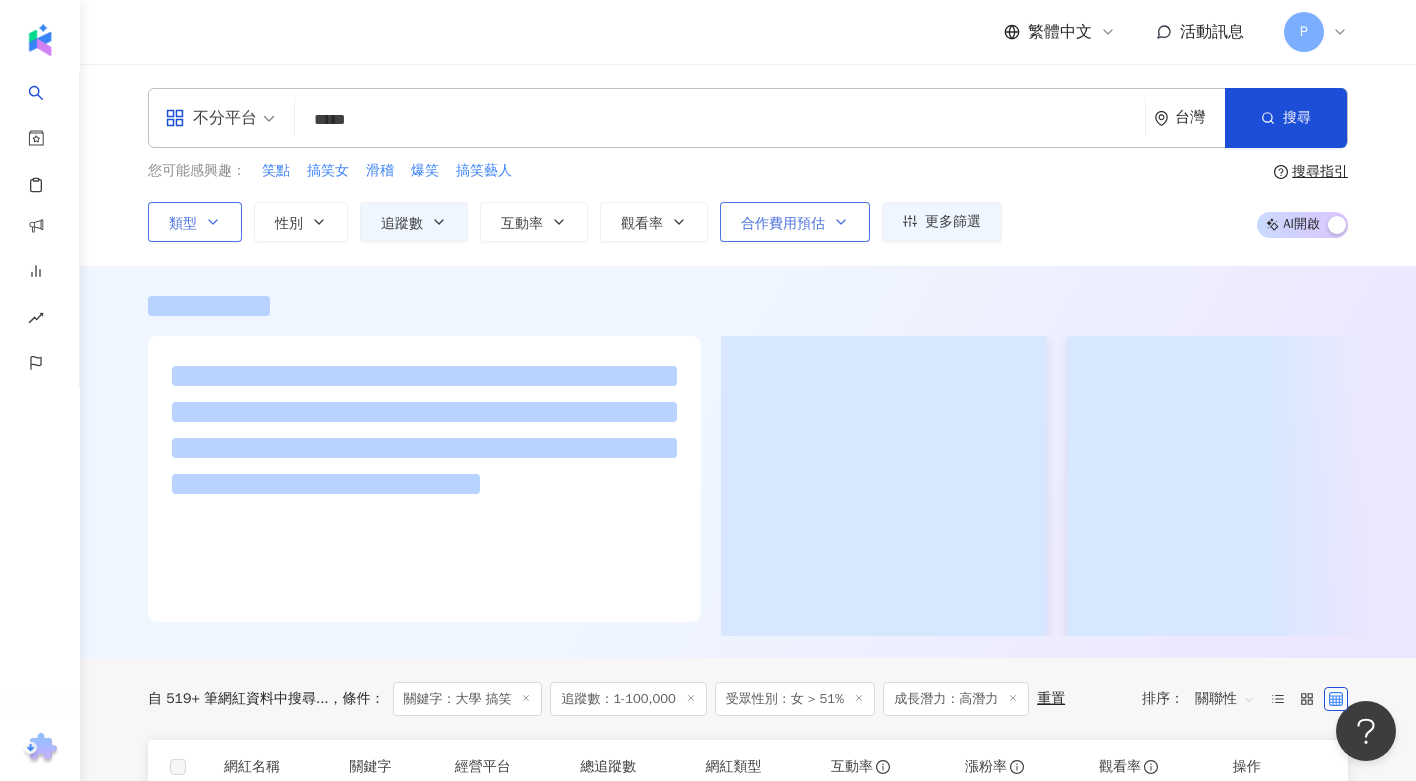 click on "合作費用預估" at bounding box center (795, 222) 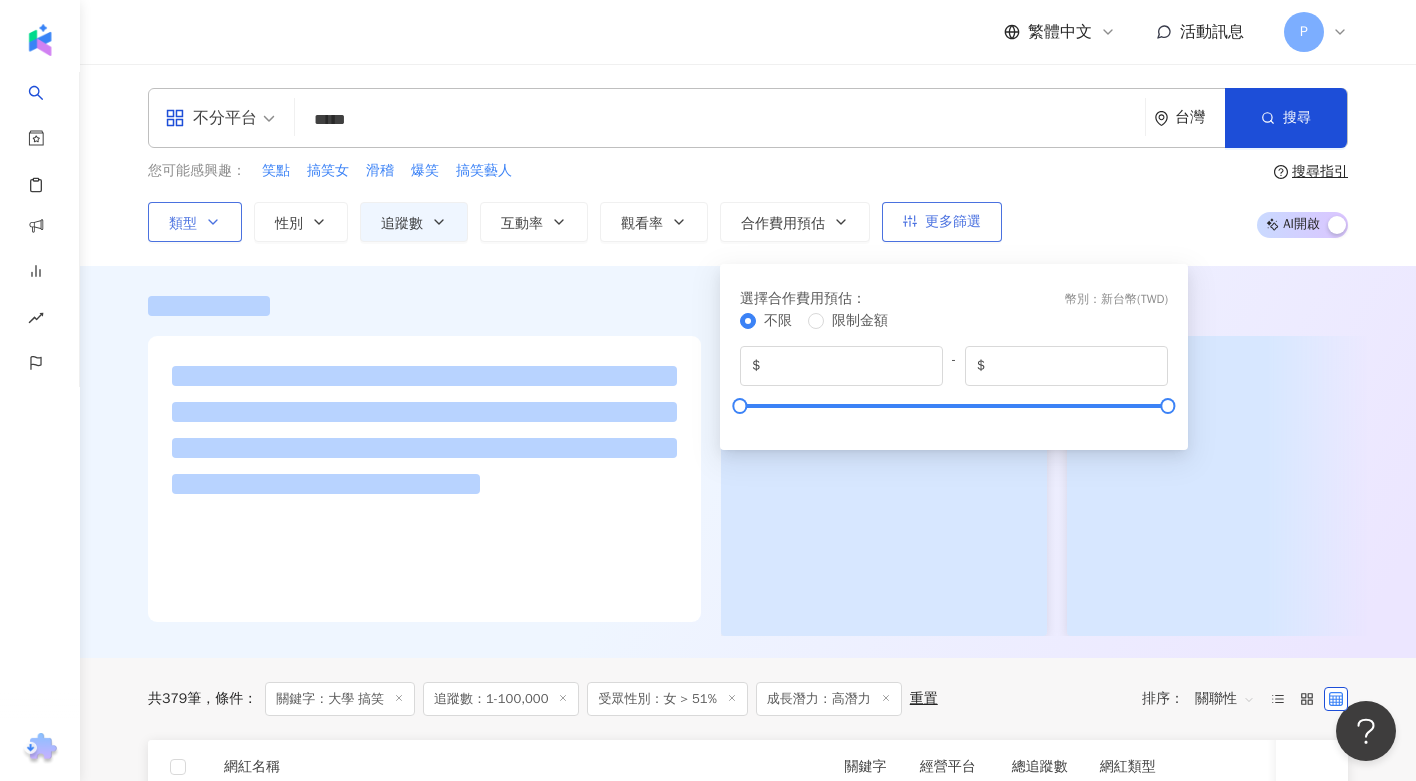 click on "更多篩選" at bounding box center [942, 222] 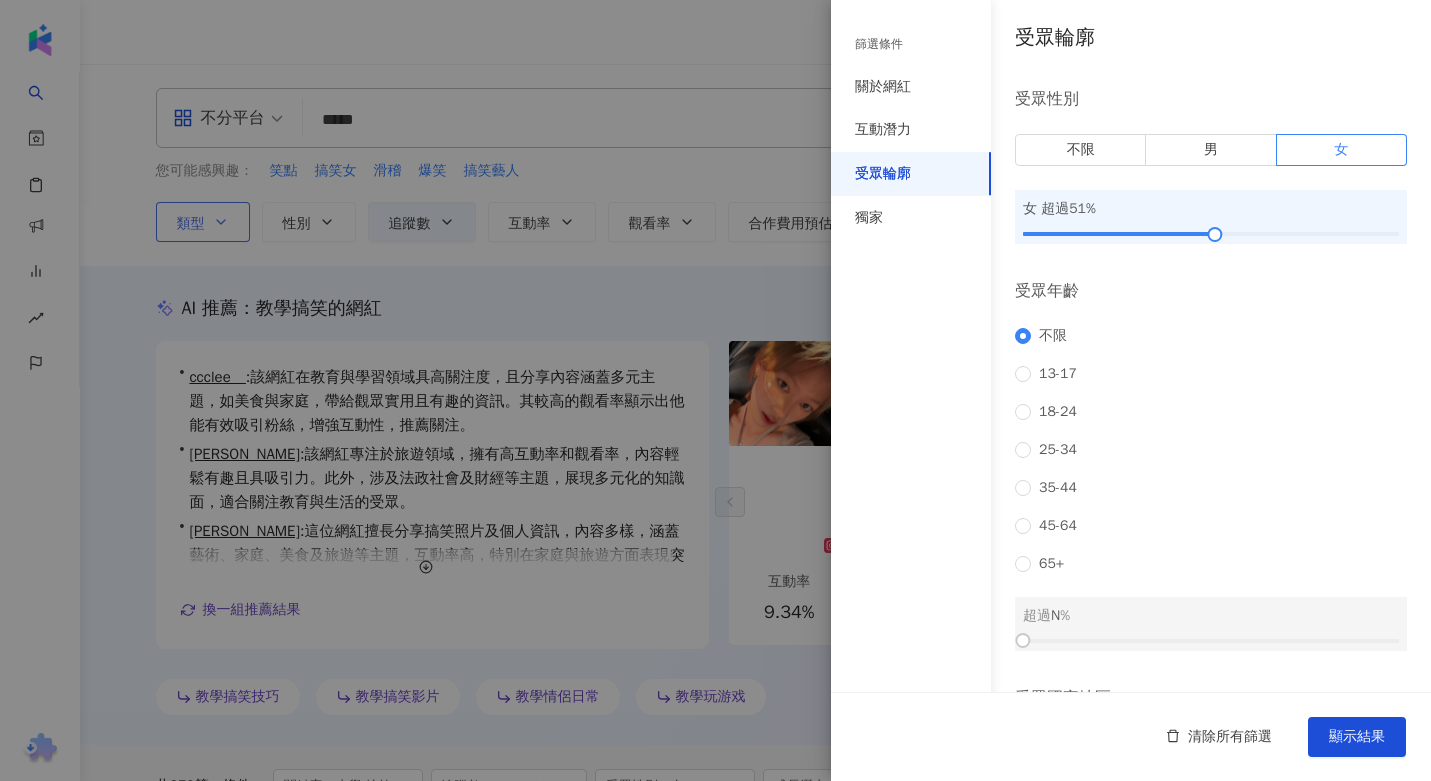 scroll, scrollTop: 197, scrollLeft: 0, axis: vertical 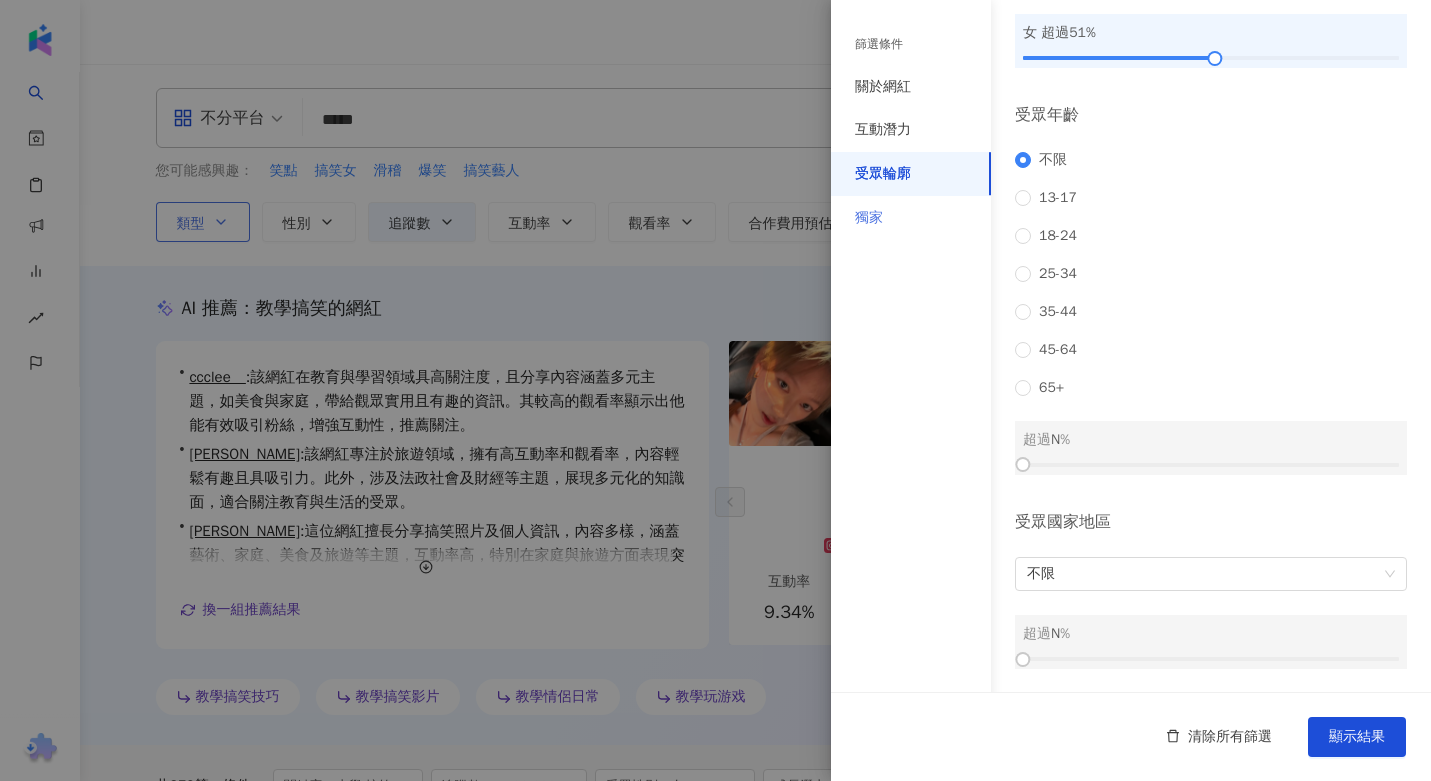 click on "獨家" at bounding box center (911, 218) 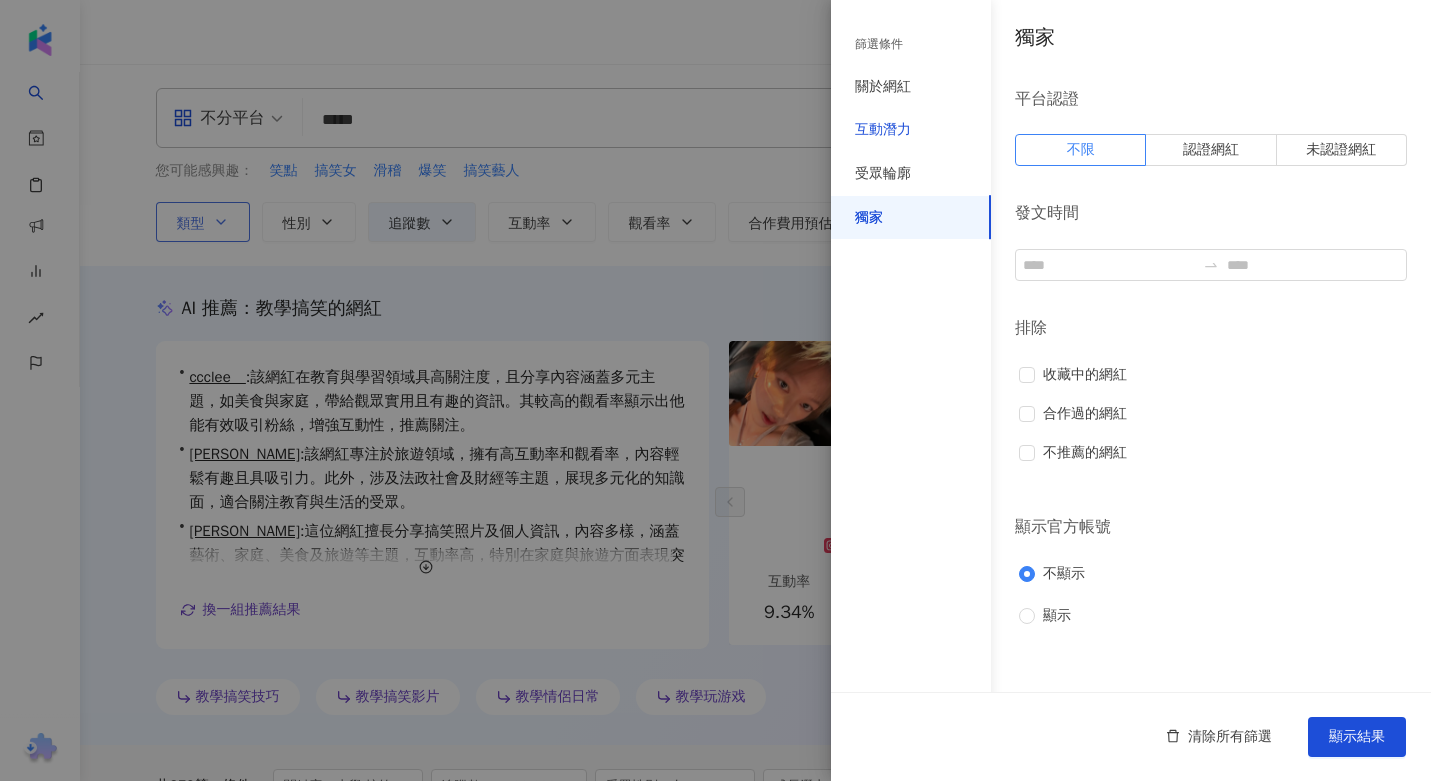 click on "互動潛力" at bounding box center [883, 130] 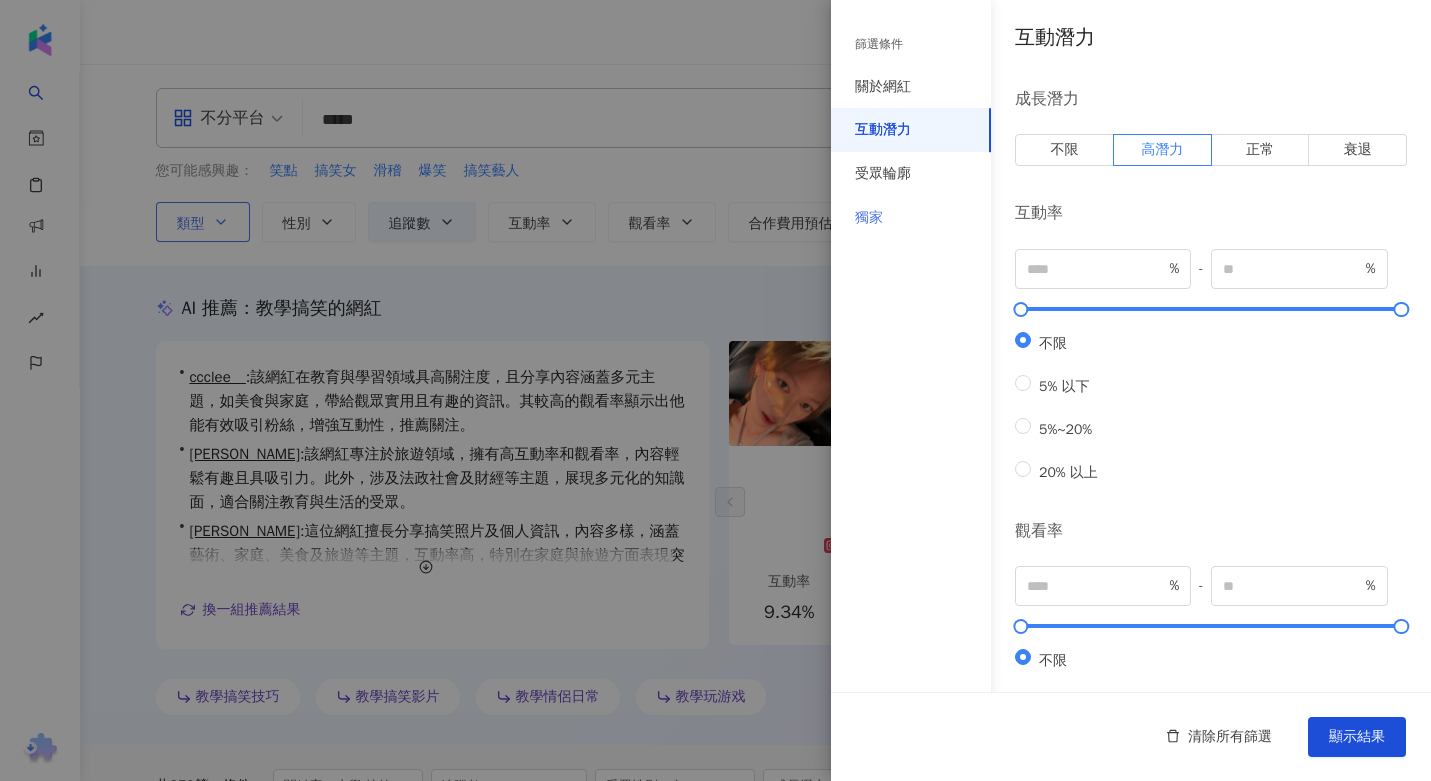 click on "獨家" at bounding box center (911, 218) 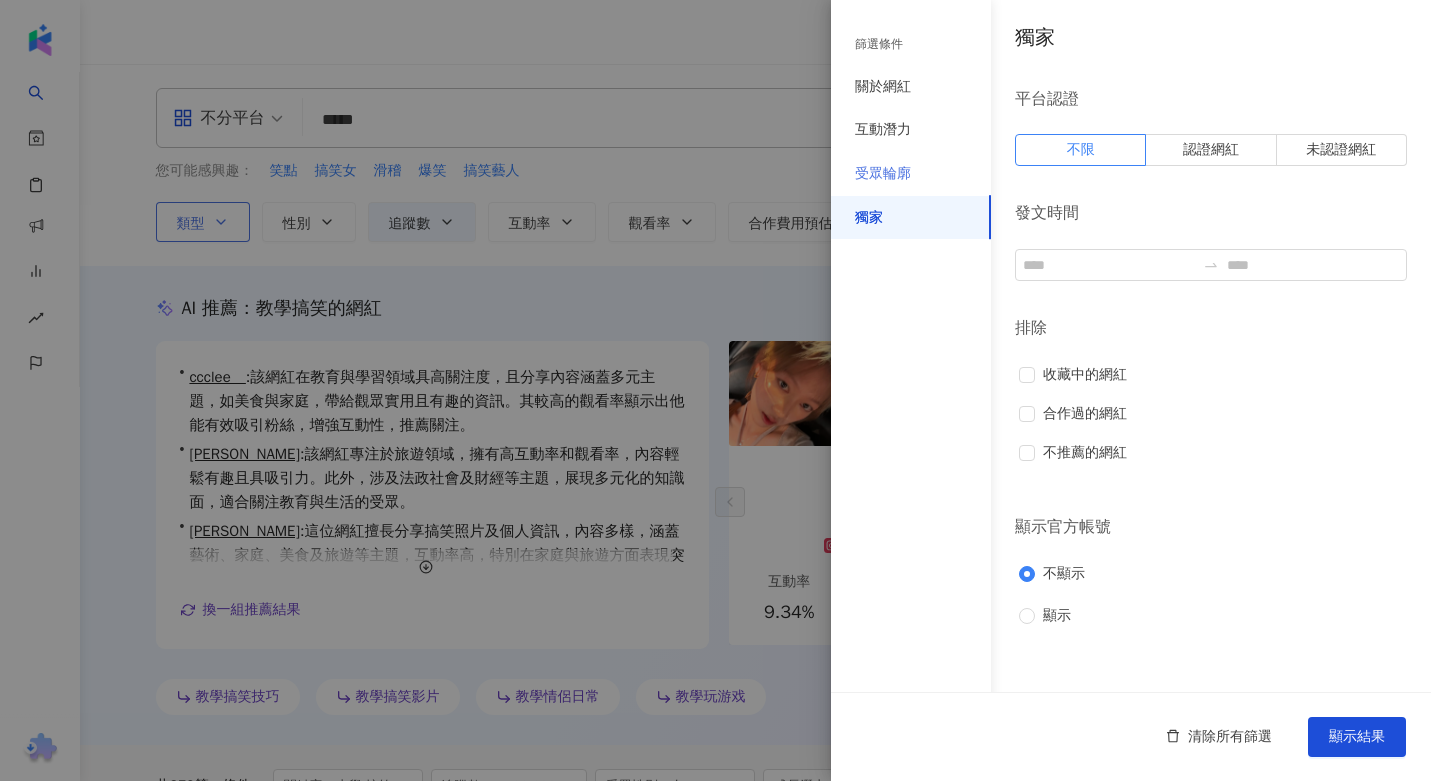 click on "受眾輪廓" at bounding box center [911, 174] 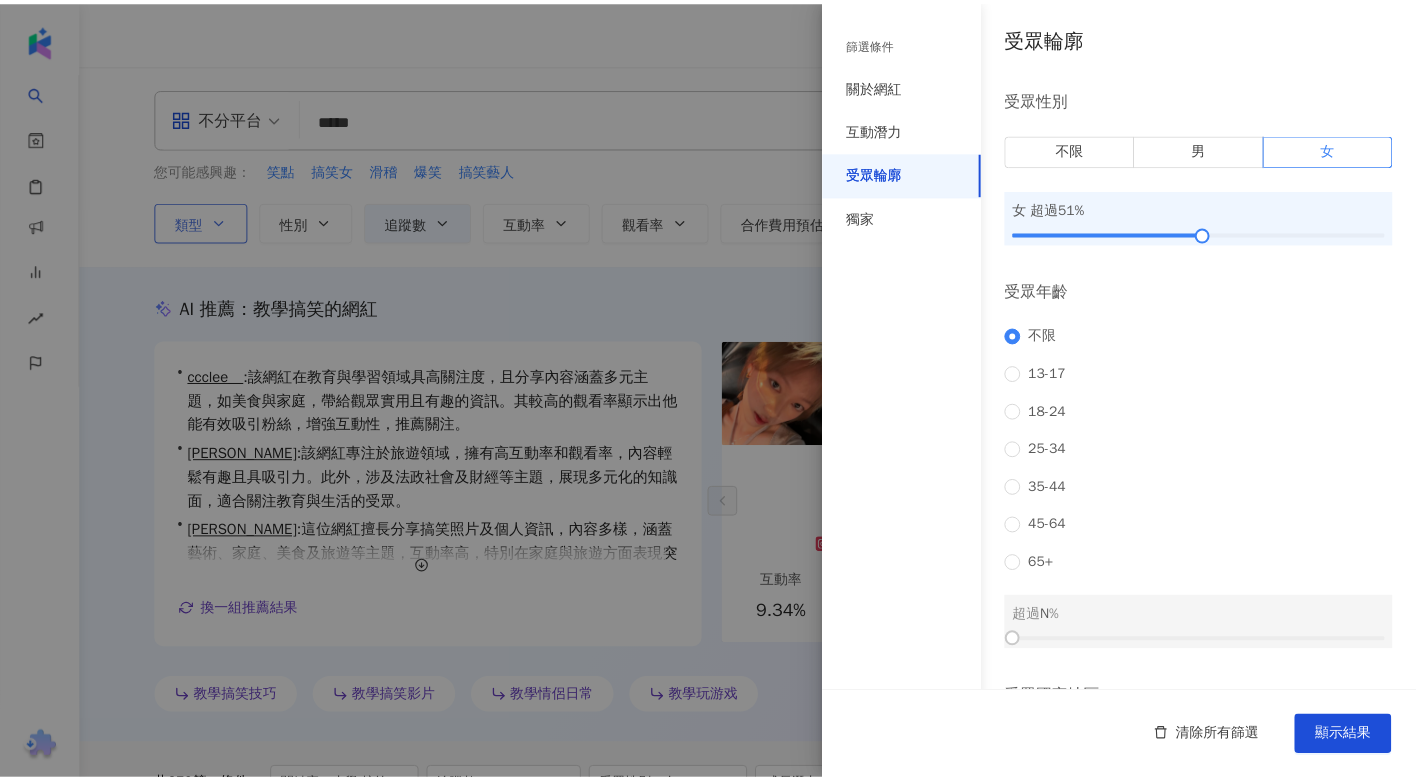 scroll, scrollTop: 197, scrollLeft: 0, axis: vertical 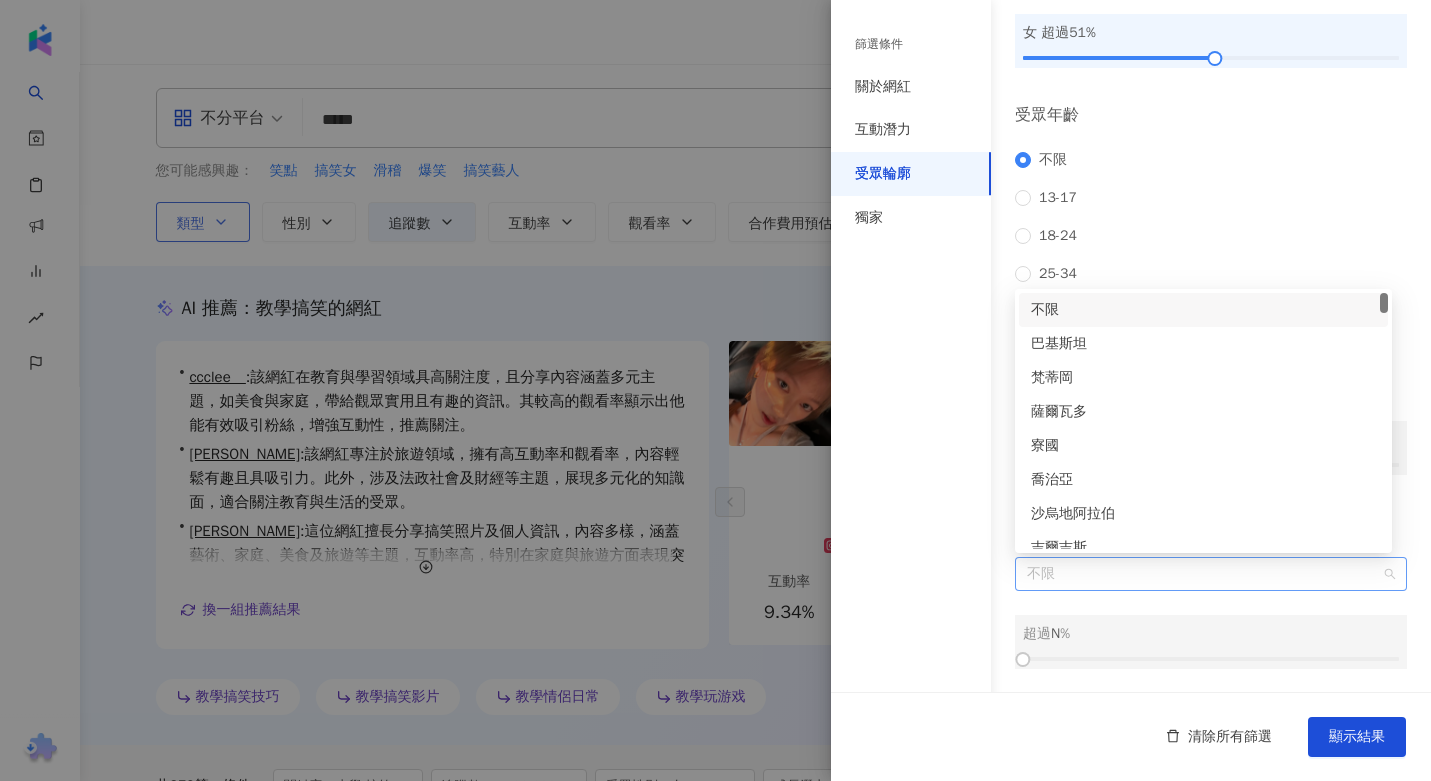 click on "不限" at bounding box center [1211, 574] 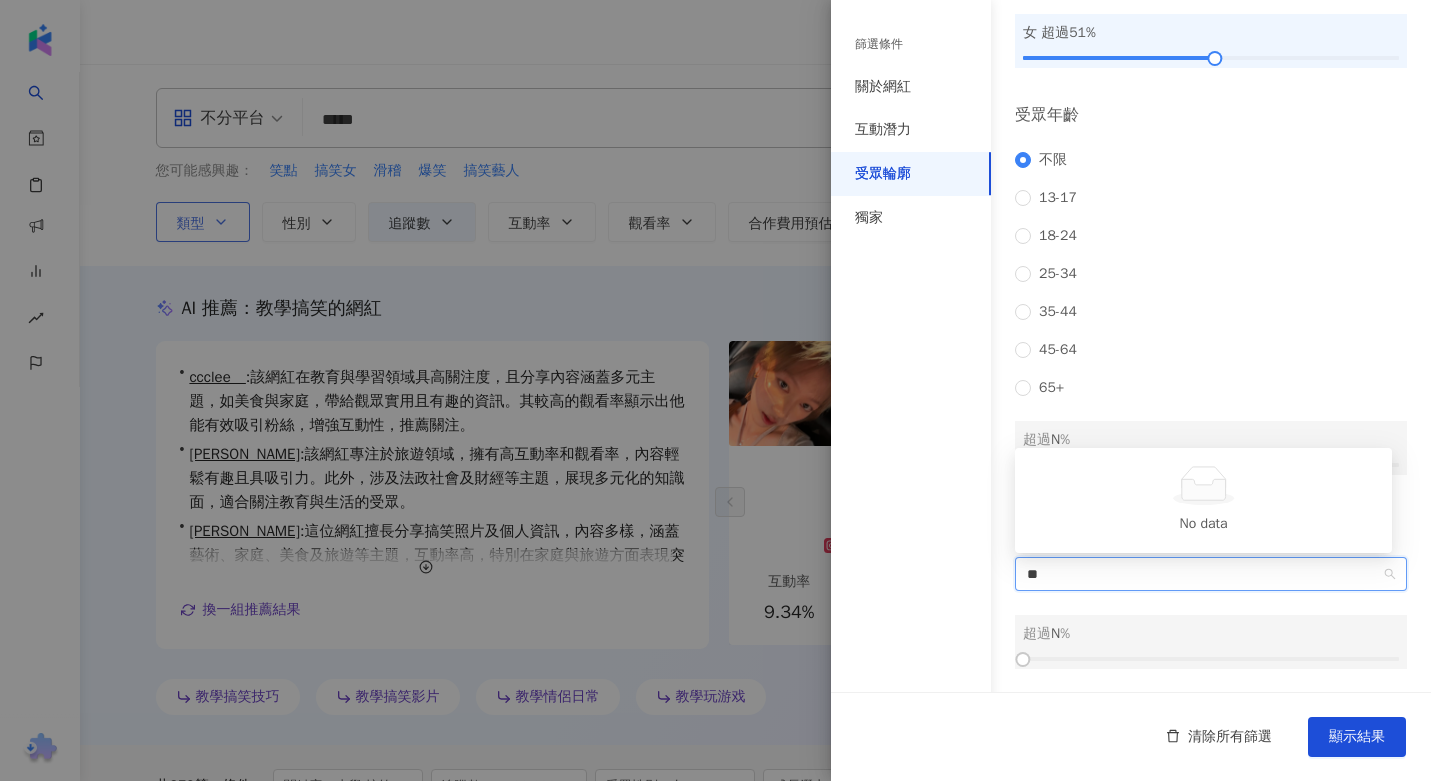 type on "*" 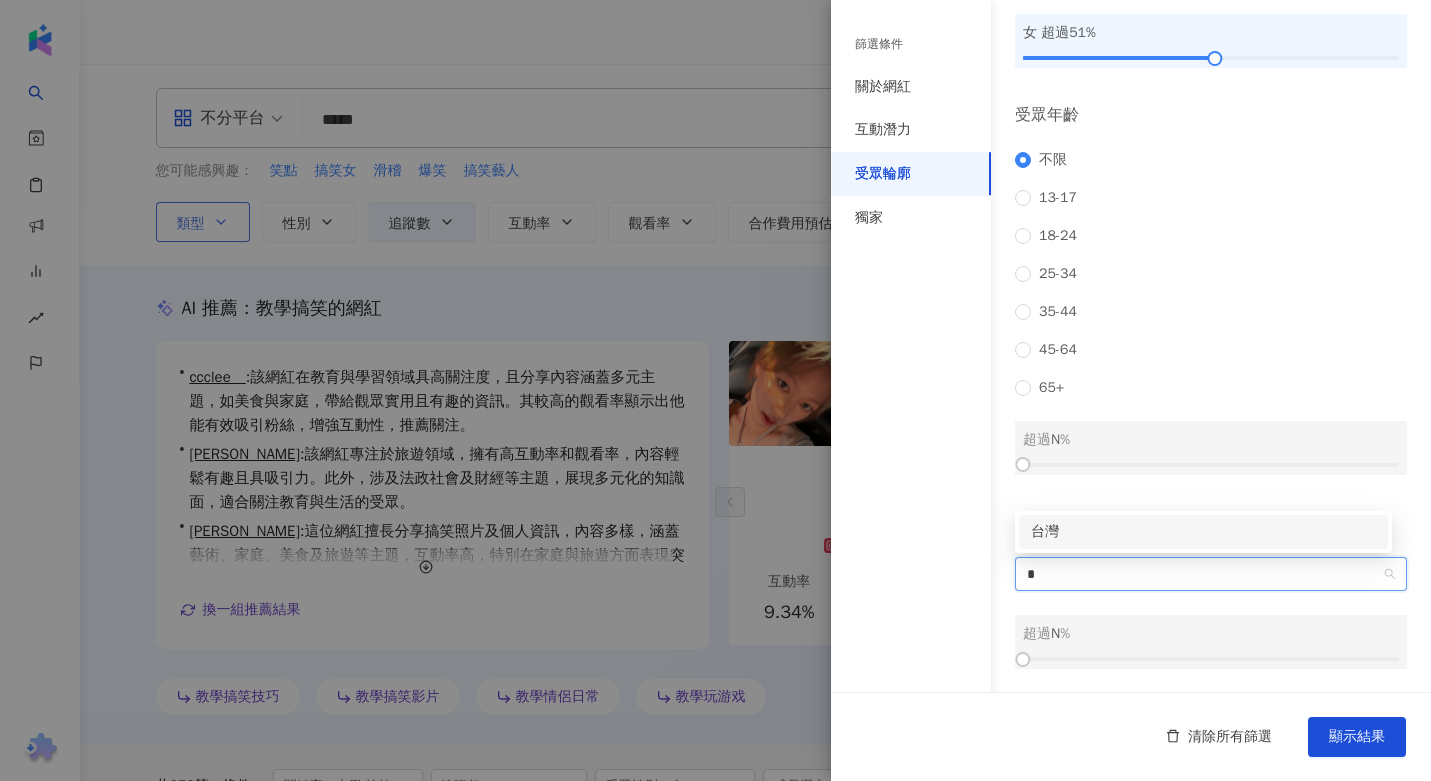 click on "台灣" at bounding box center (1203, 532) 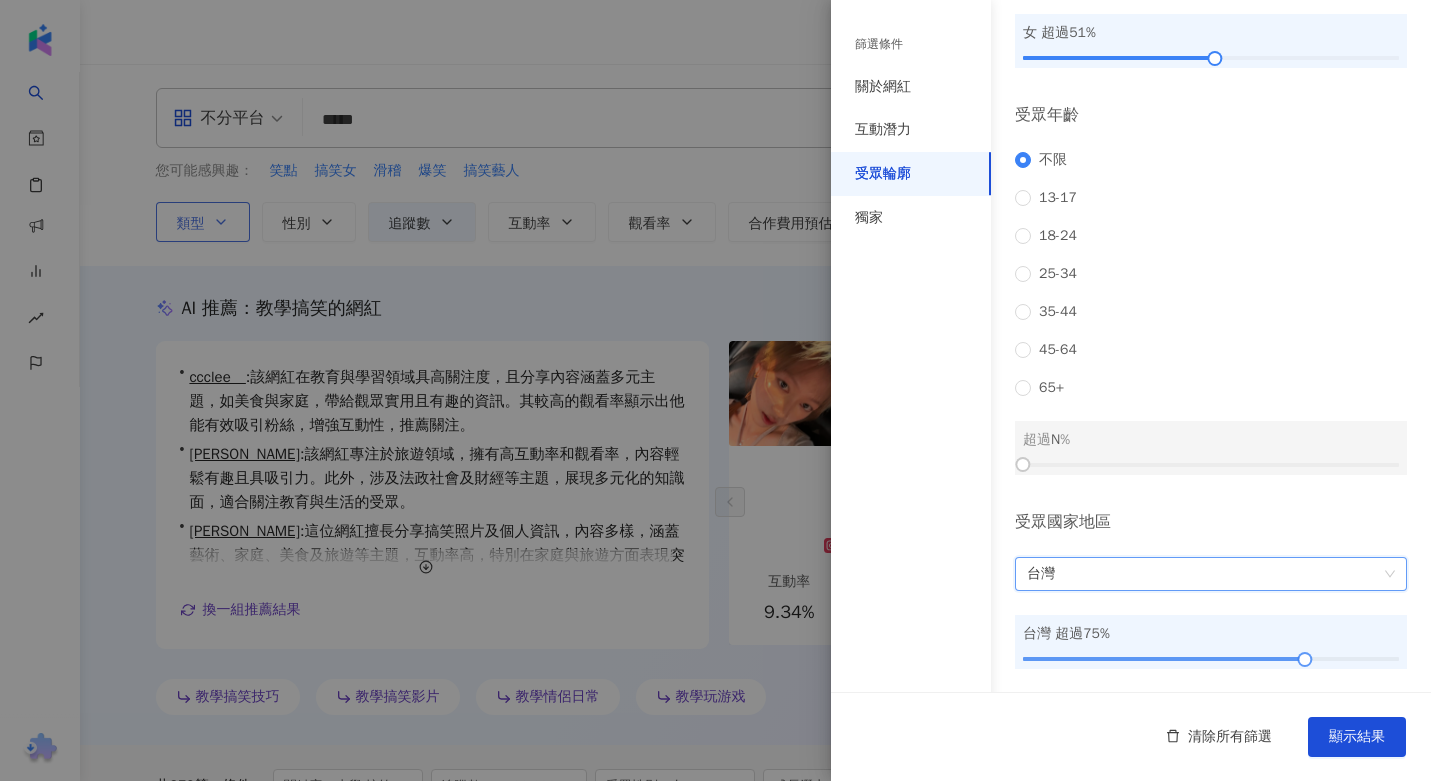 drag, startPoint x: 1032, startPoint y: 660, endPoint x: 1296, endPoint y: 660, distance: 264 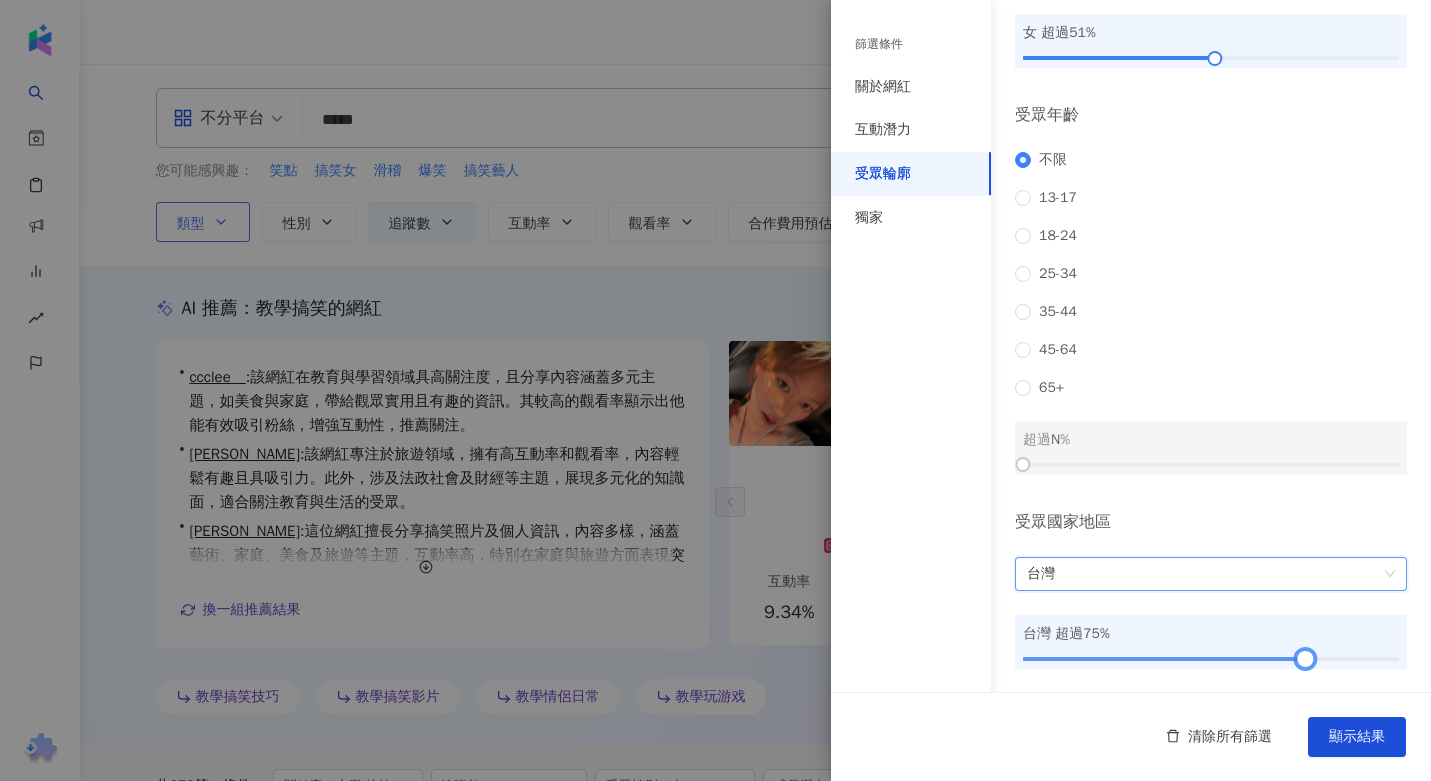 click at bounding box center (1211, 659) 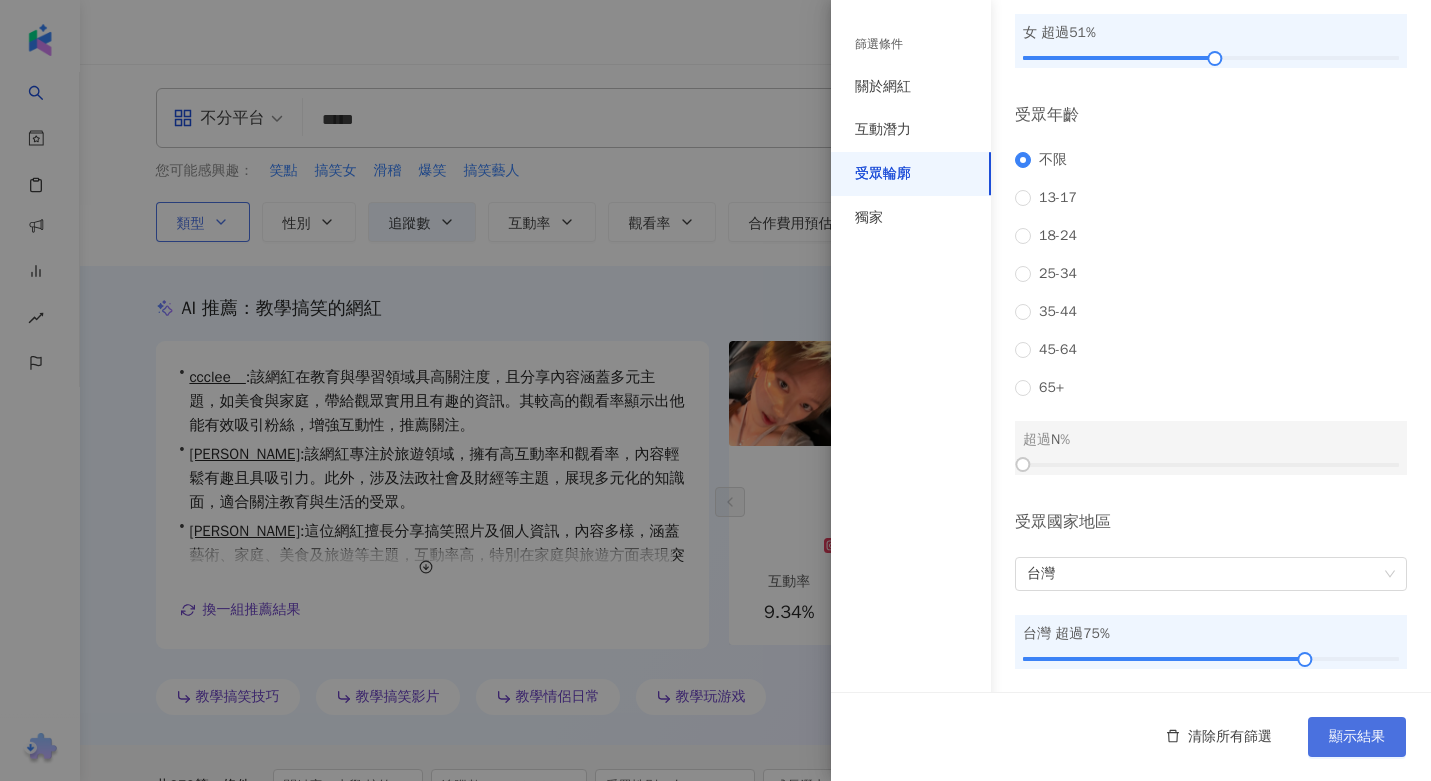 click on "顯示結果" at bounding box center [1357, 737] 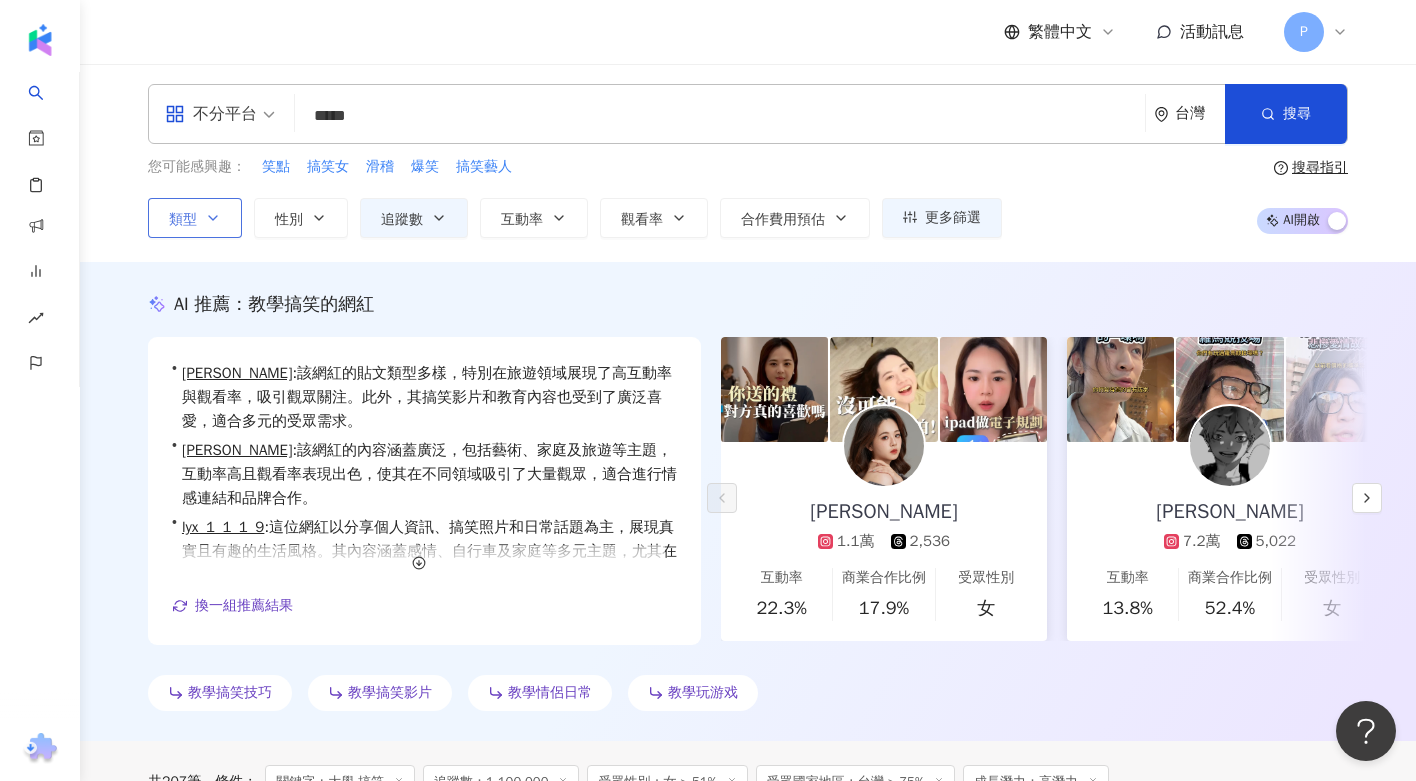 scroll, scrollTop: 0, scrollLeft: 0, axis: both 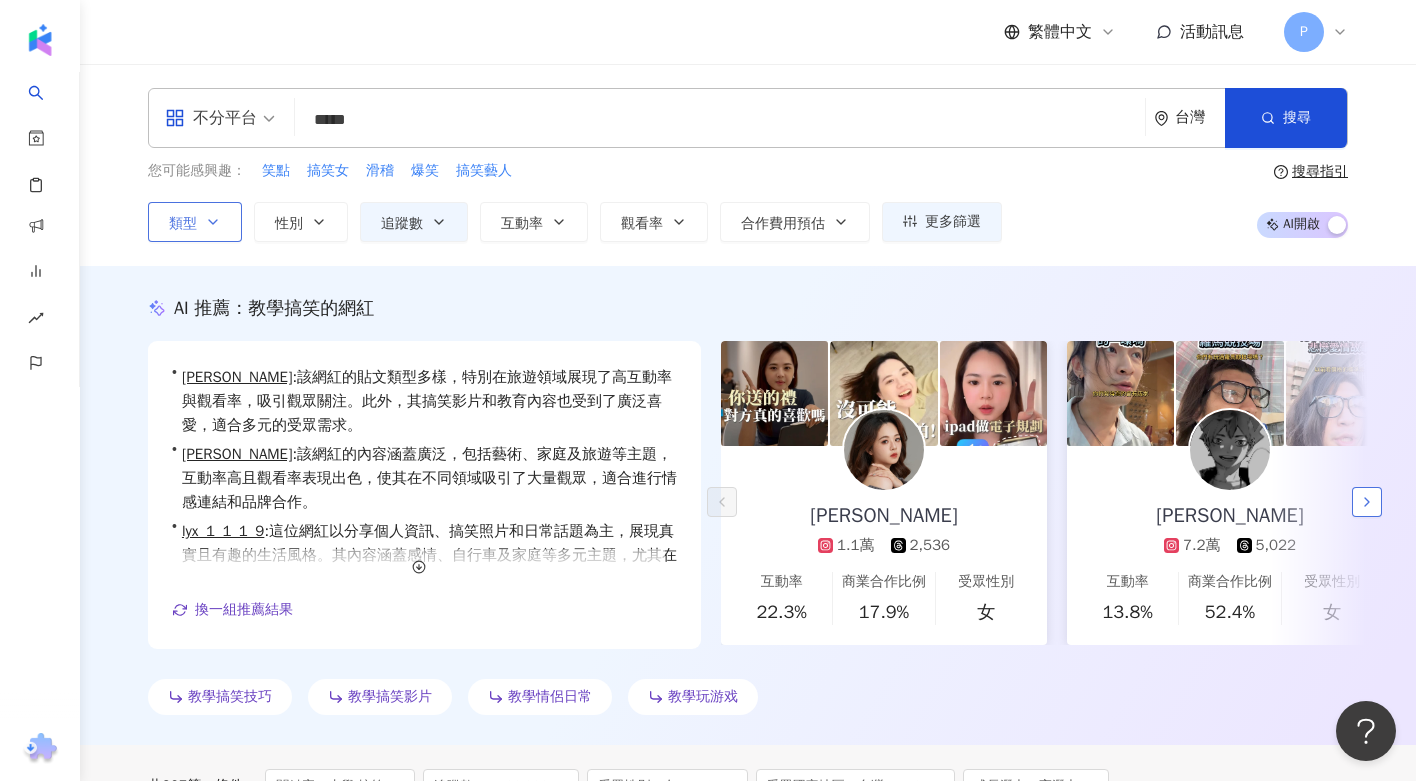 click 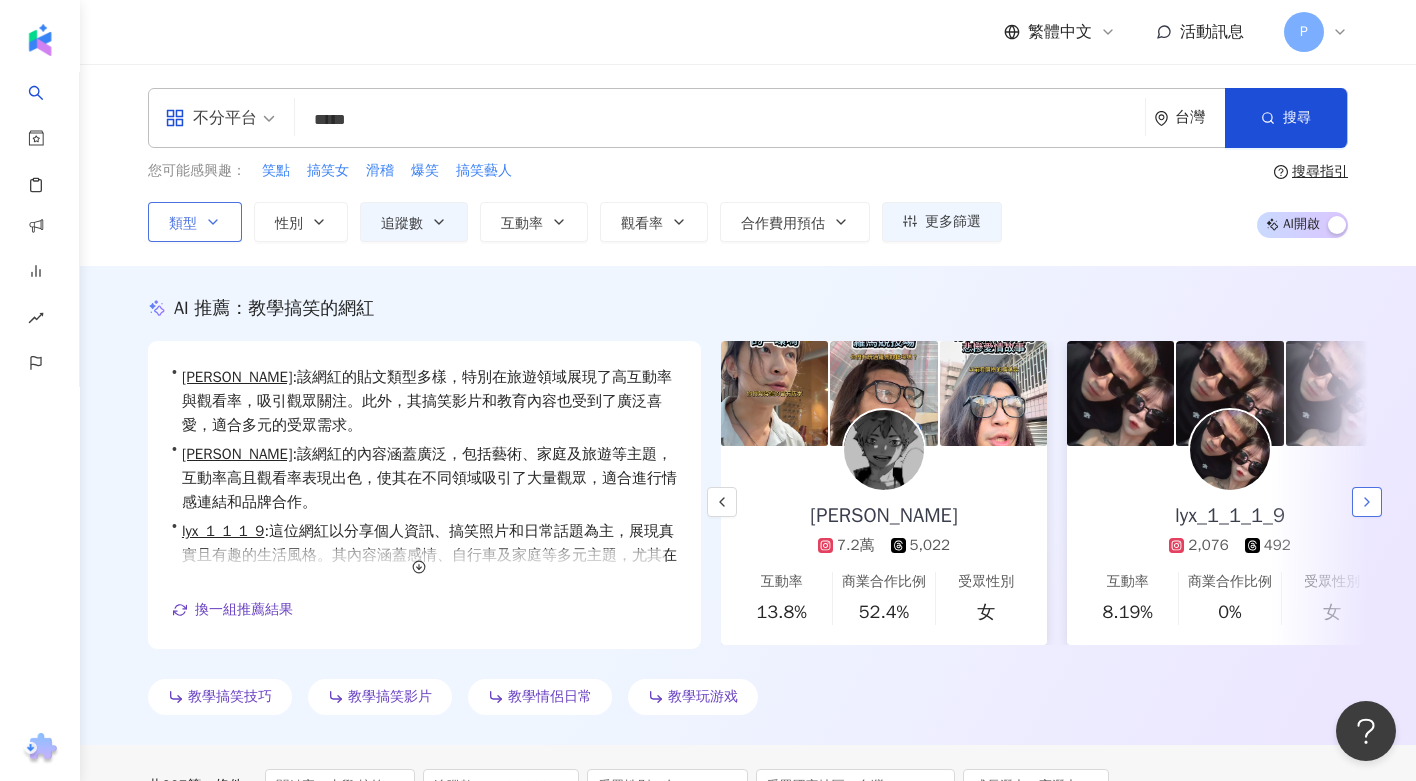 click 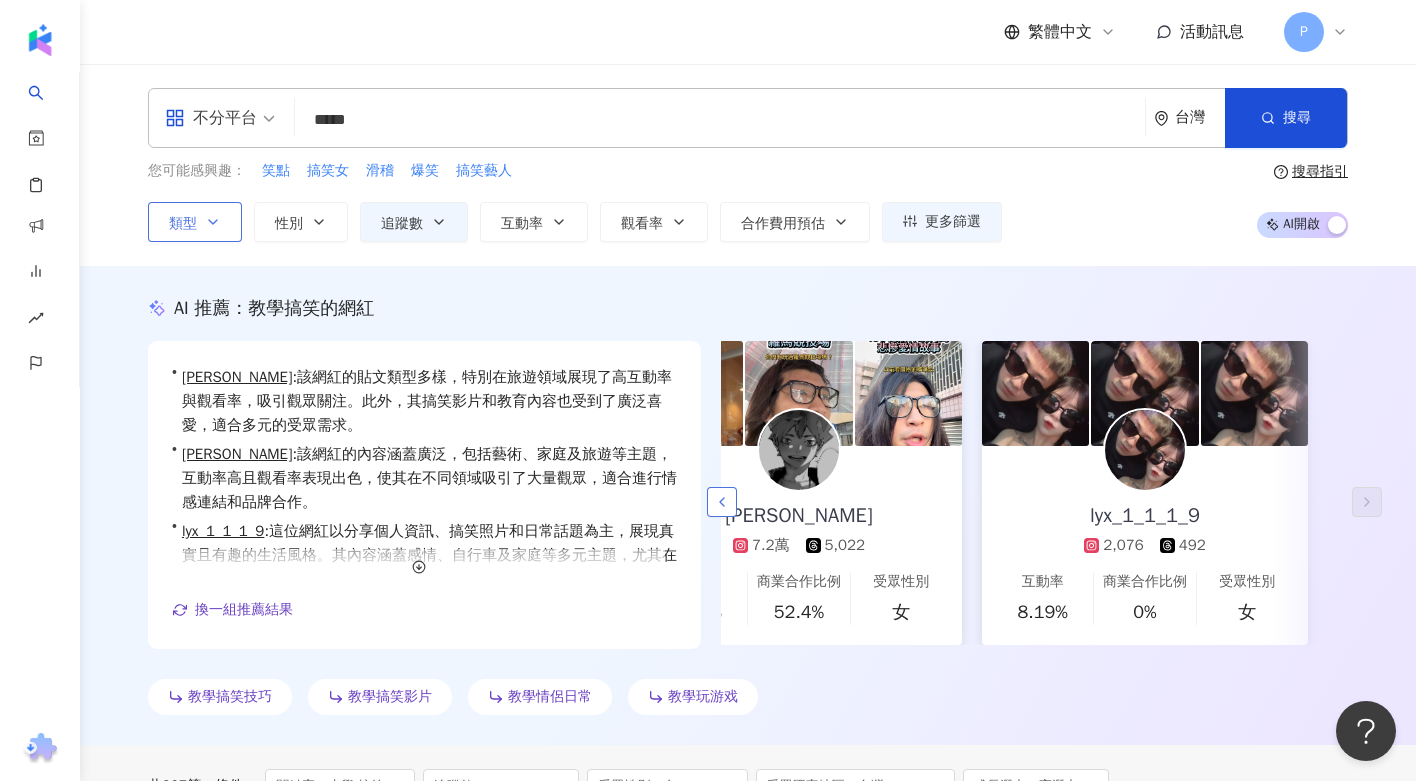 click 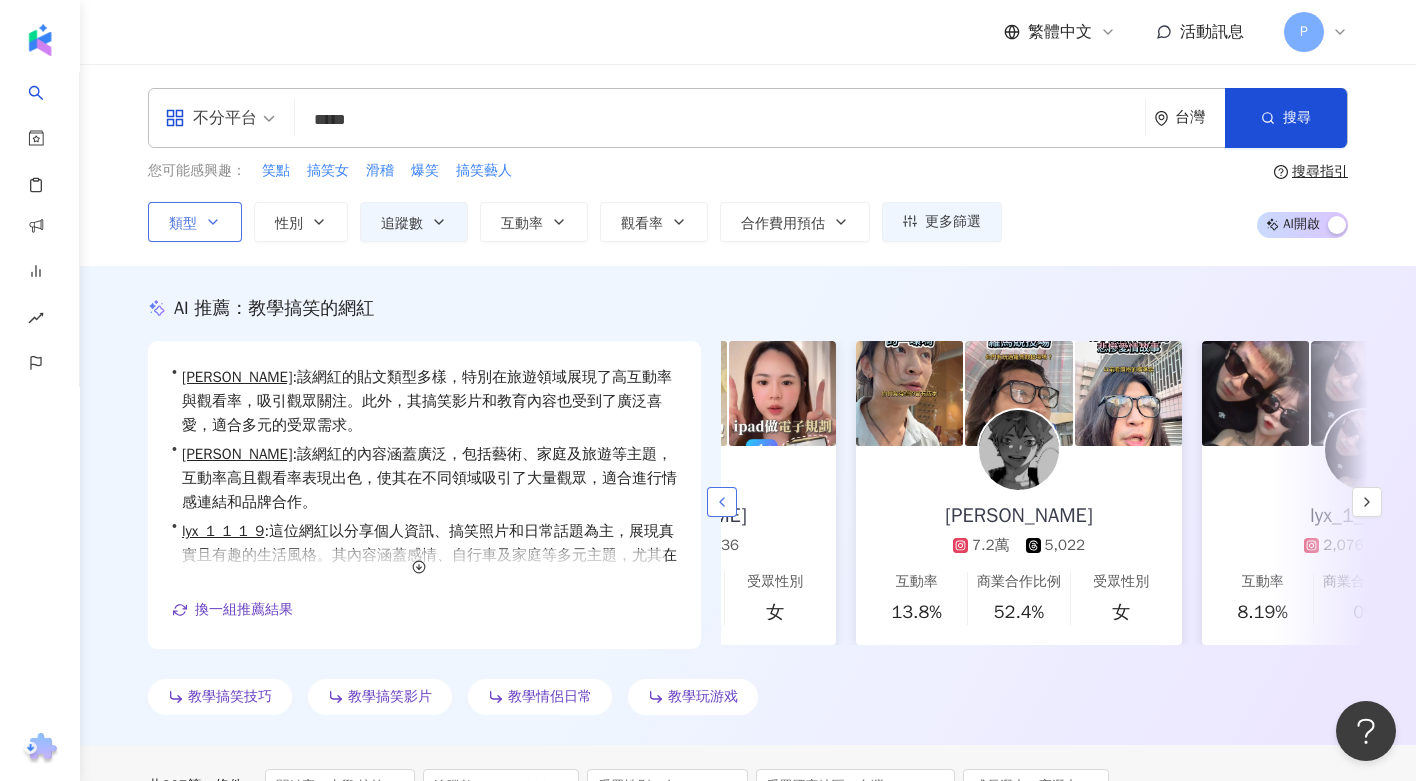 scroll, scrollTop: 0, scrollLeft: 85, axis: horizontal 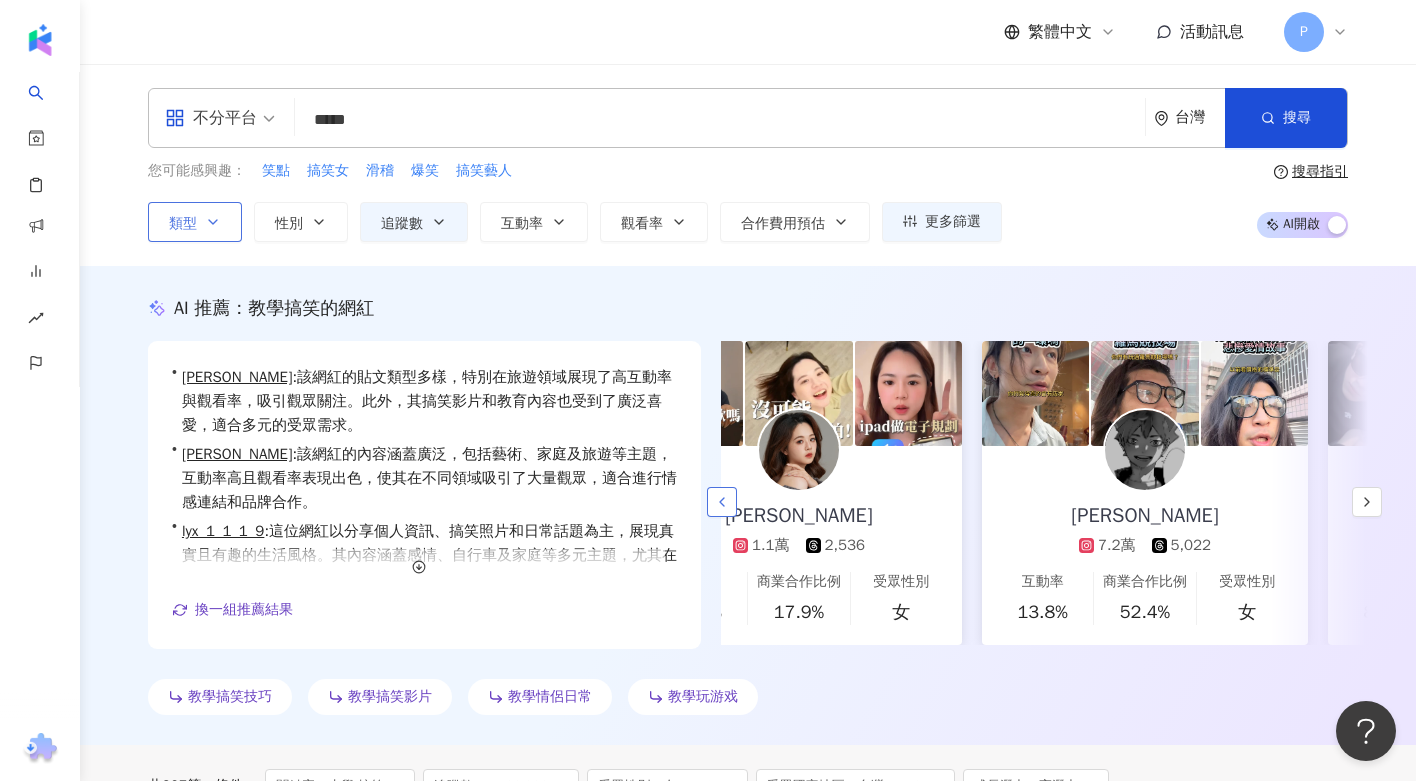click 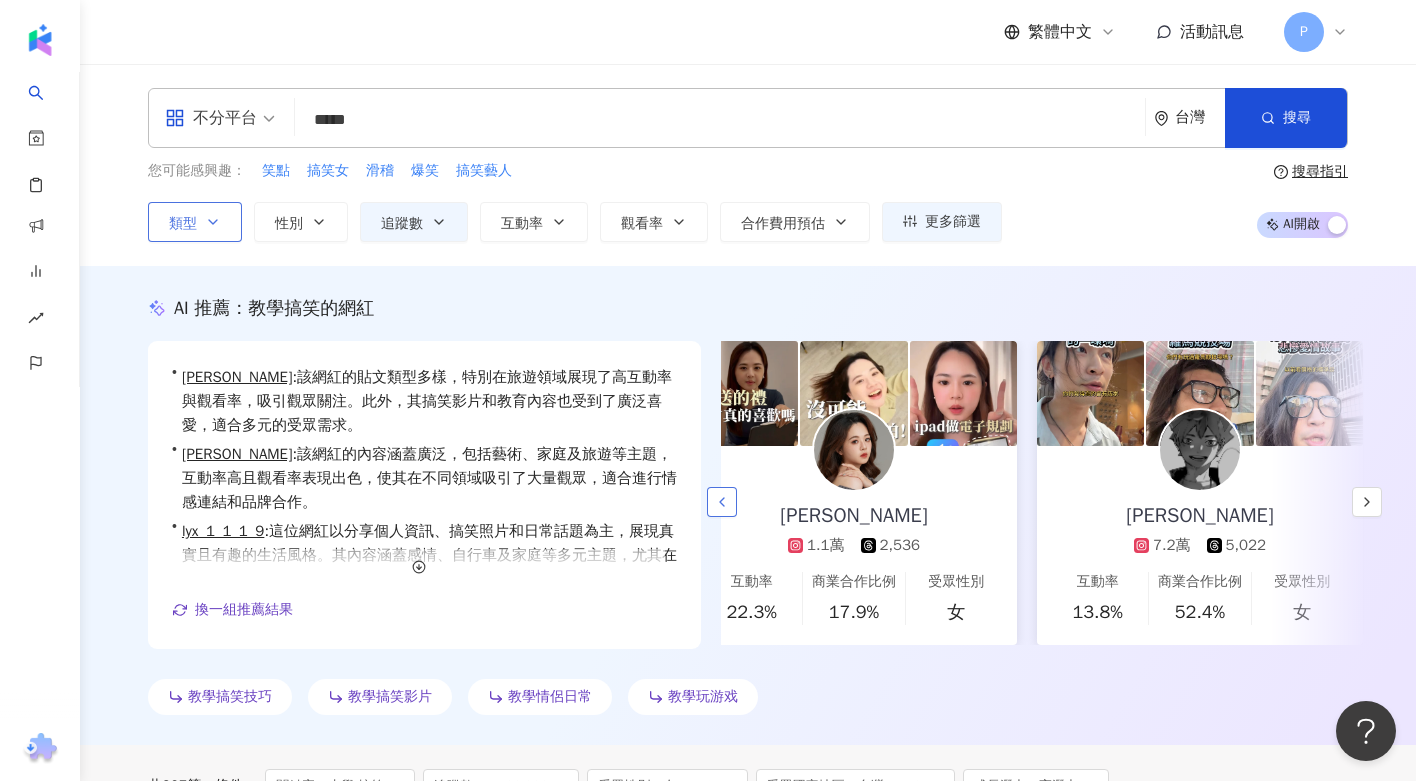 scroll, scrollTop: 0, scrollLeft: 0, axis: both 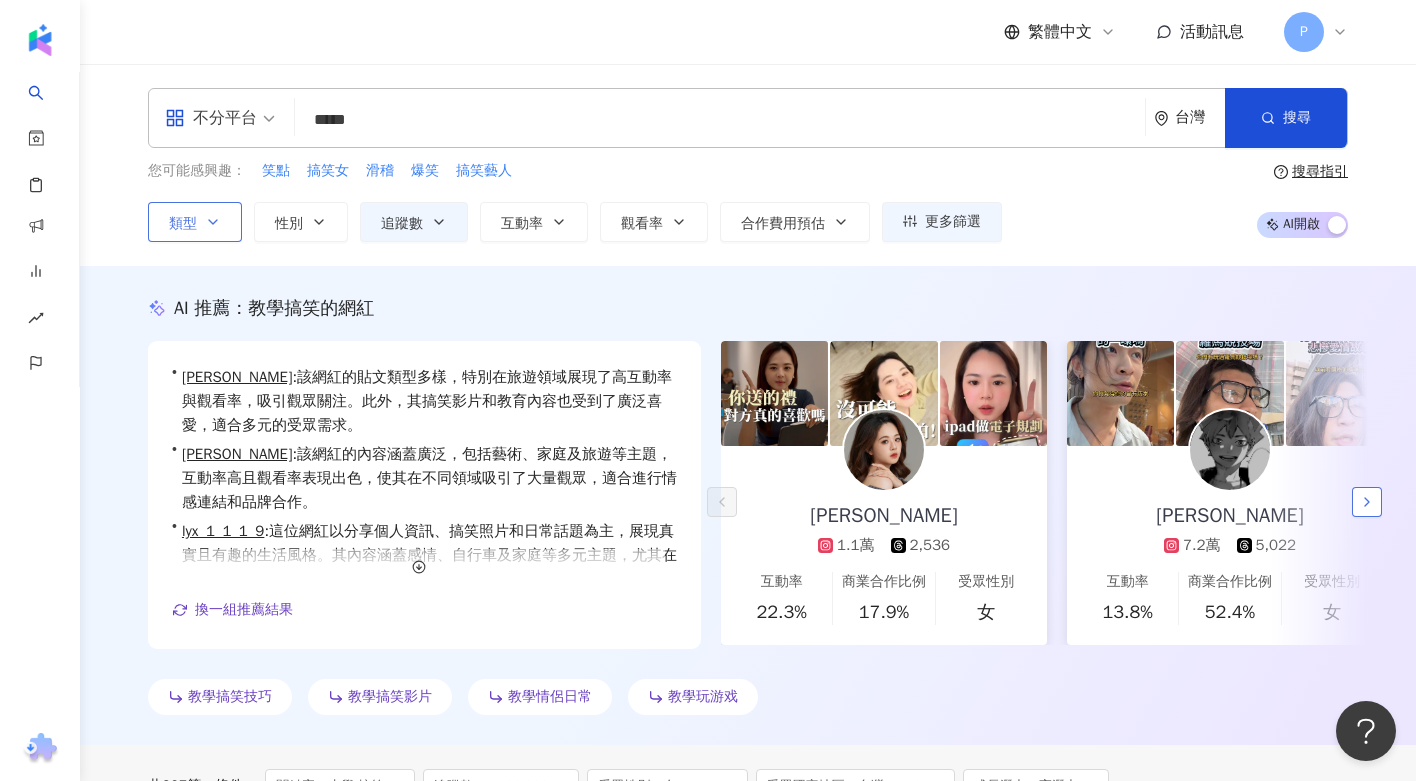 click 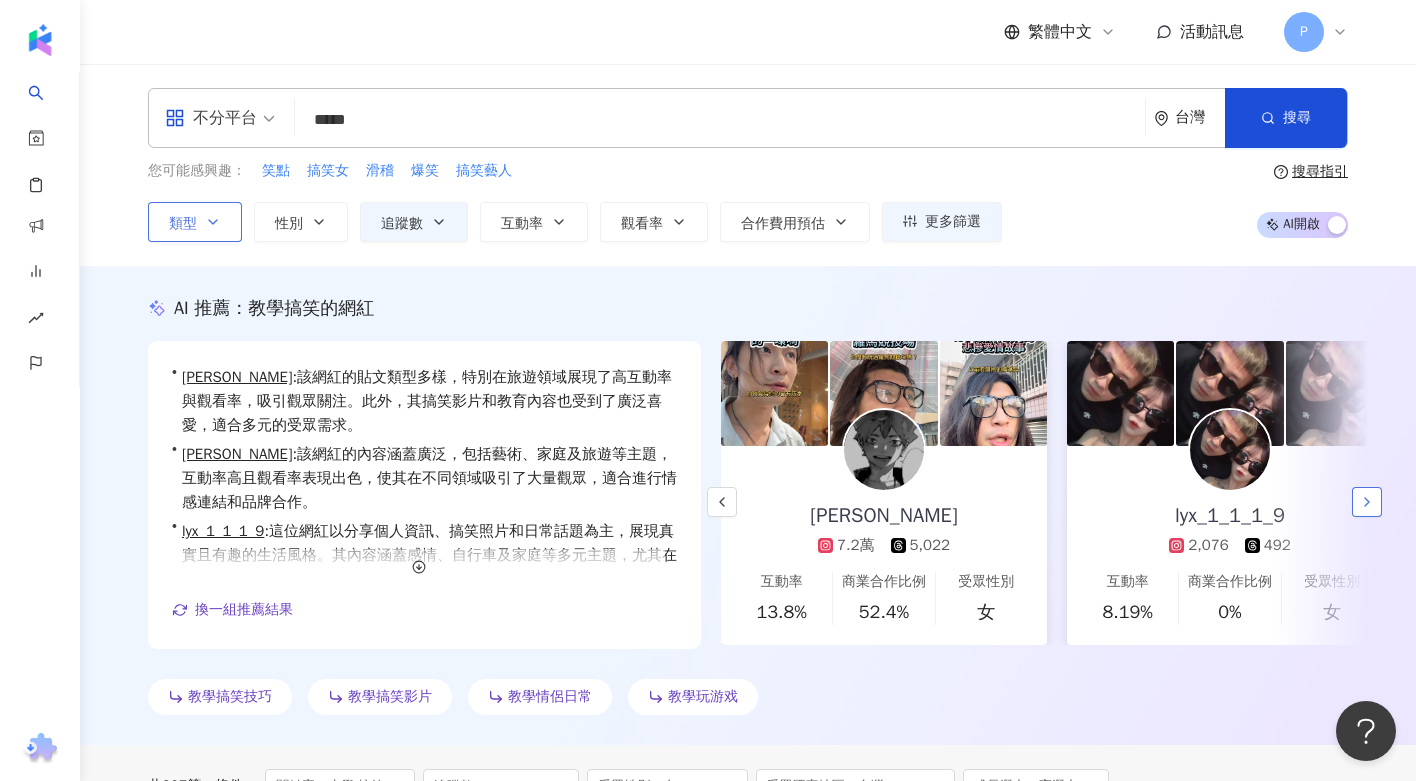 click 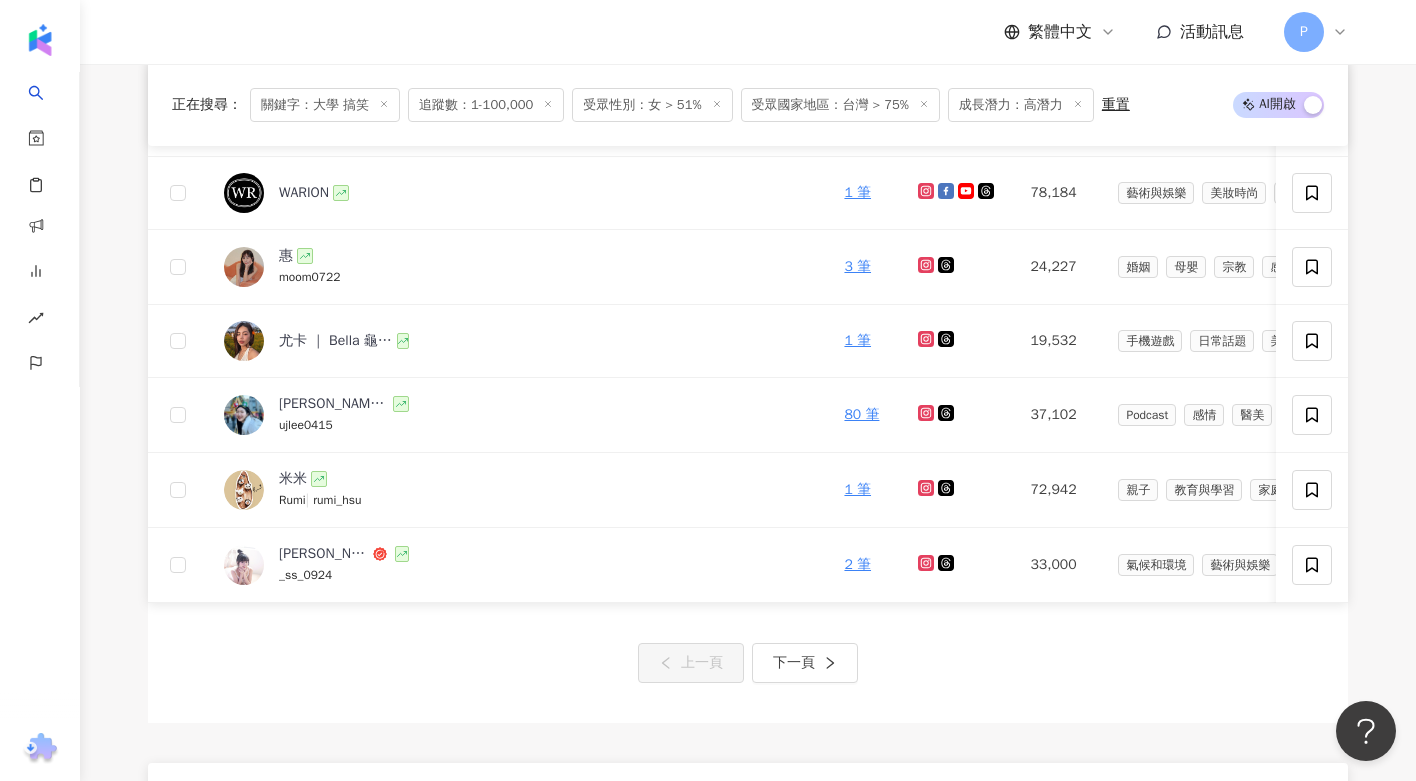 scroll, scrollTop: 1171, scrollLeft: 0, axis: vertical 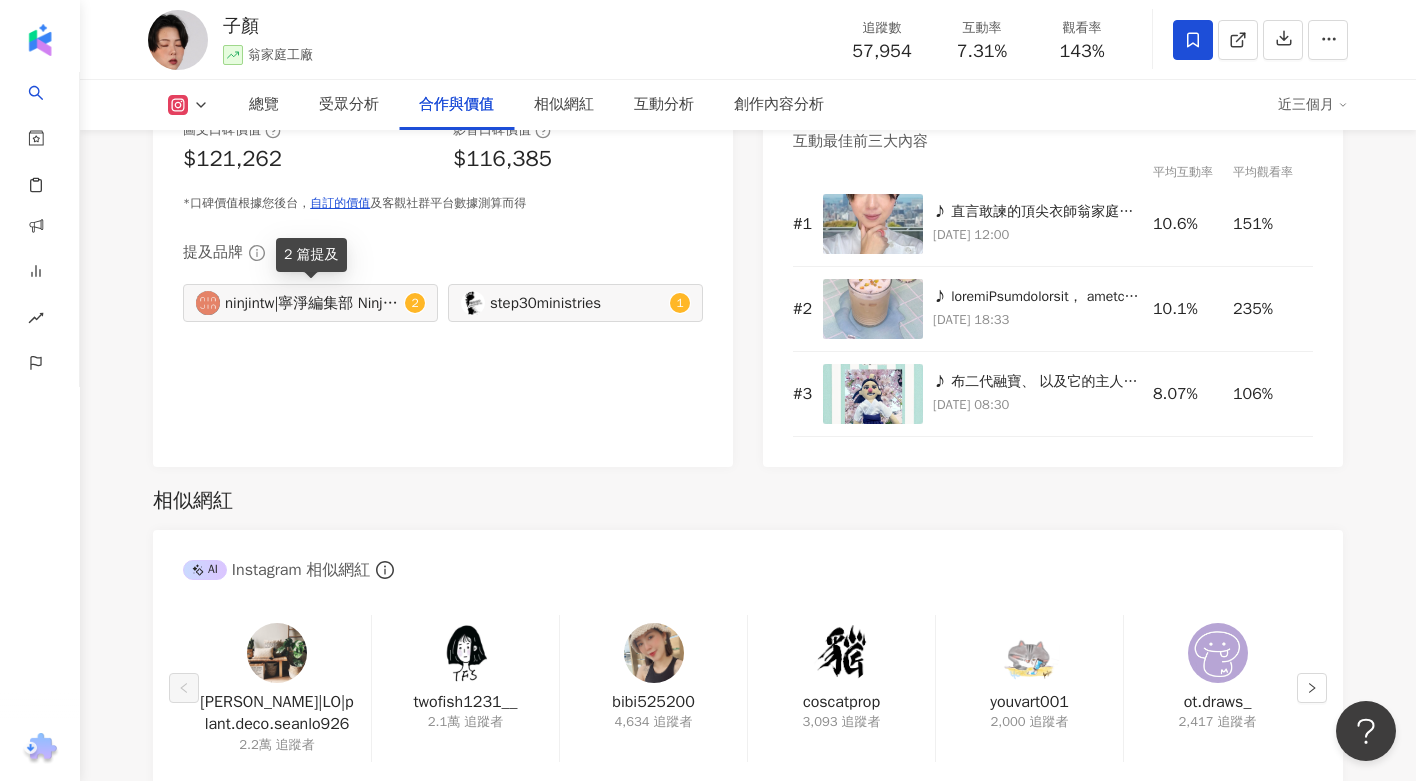 click on "ninjintw|寧淨編集部 Ninjin Magazine|ninjintw|寧淨編集部 Ninjin Magazine" at bounding box center (312, 303) 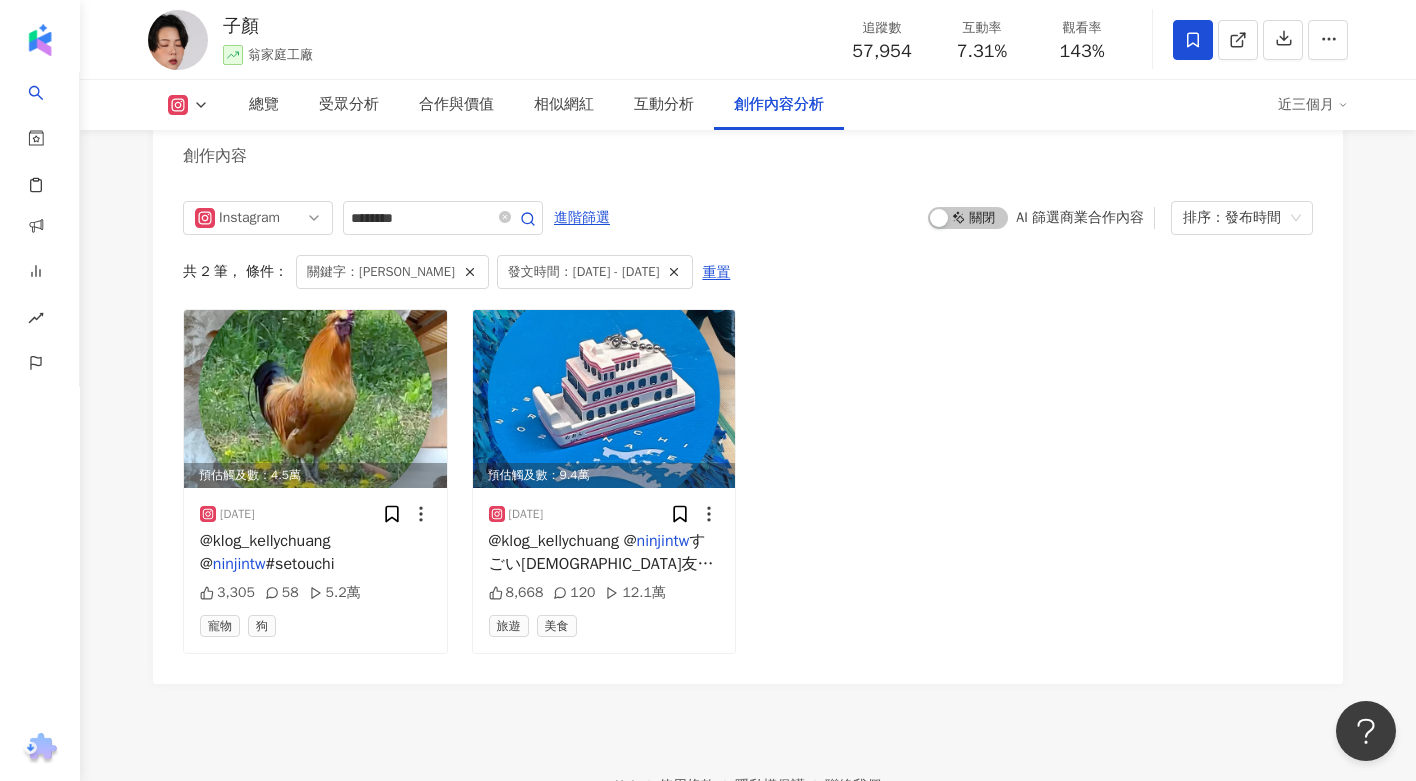 scroll, scrollTop: 2957, scrollLeft: 0, axis: vertical 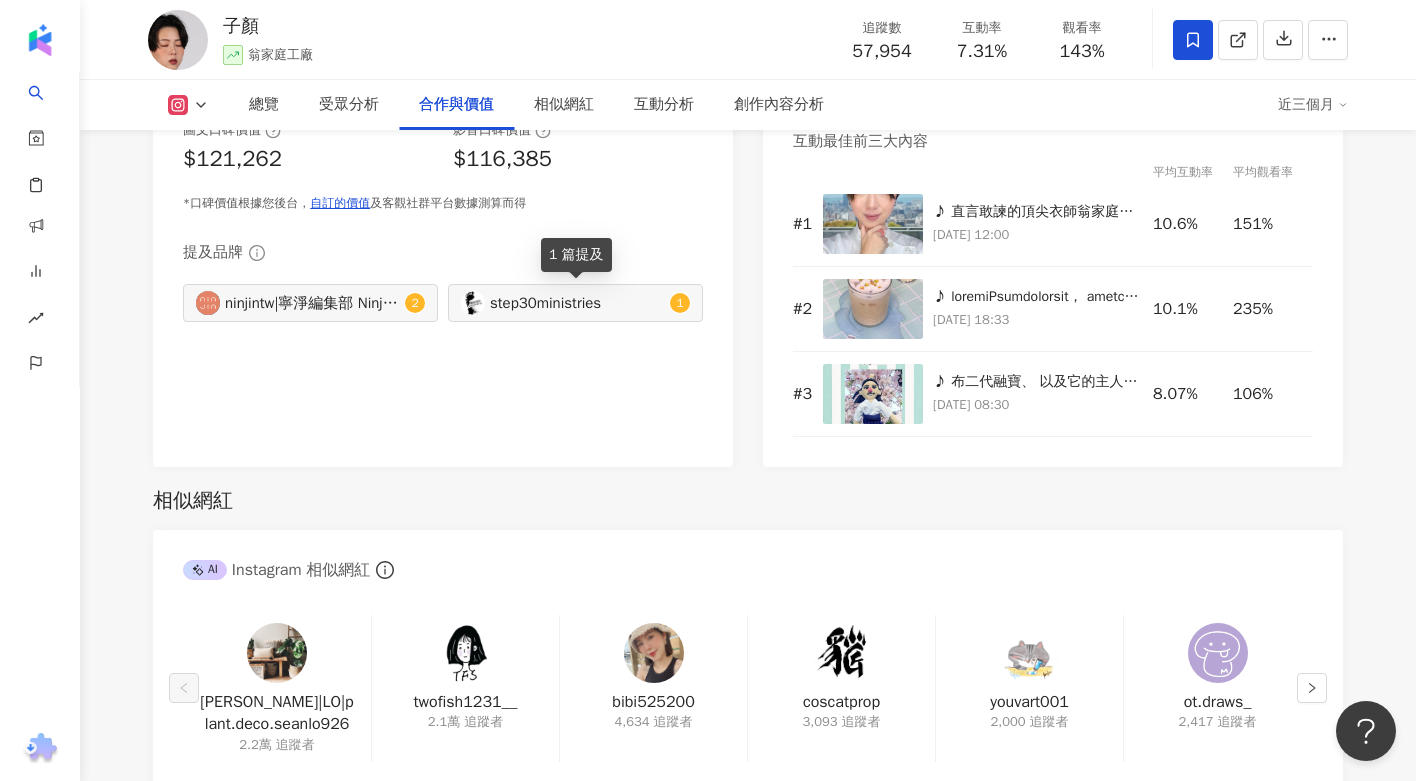 click on "step30ministries" at bounding box center [577, 303] 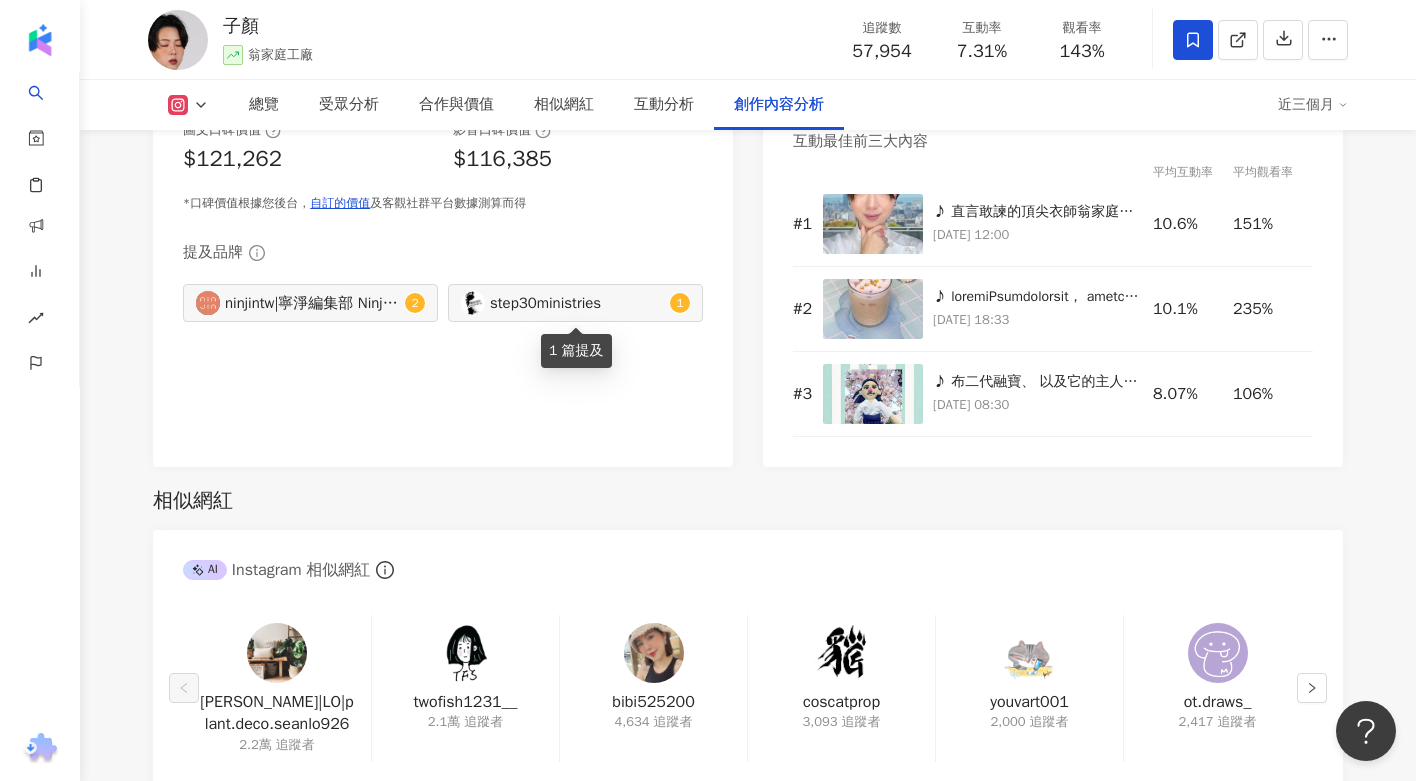 scroll, scrollTop: 6119, scrollLeft: 0, axis: vertical 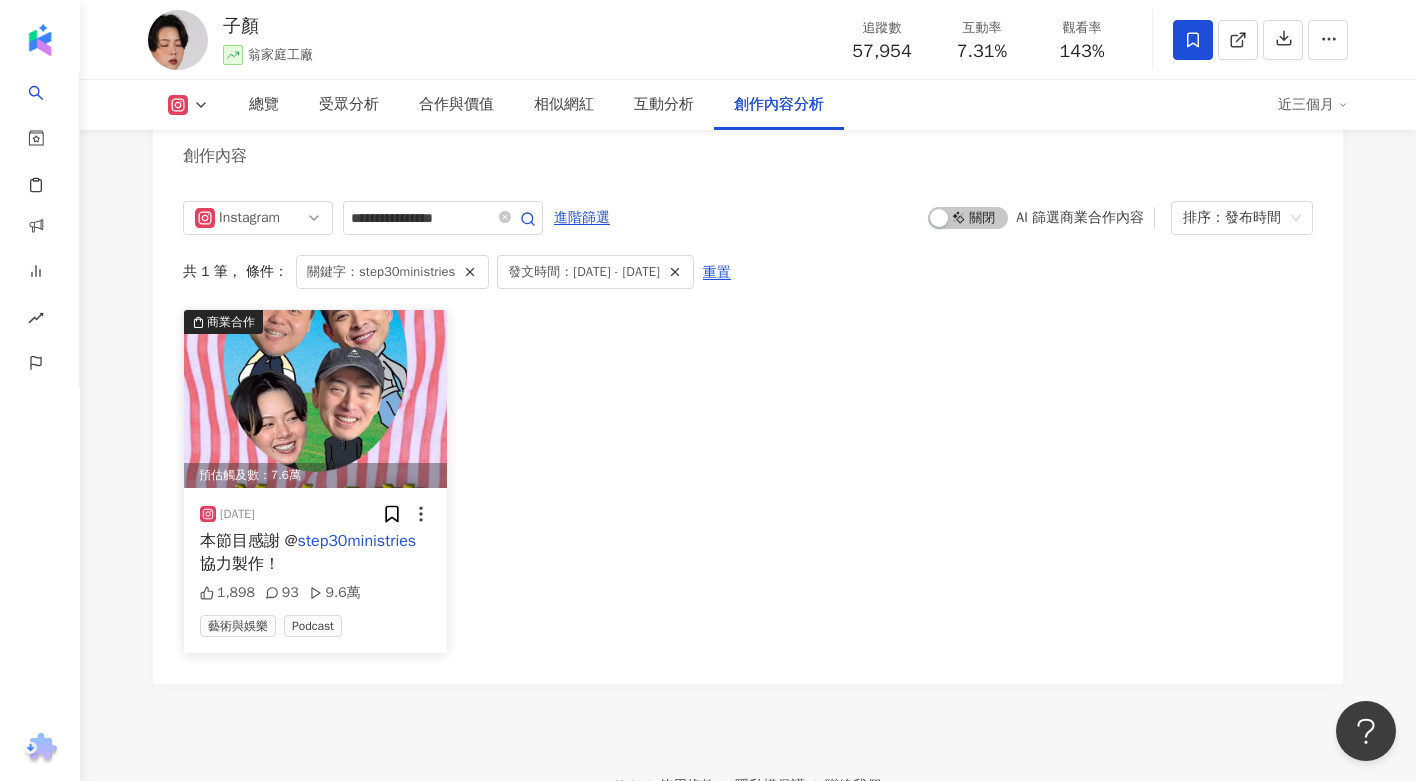 click on "step30ministries" at bounding box center (357, 541) 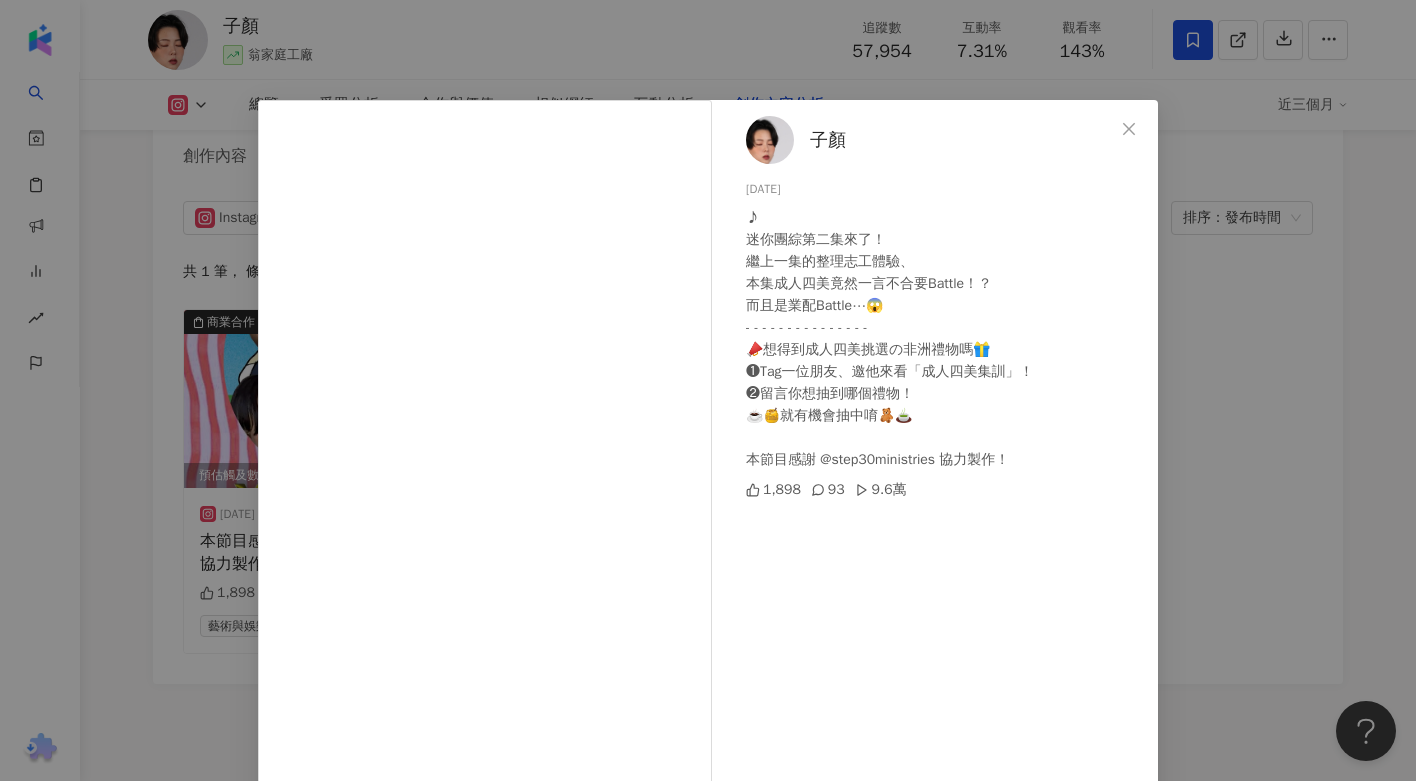 scroll, scrollTop: 116, scrollLeft: 0, axis: vertical 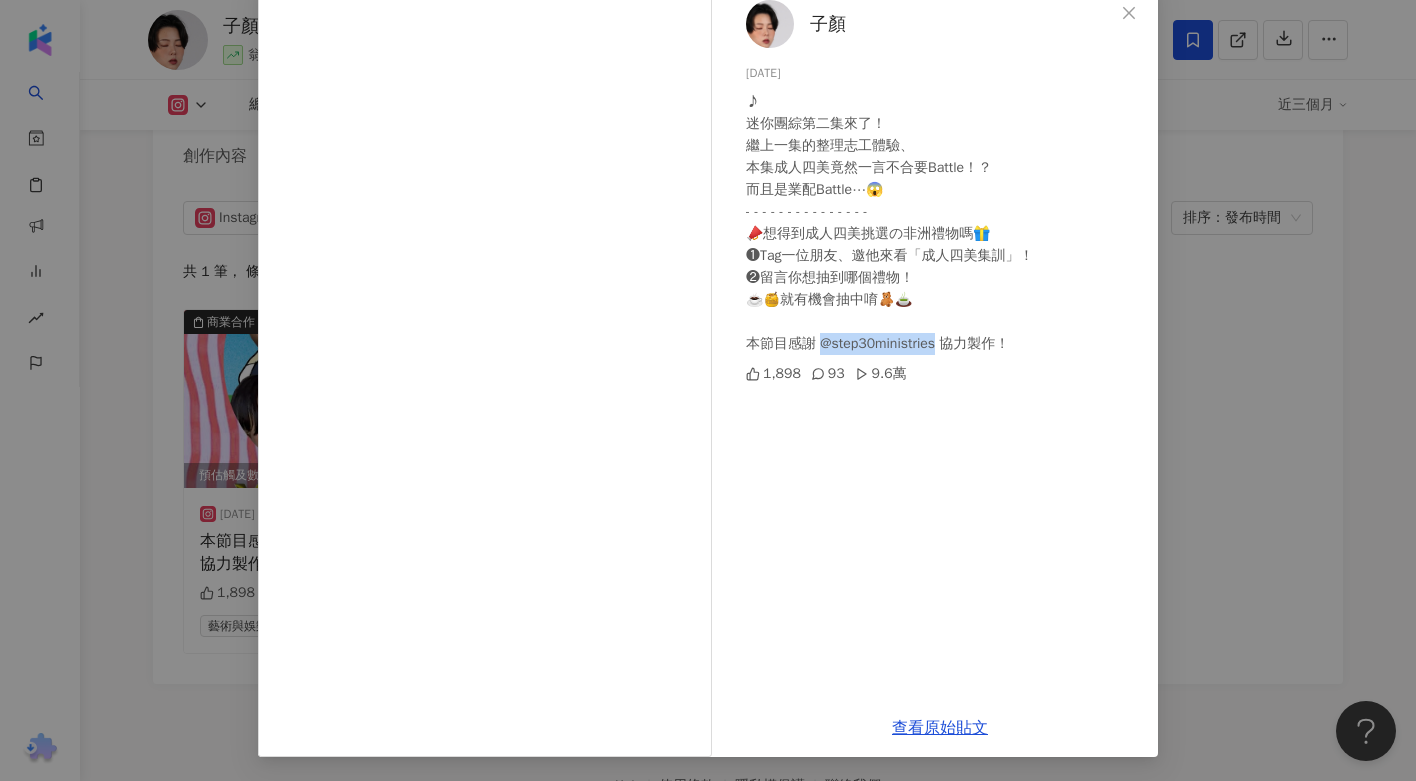 drag, startPoint x: 817, startPoint y: 342, endPoint x: 929, endPoint y: 340, distance: 112.01785 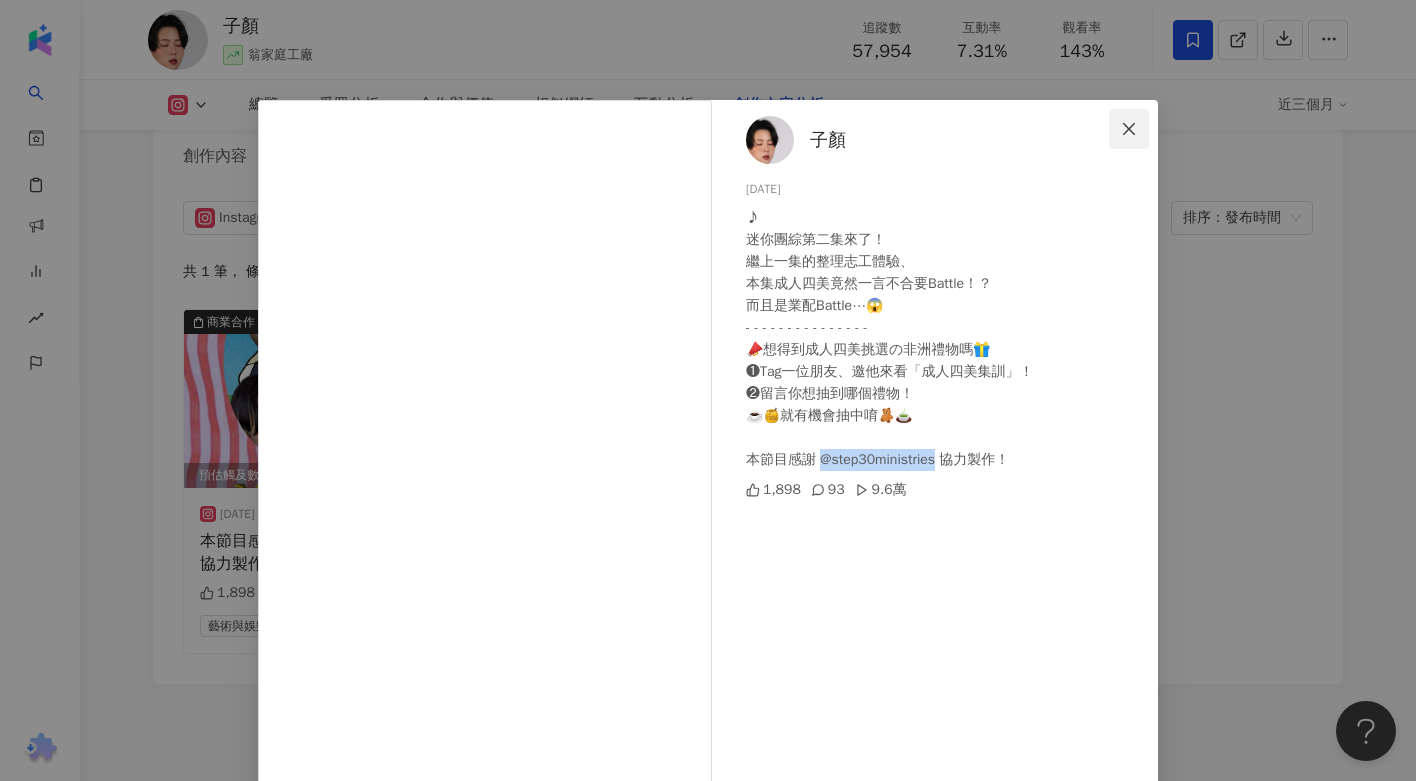 click 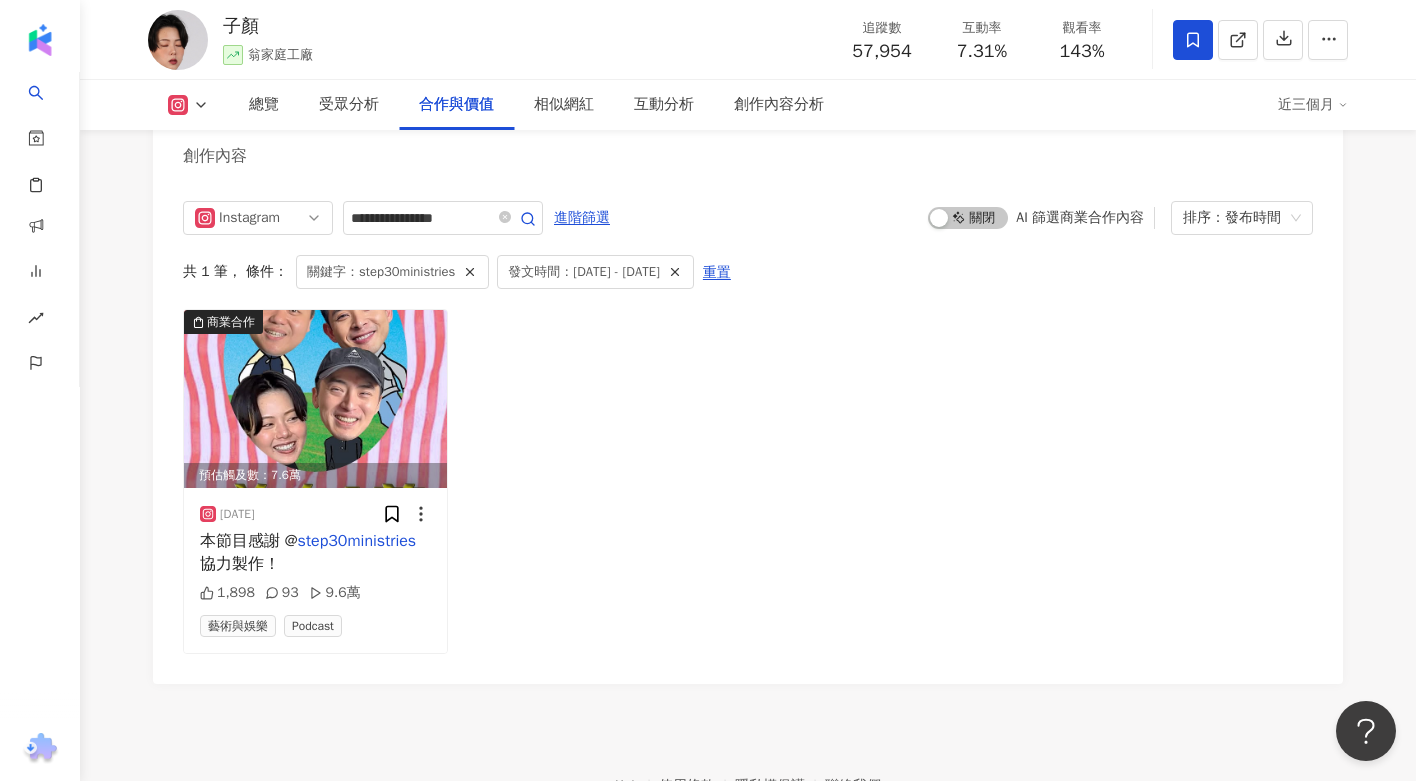 scroll, scrollTop: 2957, scrollLeft: 0, axis: vertical 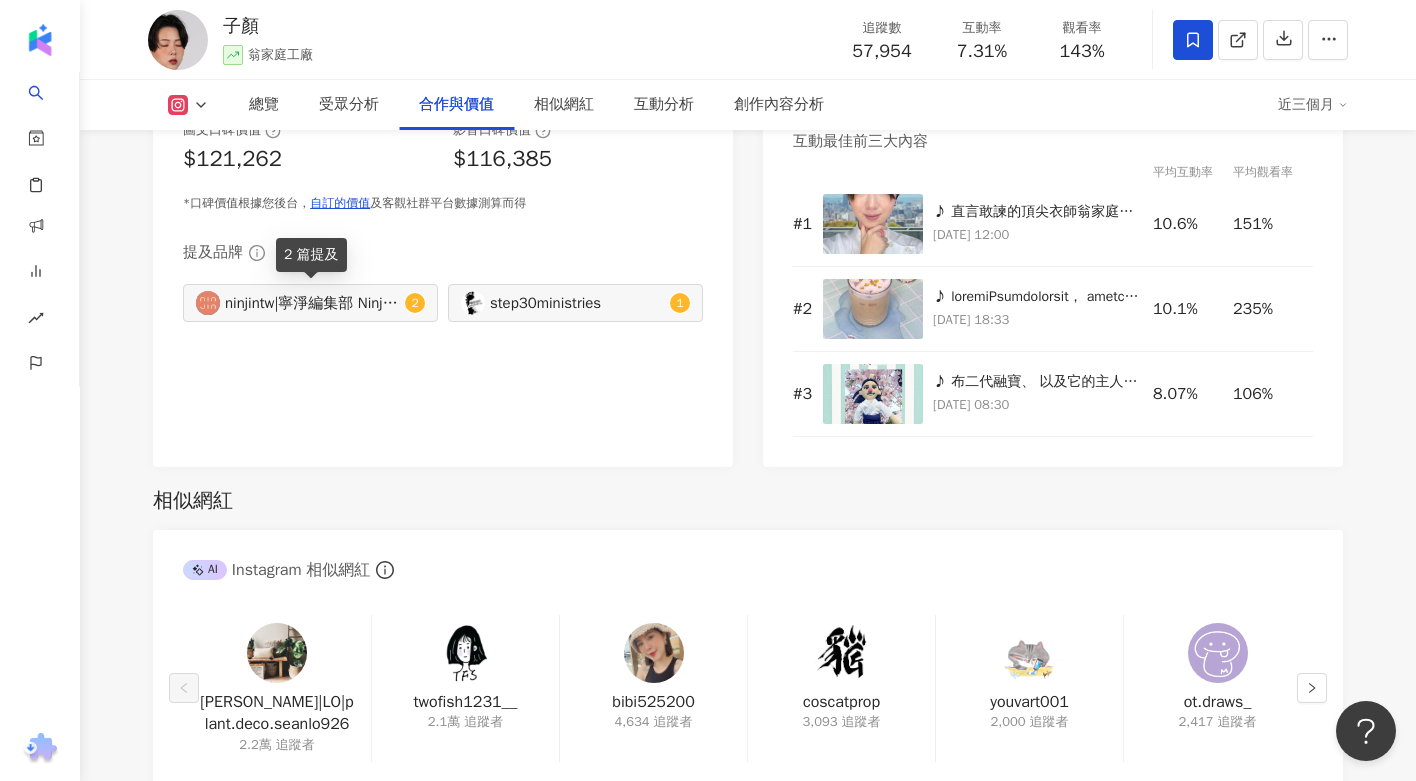 click on "ninjintw|寧淨編集部 Ninjin Magazine|ninjintw|寧淨編集部 Ninjin Magazine" at bounding box center [312, 303] 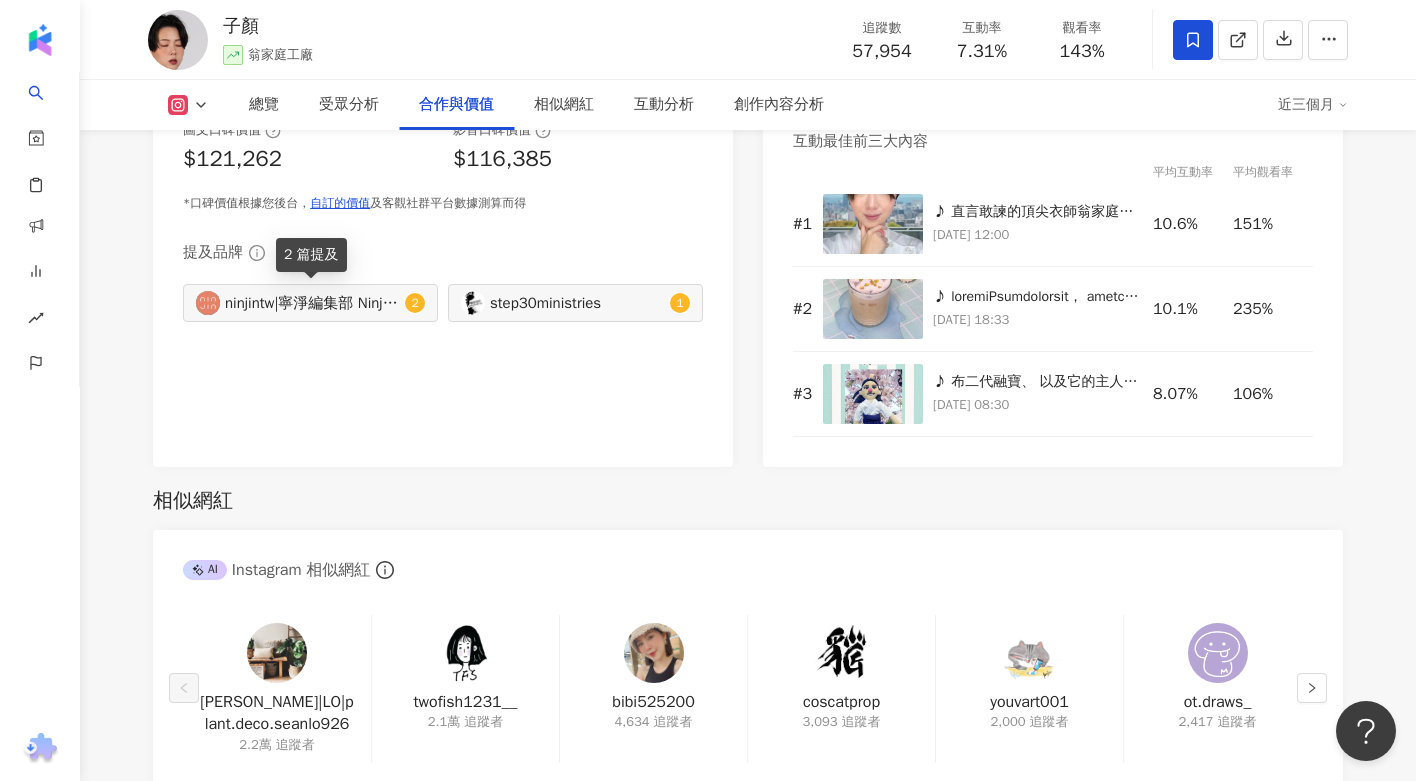 type on "********" 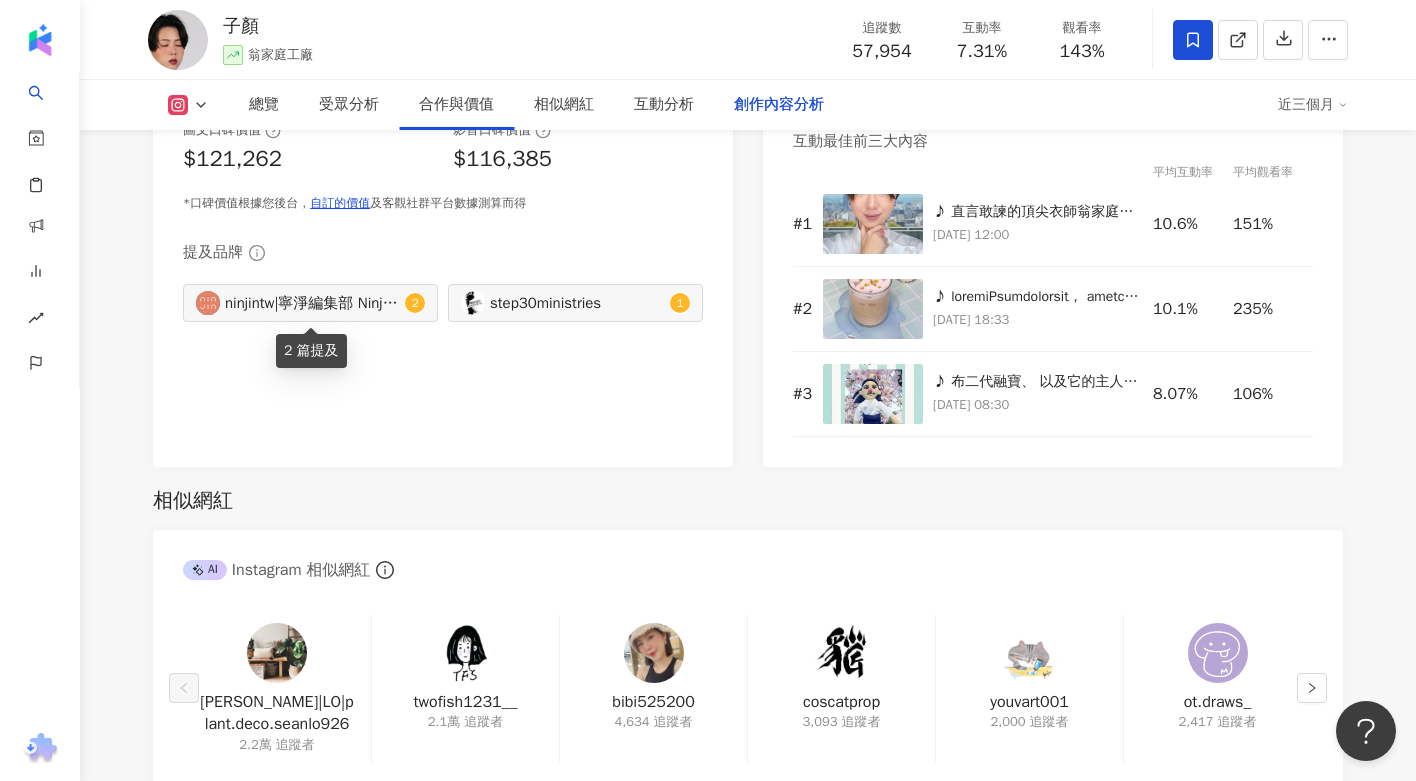 scroll, scrollTop: 6119, scrollLeft: 0, axis: vertical 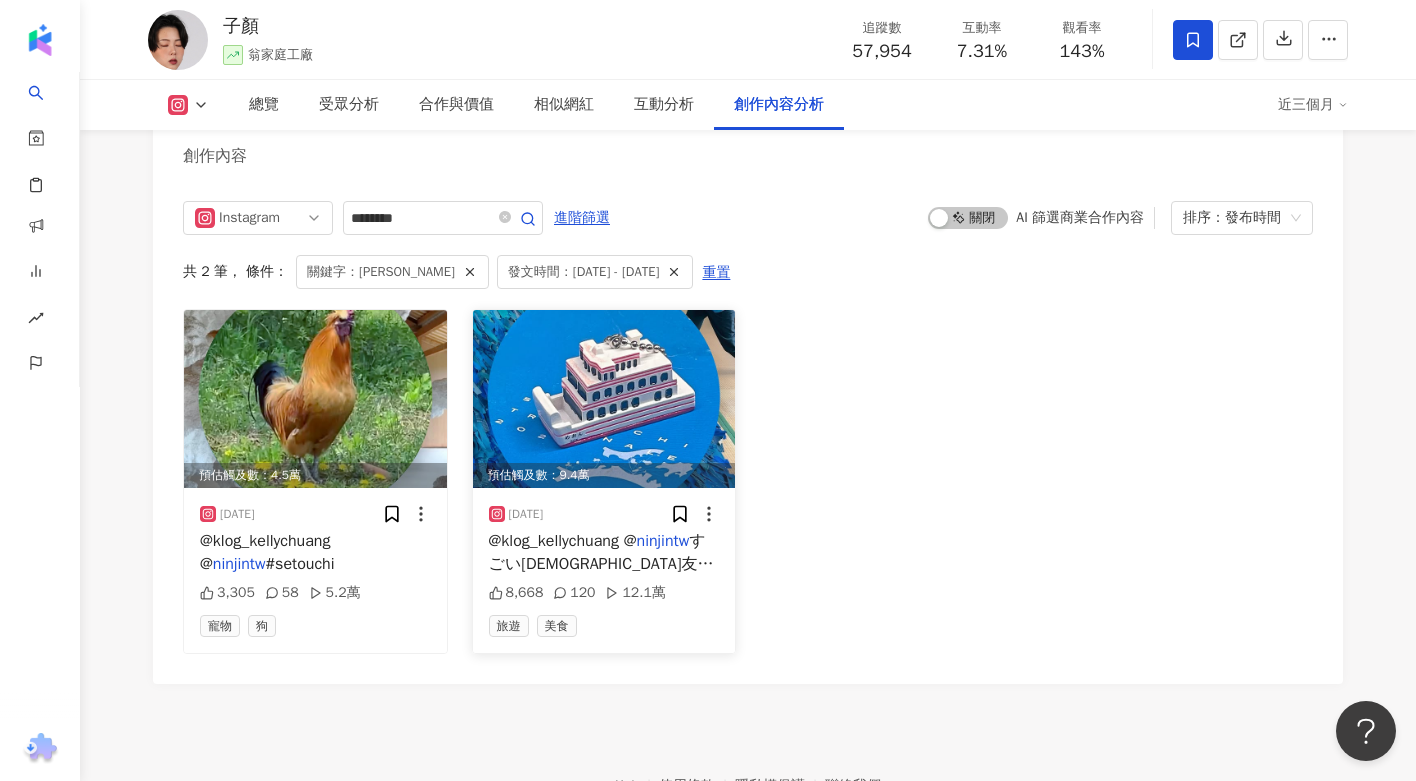click on "ninjintw" at bounding box center (663, 541) 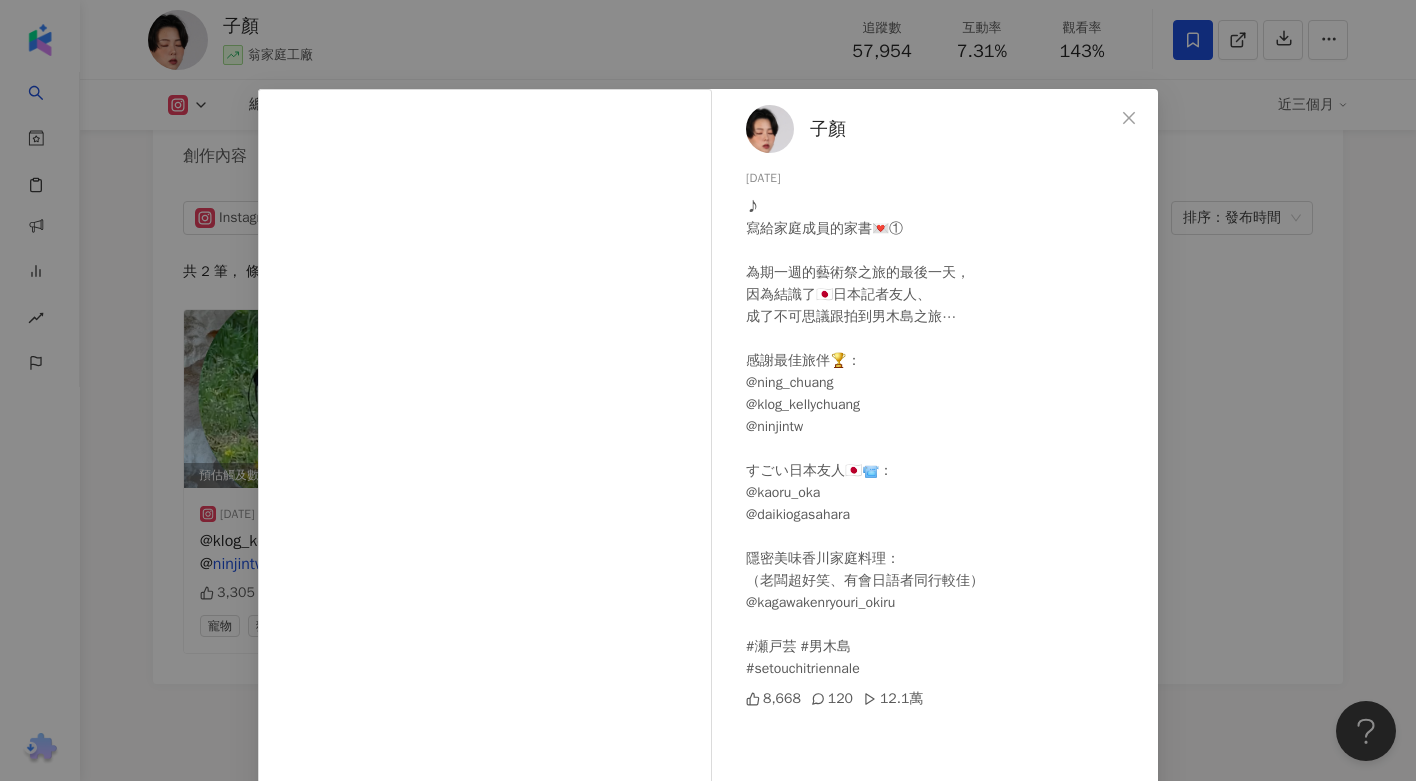 scroll, scrollTop: 0, scrollLeft: 0, axis: both 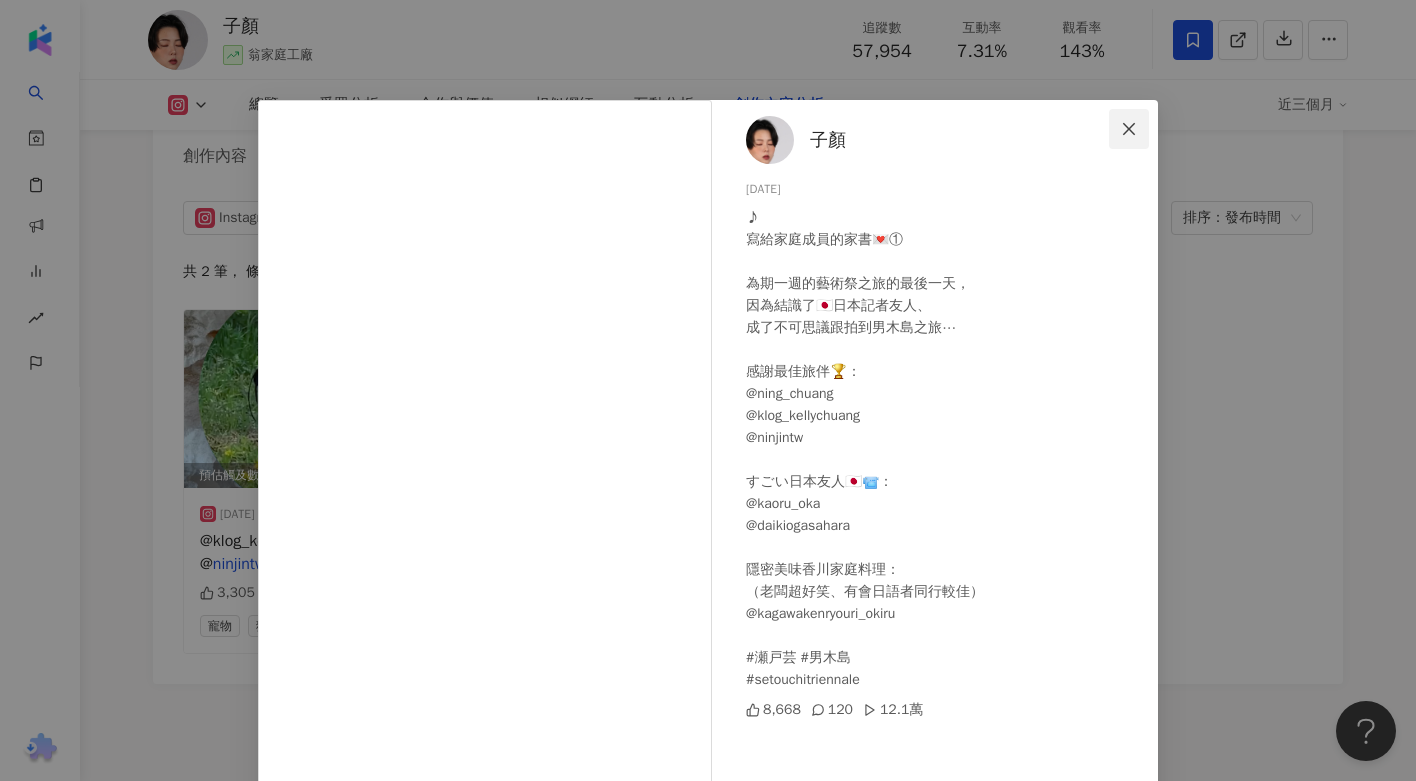 click 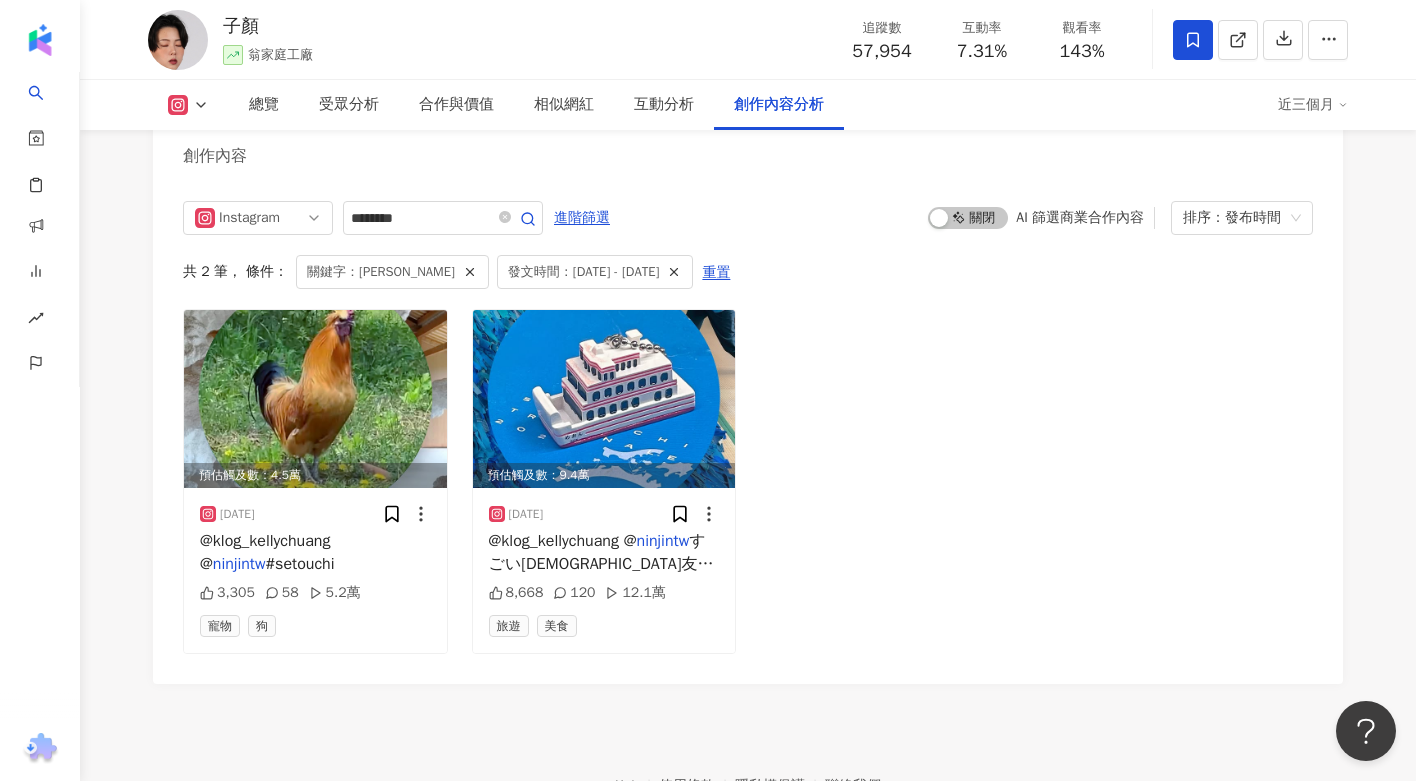 scroll, scrollTop: 2957, scrollLeft: 0, axis: vertical 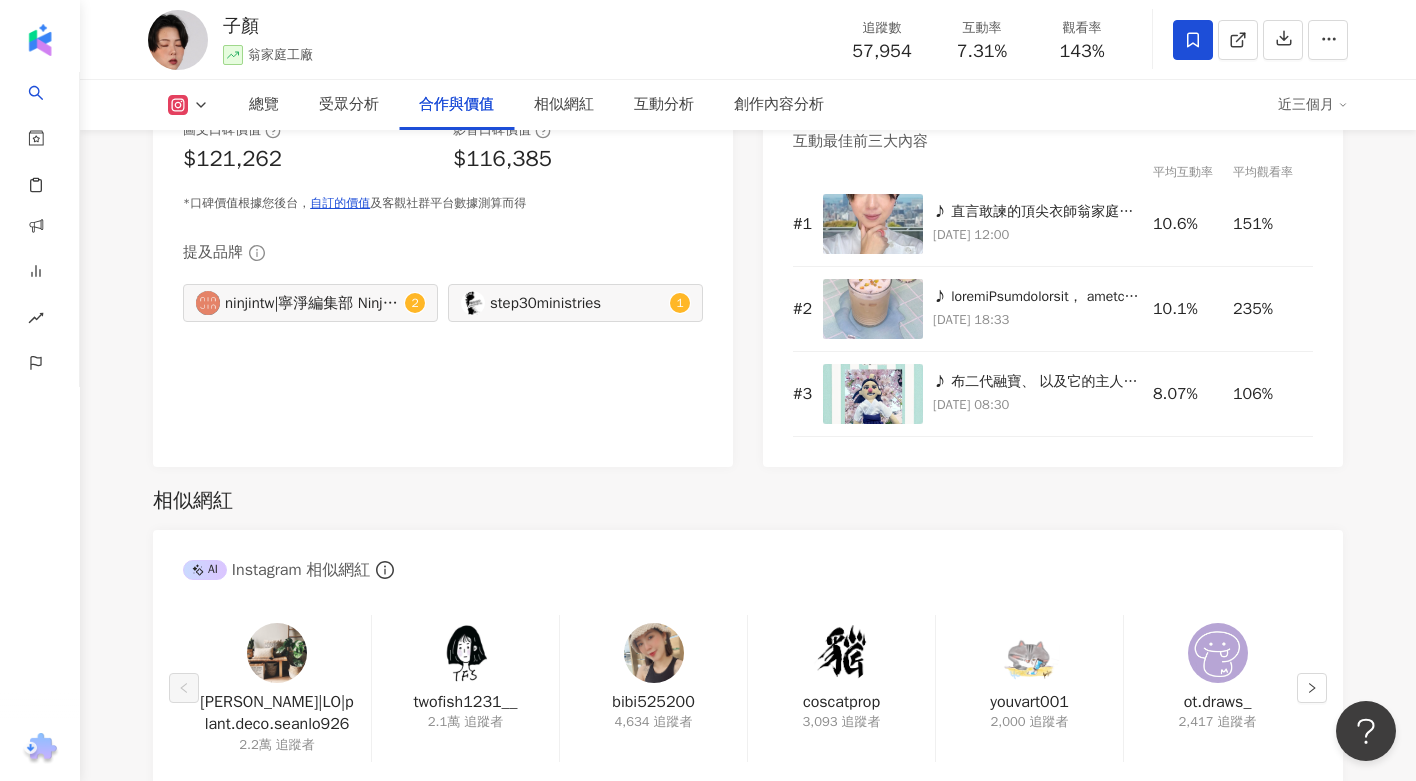 type 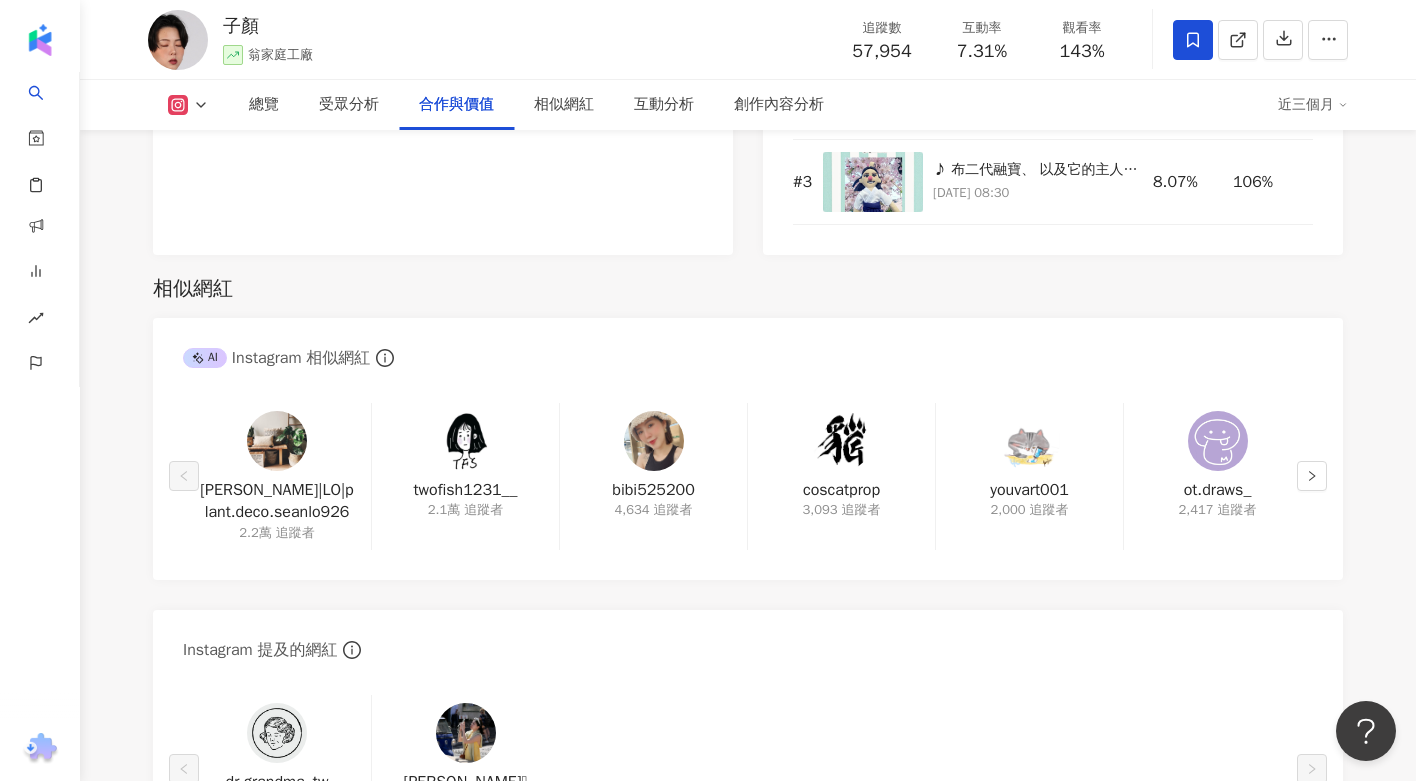 scroll, scrollTop: 3165, scrollLeft: 0, axis: vertical 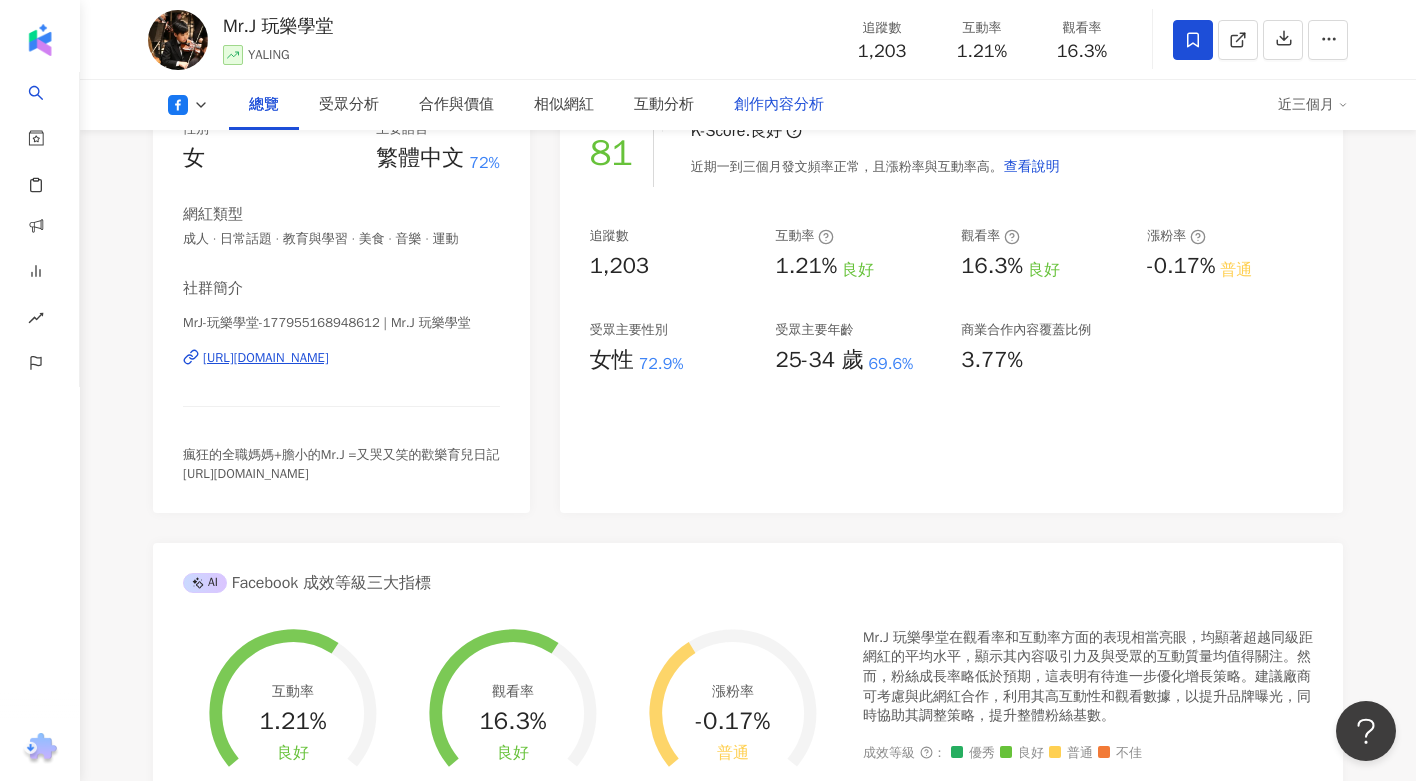 click on "創作內容分析" at bounding box center (779, 105) 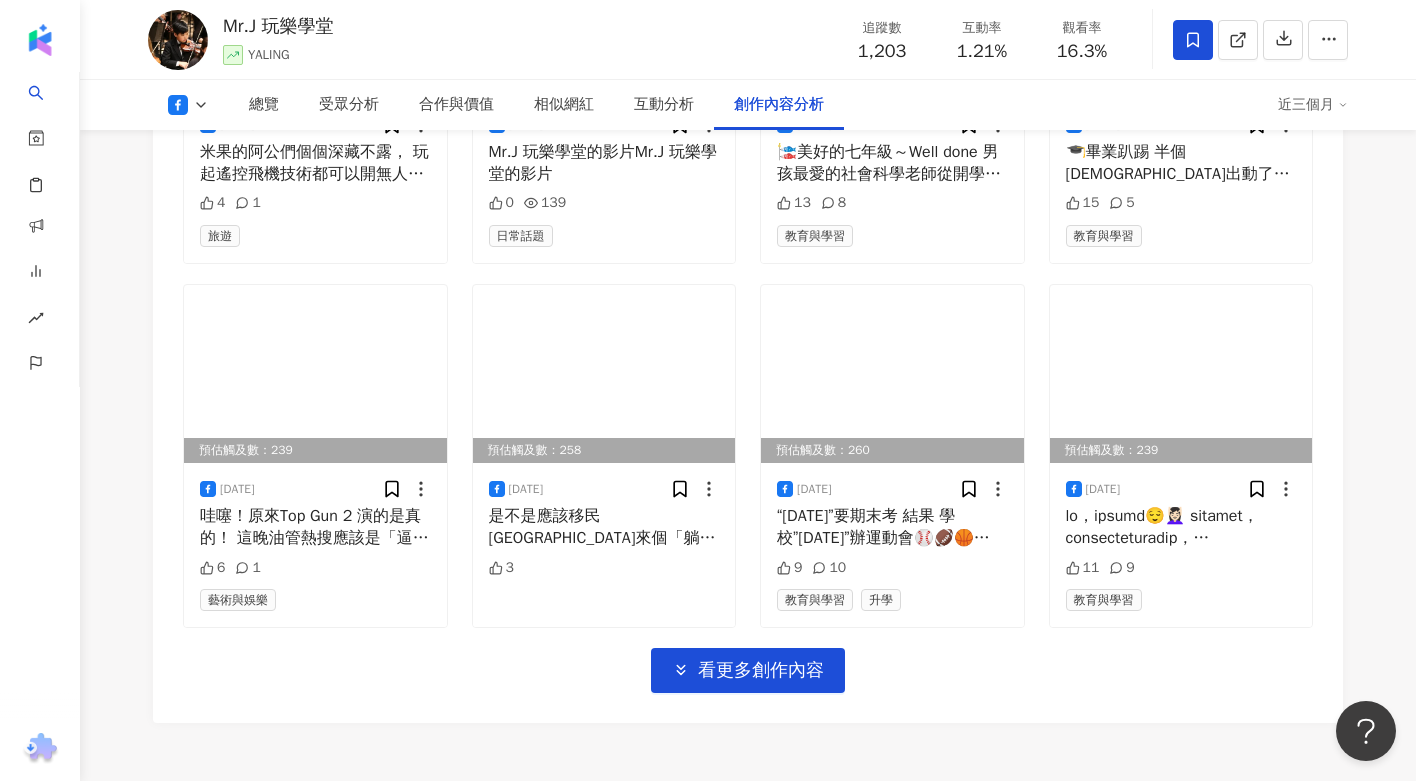 scroll, scrollTop: 5965, scrollLeft: 0, axis: vertical 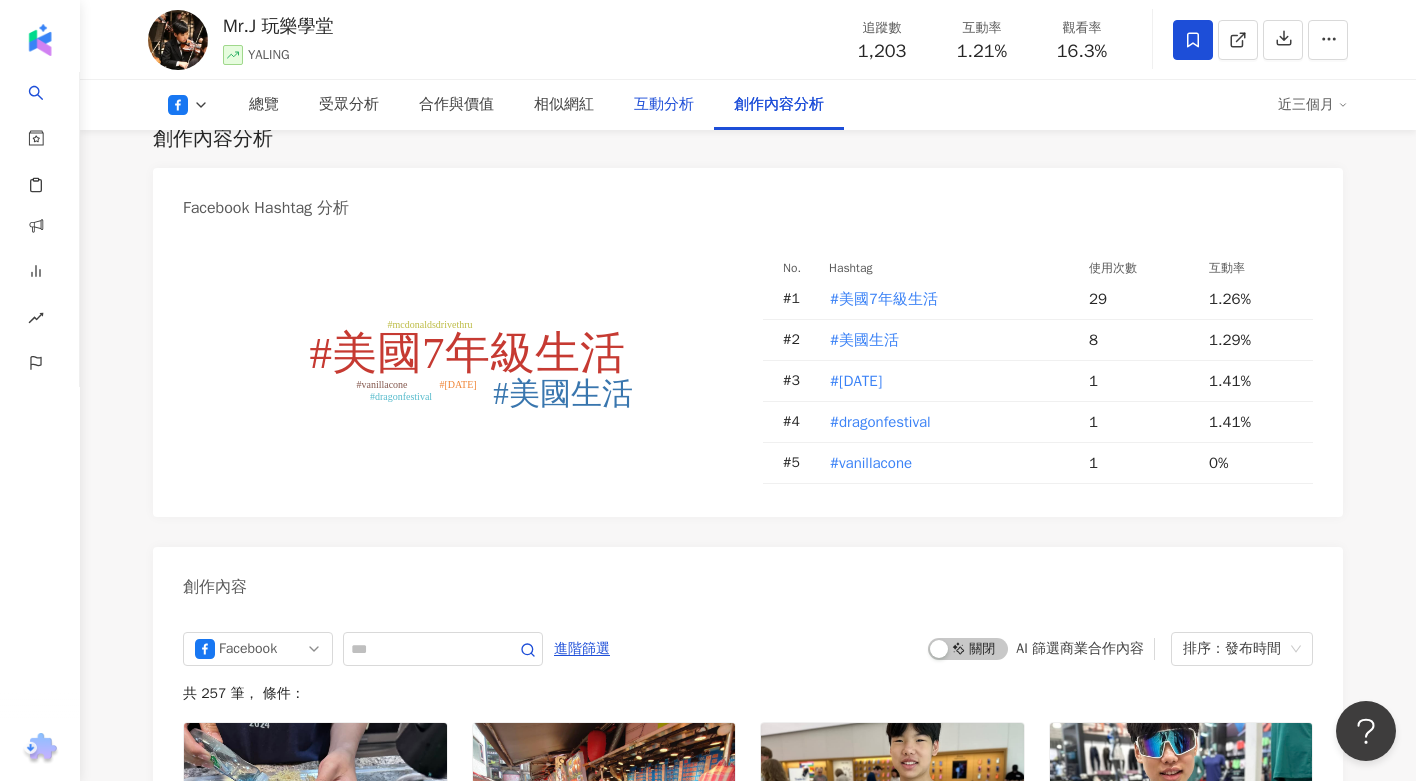 click on "互動分析" at bounding box center [664, 105] 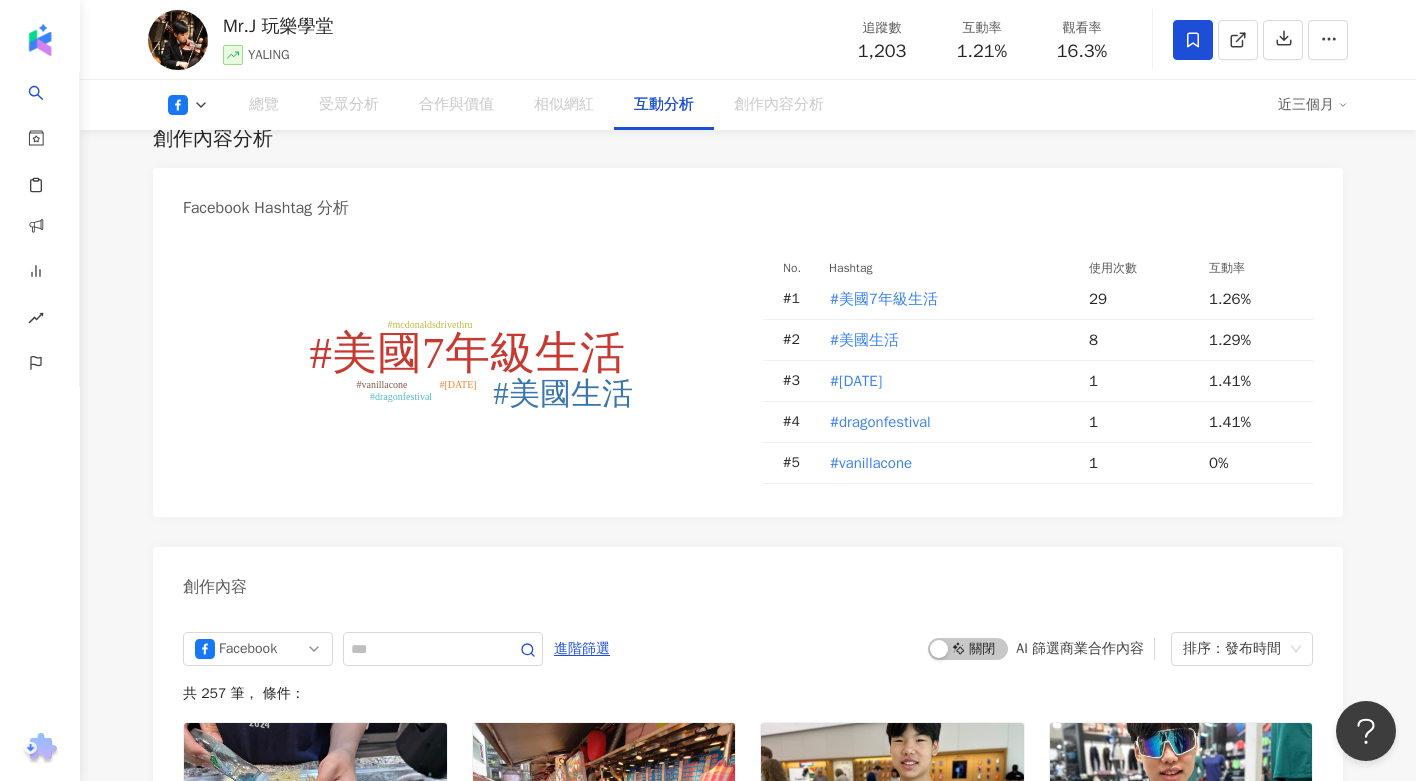 scroll, scrollTop: 3028, scrollLeft: 0, axis: vertical 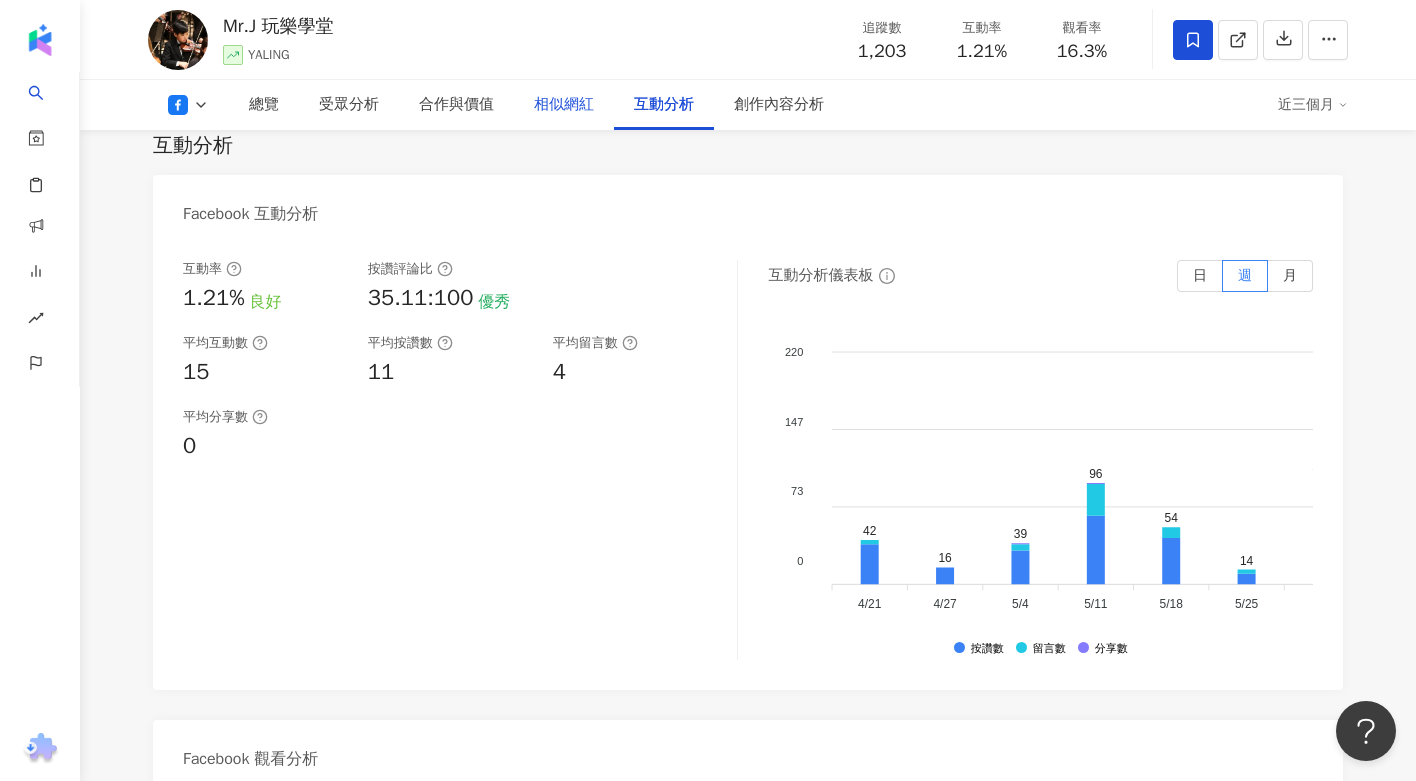 click on "相似網紅" at bounding box center (564, 105) 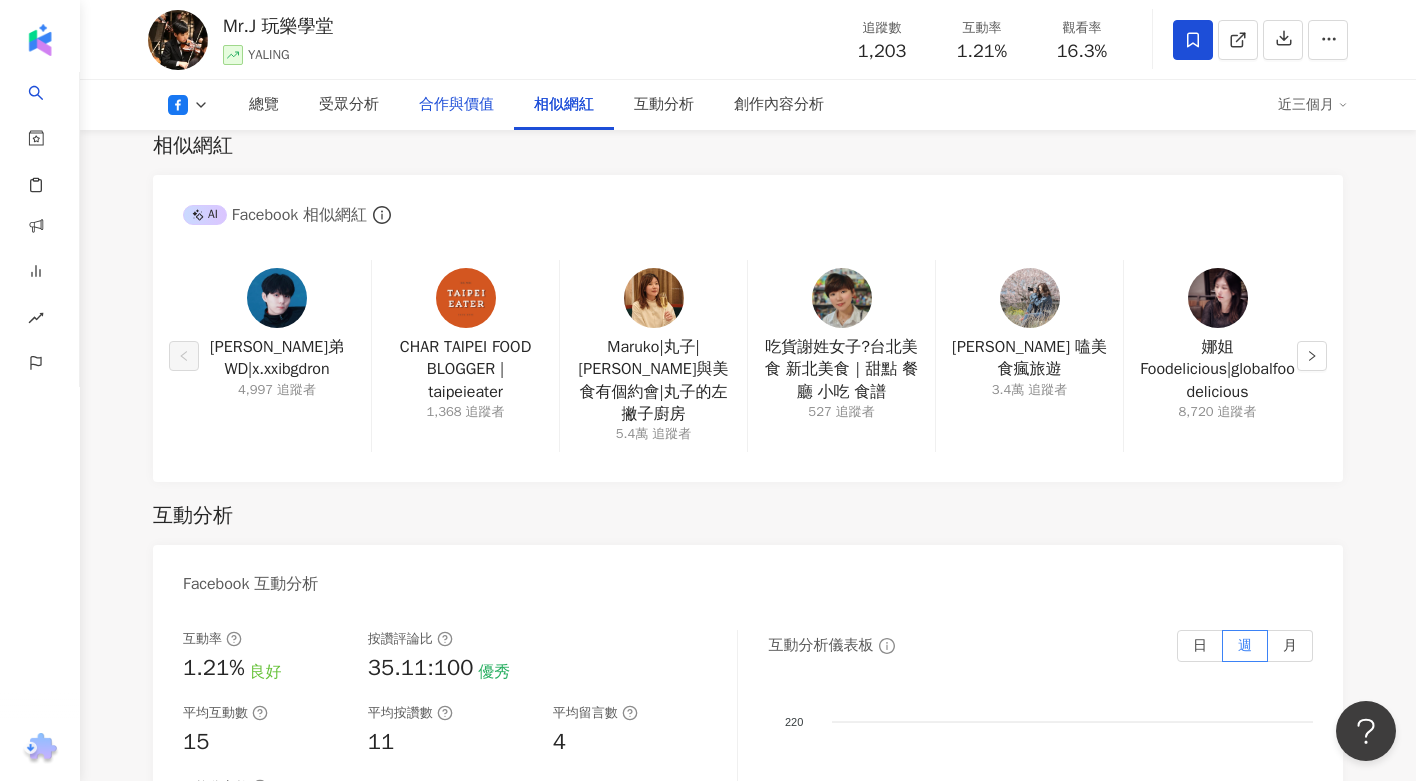 click on "合作與價值" at bounding box center (456, 105) 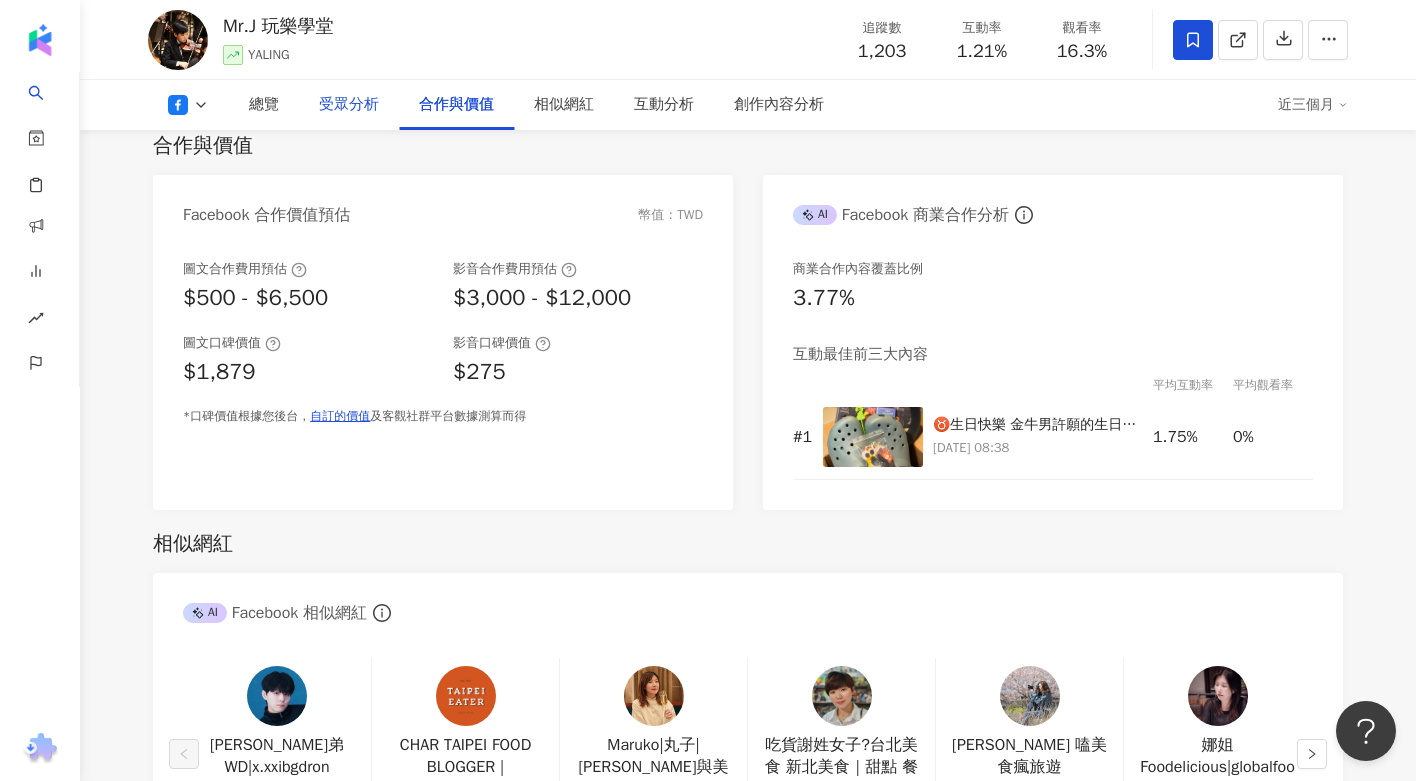 click on "受眾分析" at bounding box center [349, 105] 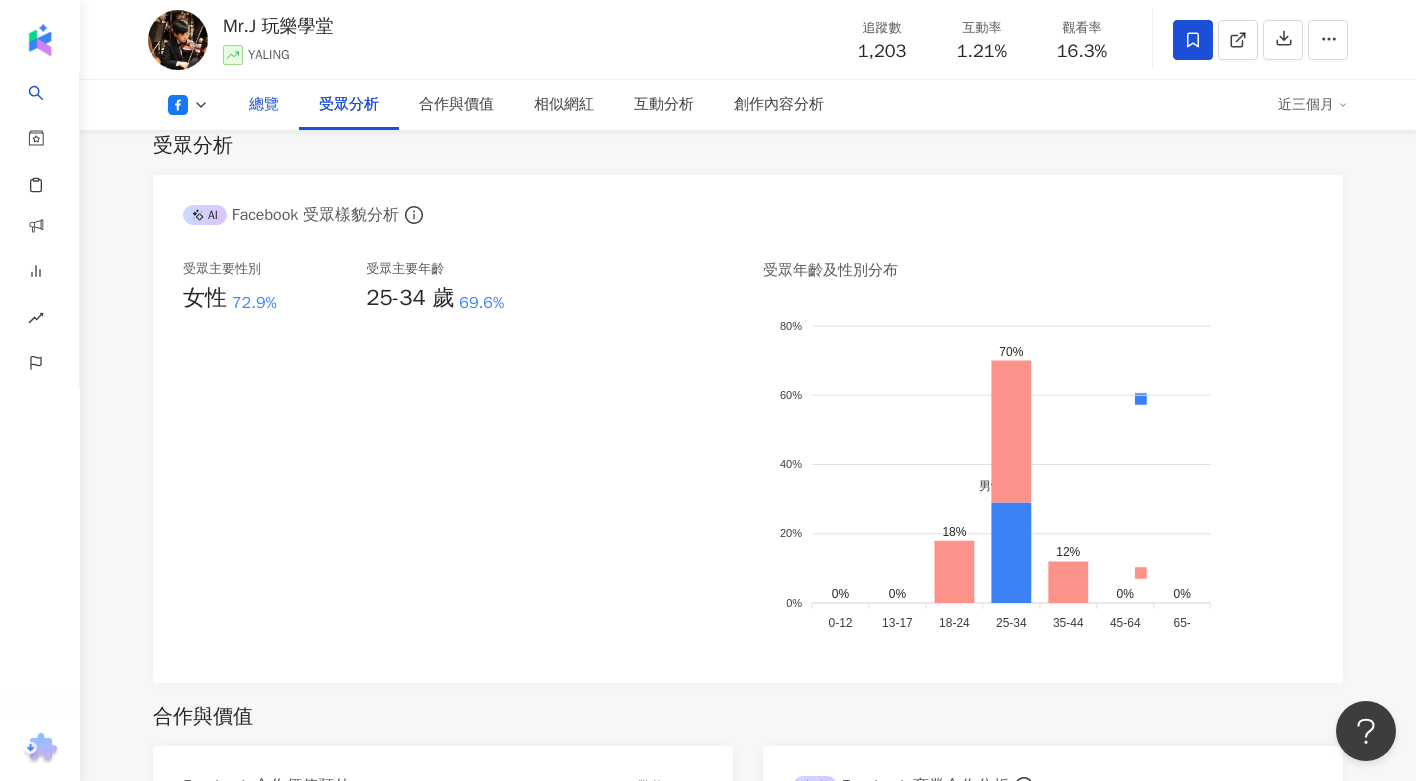 click on "總覽" at bounding box center [264, 105] 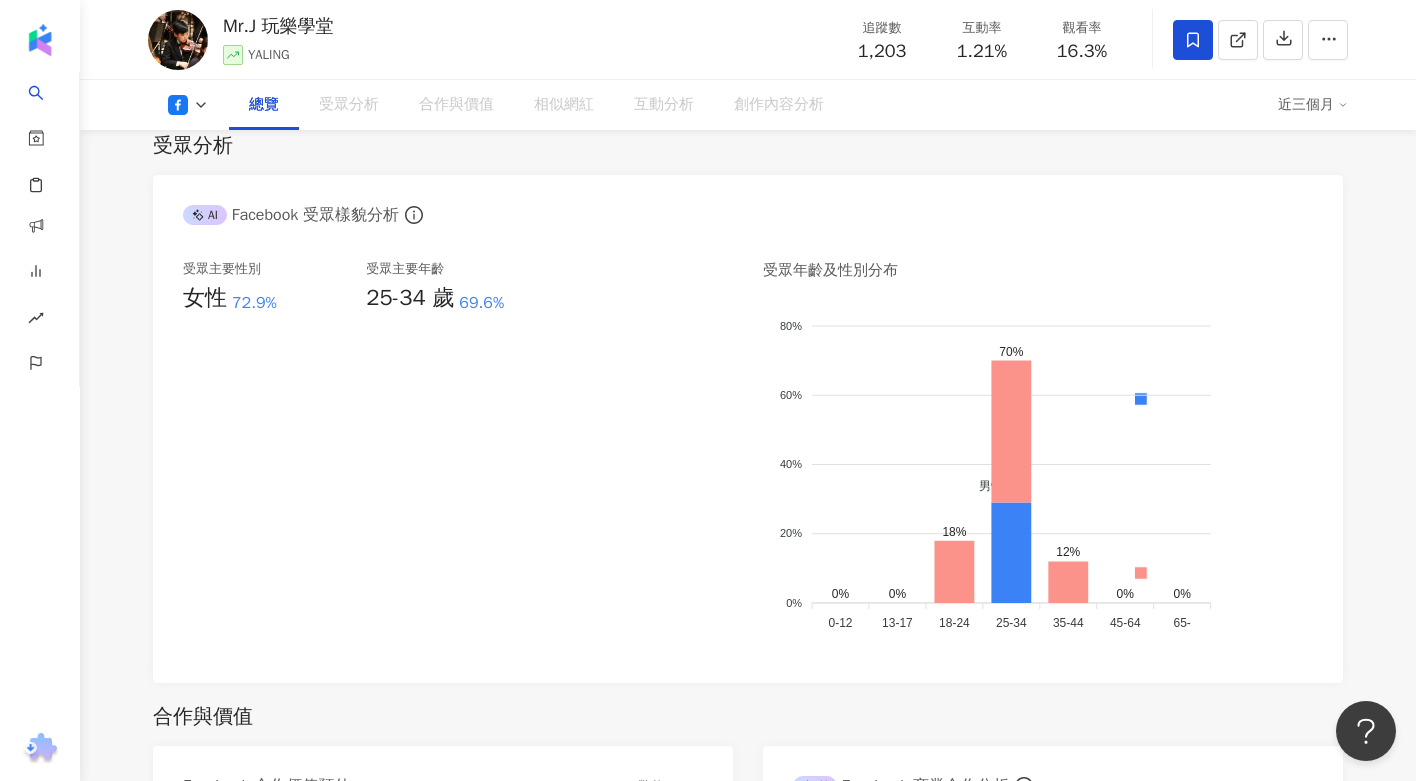 scroll, scrollTop: 123, scrollLeft: 0, axis: vertical 